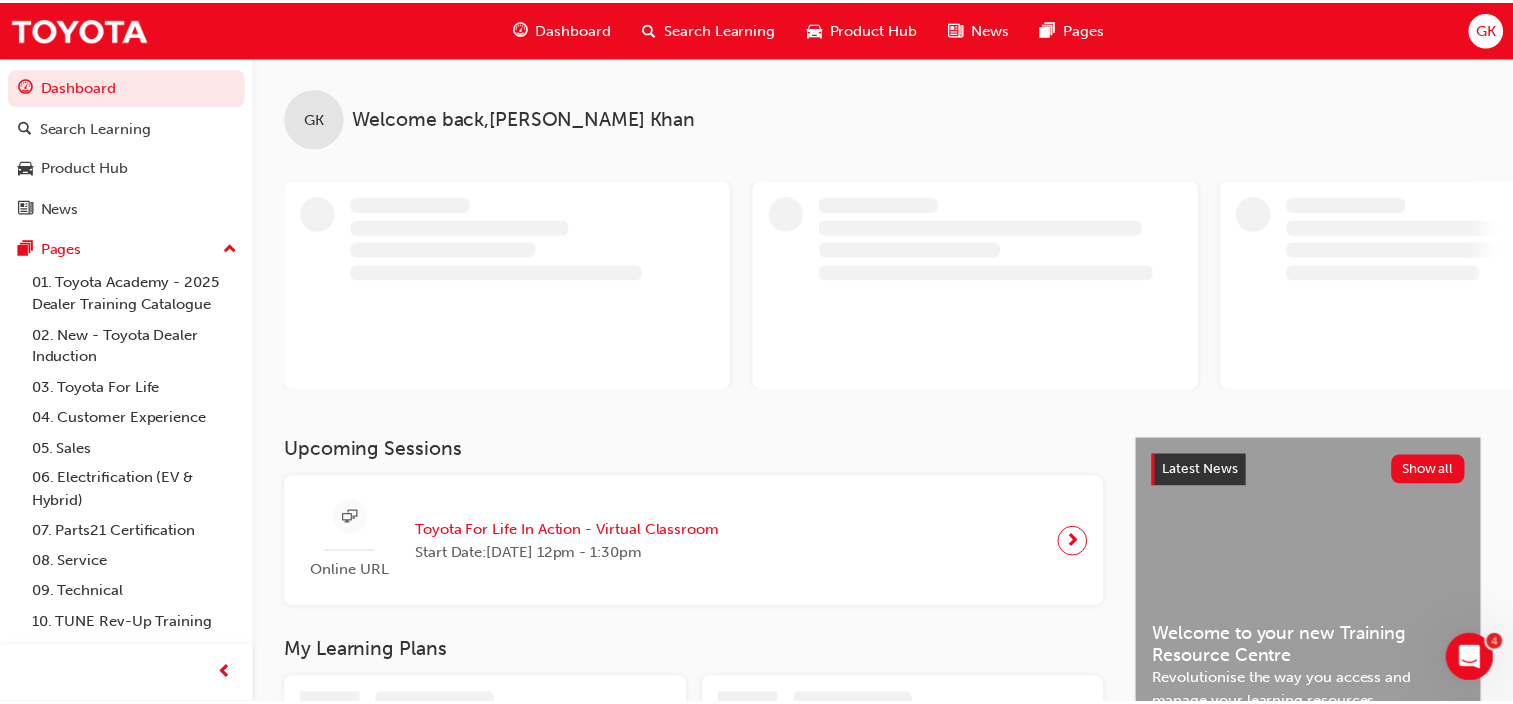scroll, scrollTop: 0, scrollLeft: 0, axis: both 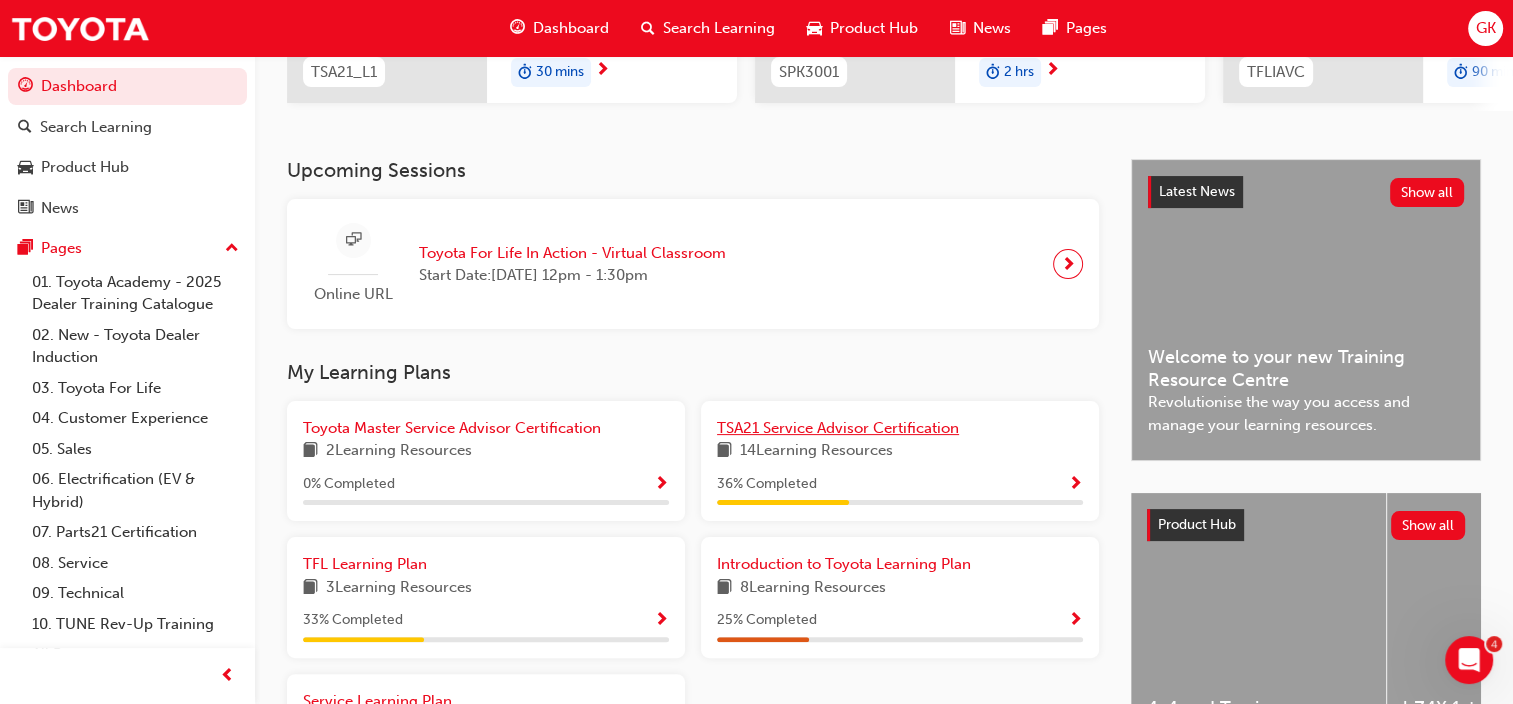 click on "TSA21 Service Advisor Certification" at bounding box center [838, 428] 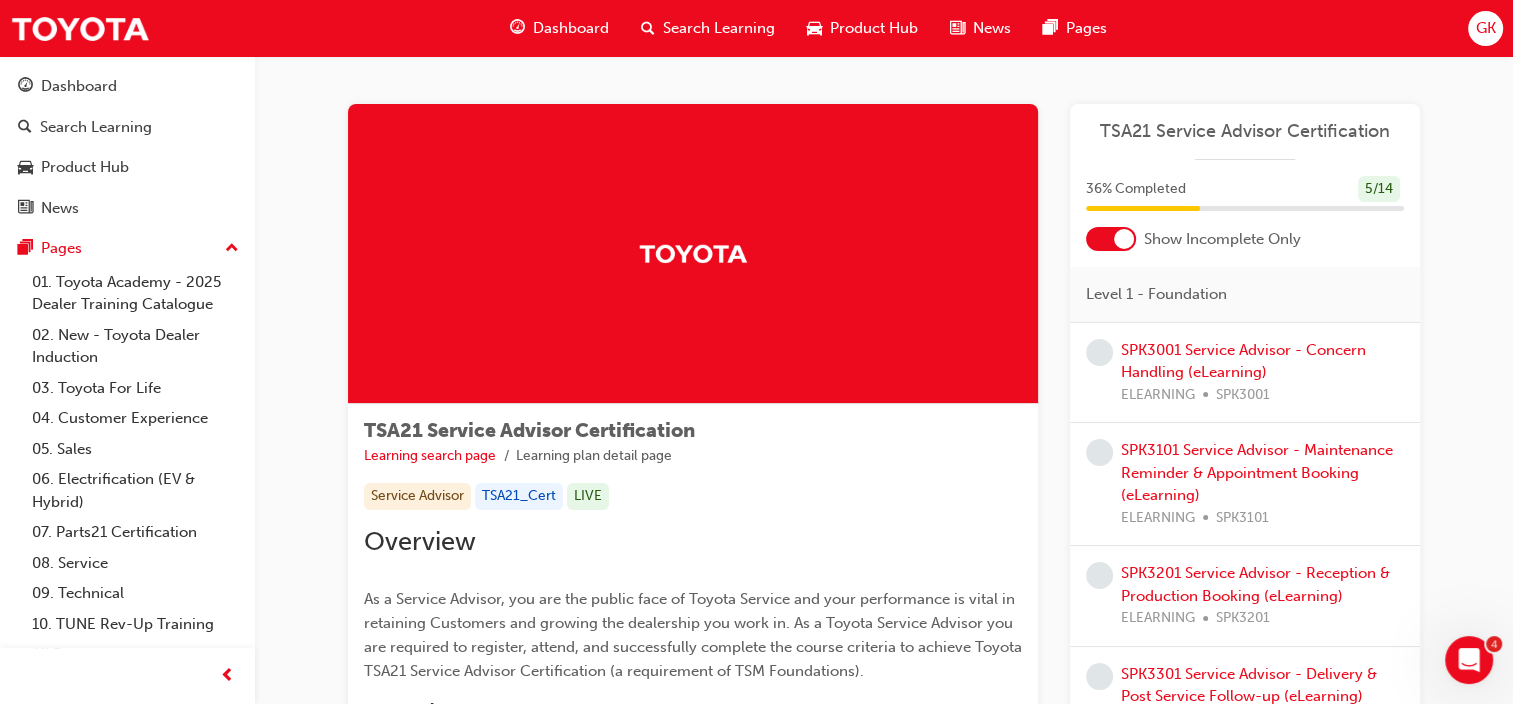 click at bounding box center [1124, 239] 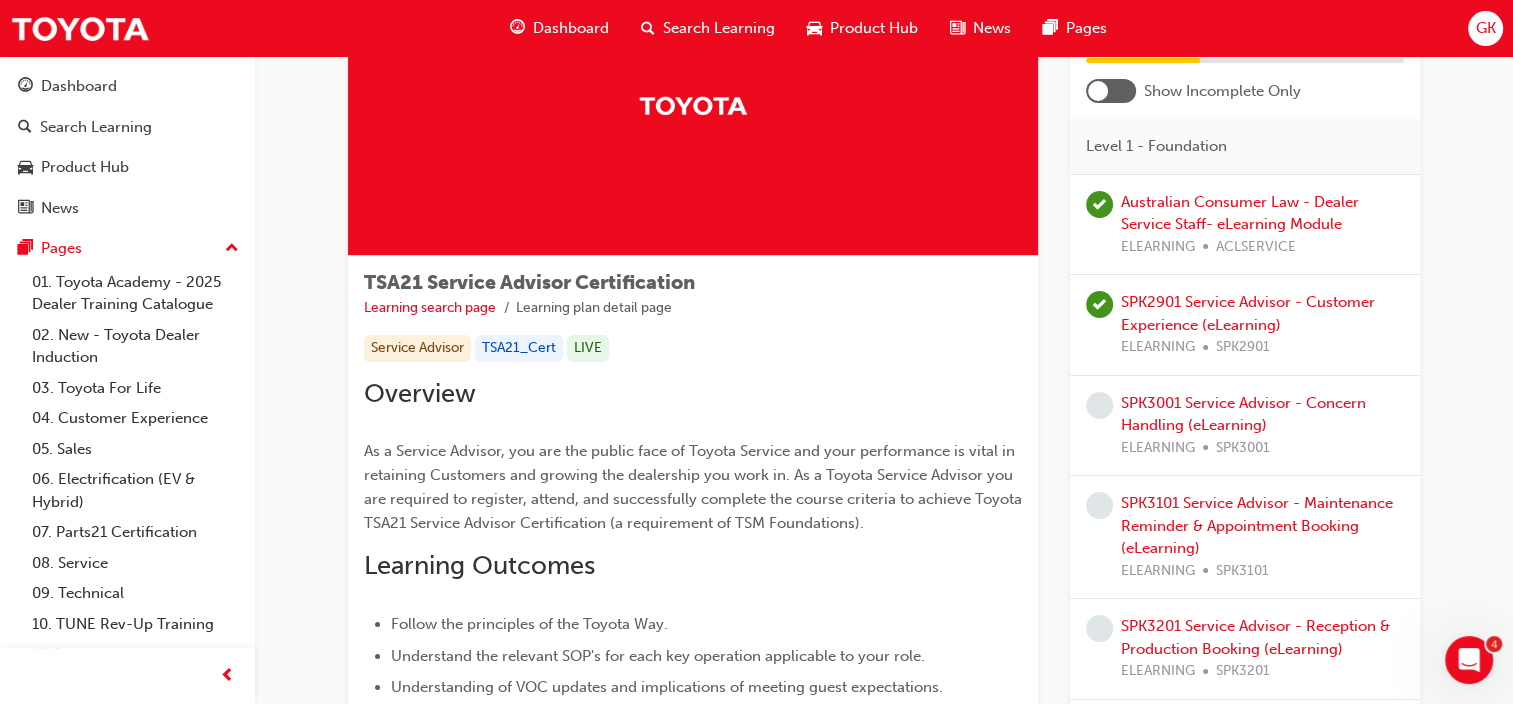 scroll, scrollTop: 150, scrollLeft: 0, axis: vertical 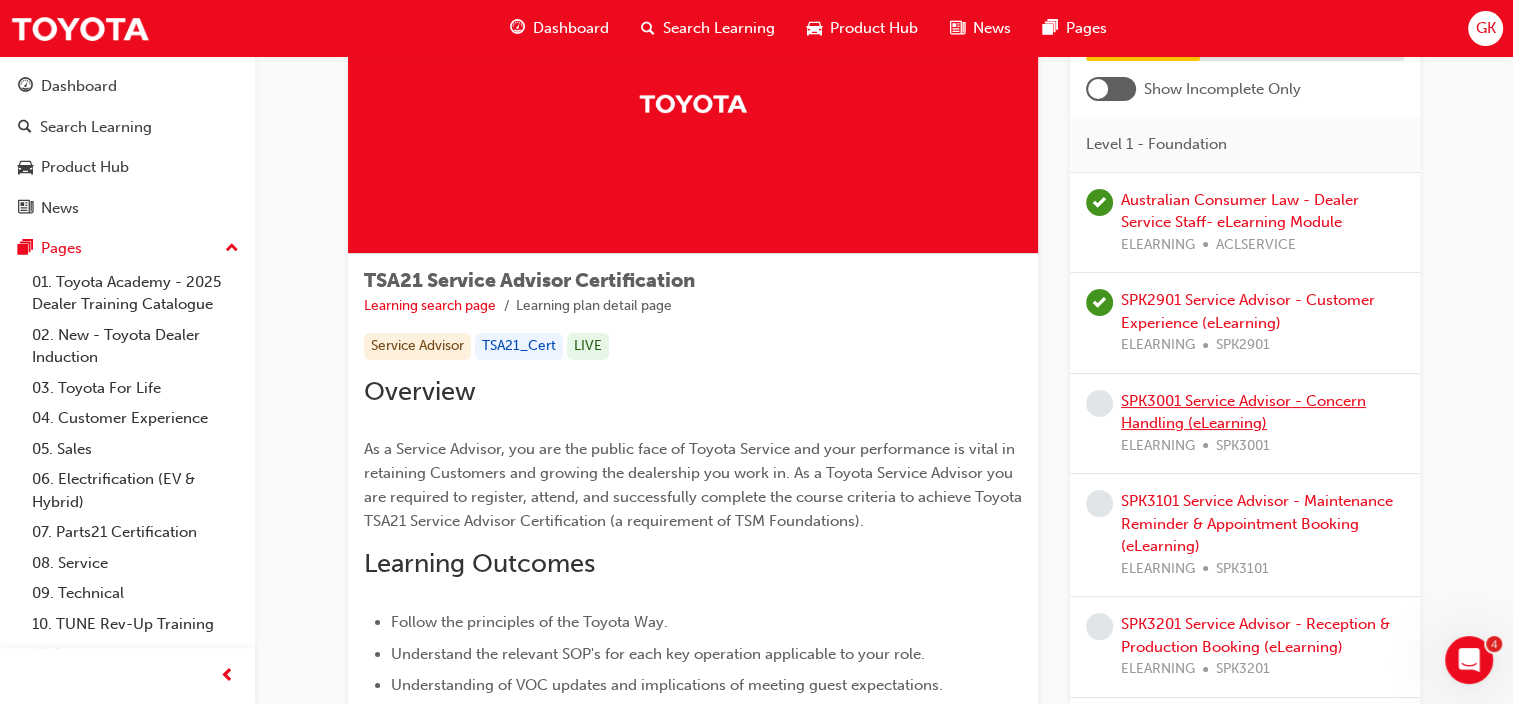 click on "SPK3001 Service Advisor - Concern Handling (eLearning)" at bounding box center [1243, 412] 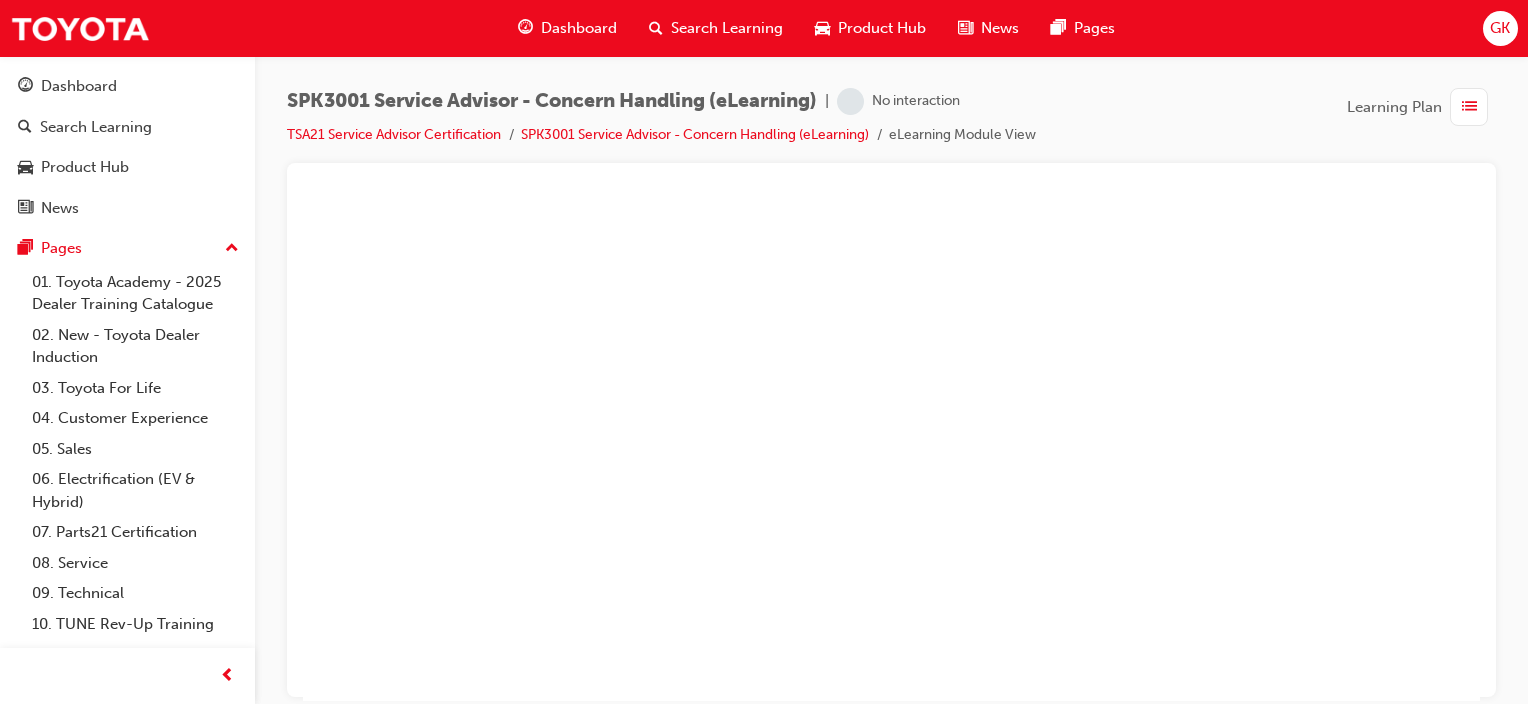 scroll, scrollTop: 0, scrollLeft: 0, axis: both 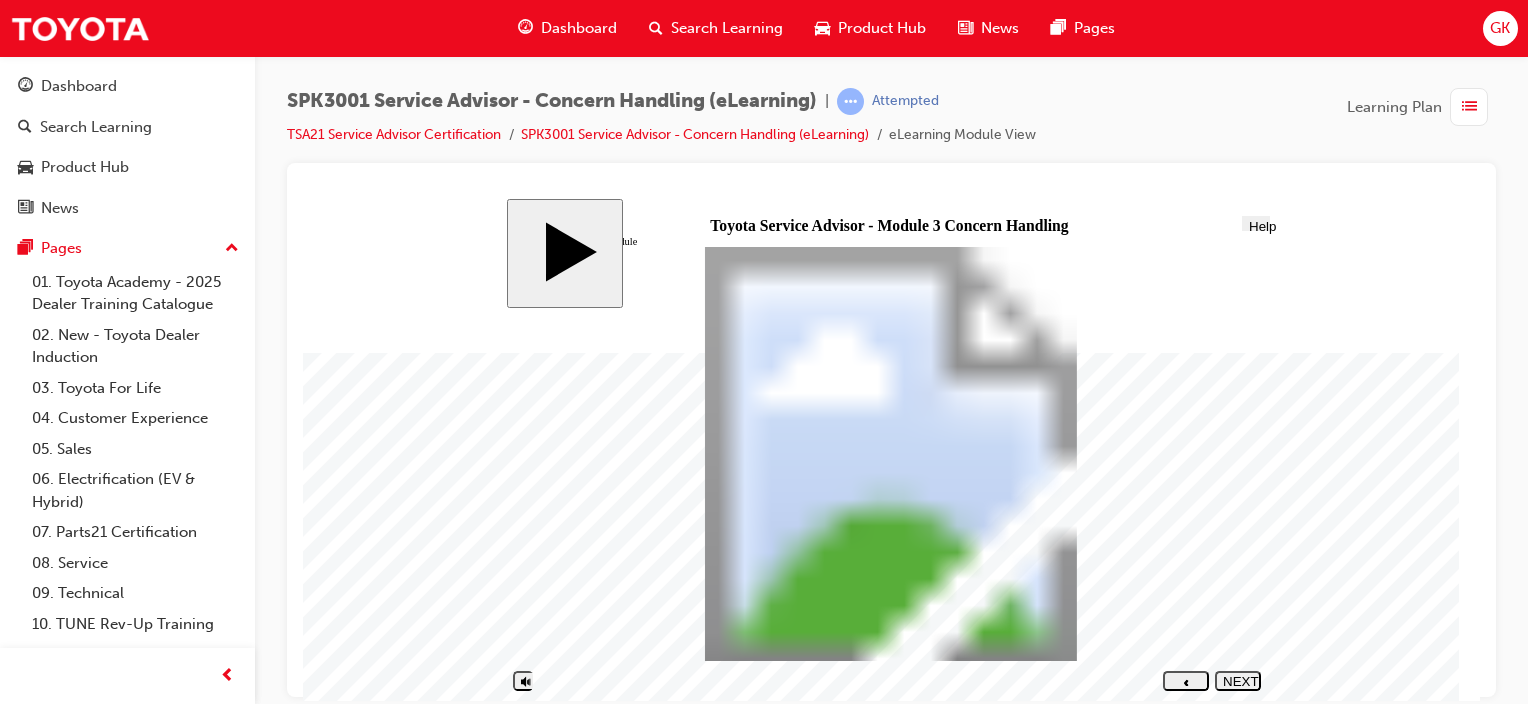 click on "NEXT" at bounding box center (1238, 688) 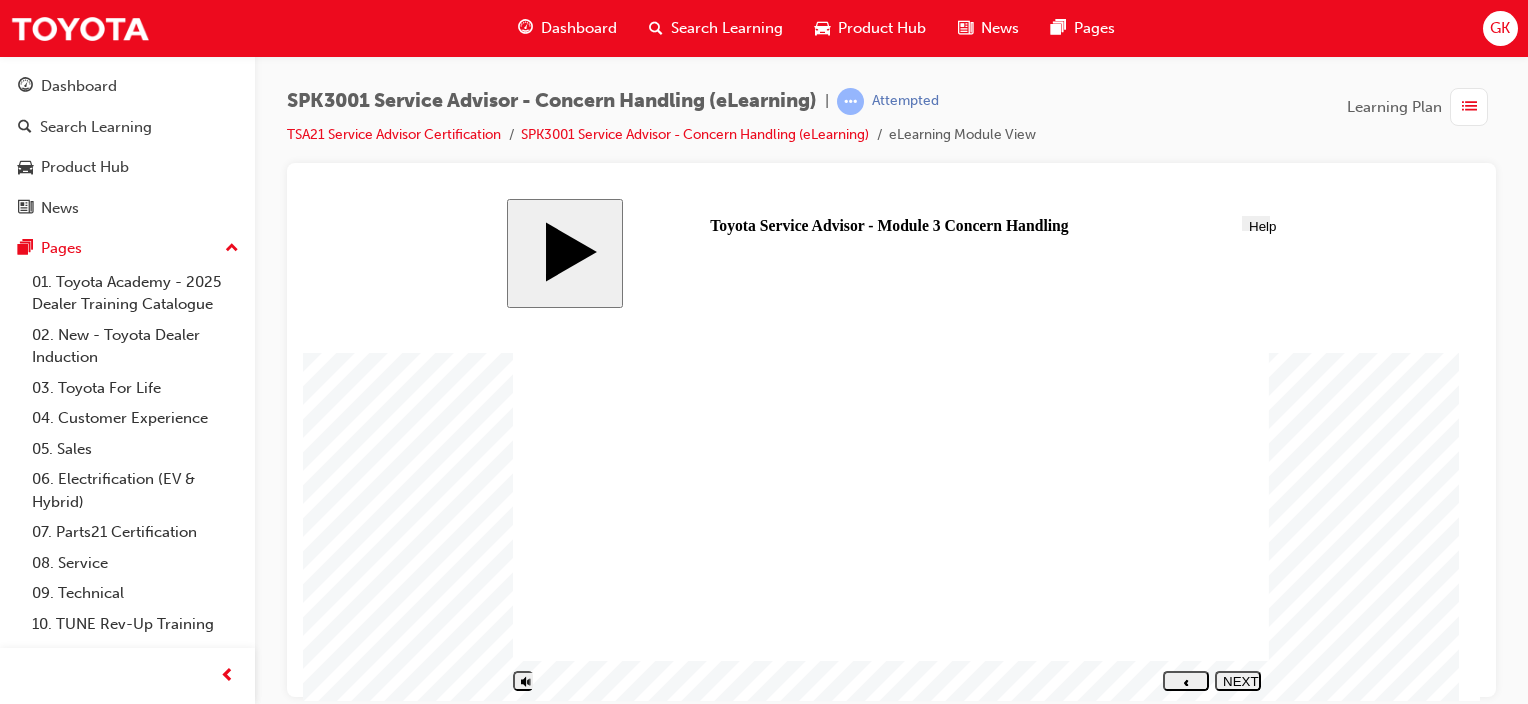 click on "NEXT" at bounding box center [1238, 688] 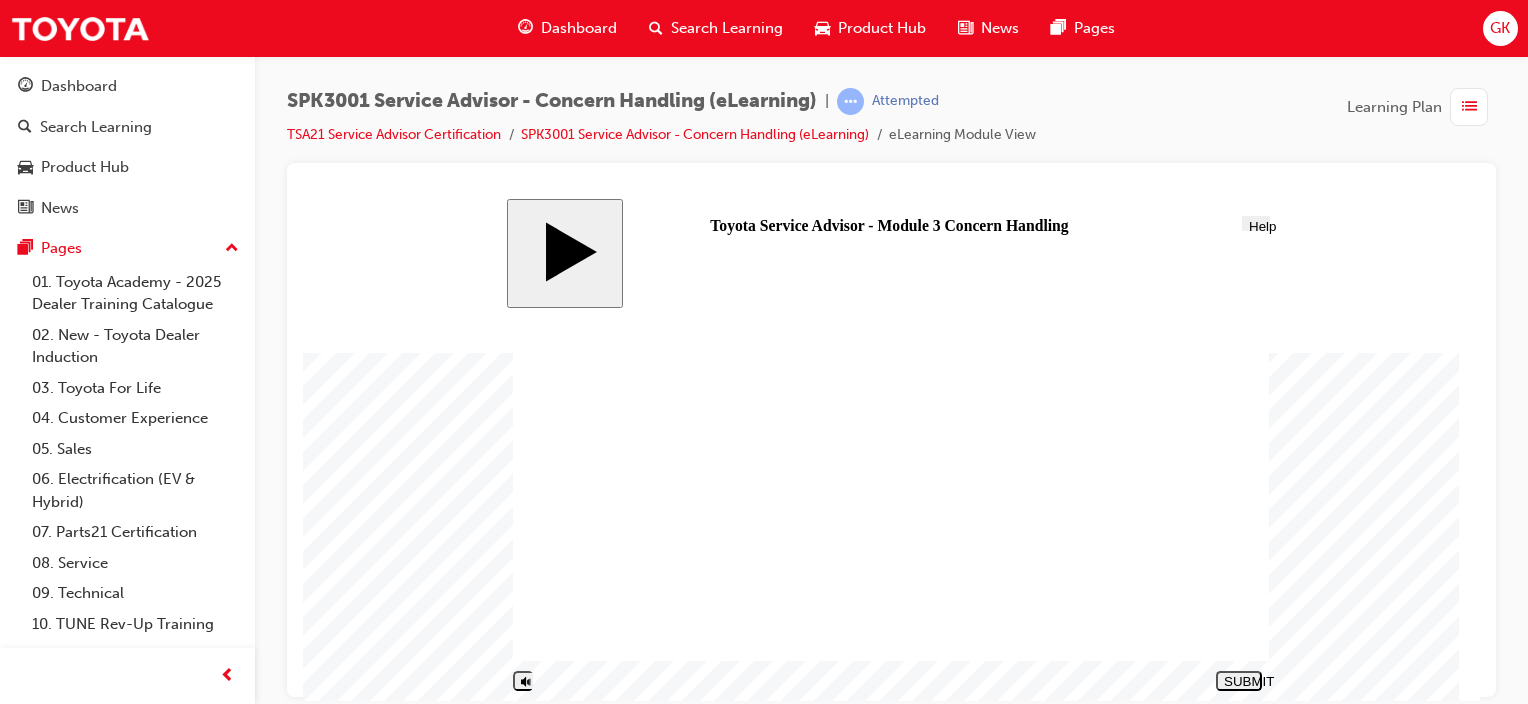 drag, startPoint x: 967, startPoint y: 583, endPoint x: 1180, endPoint y: 377, distance: 296.3191 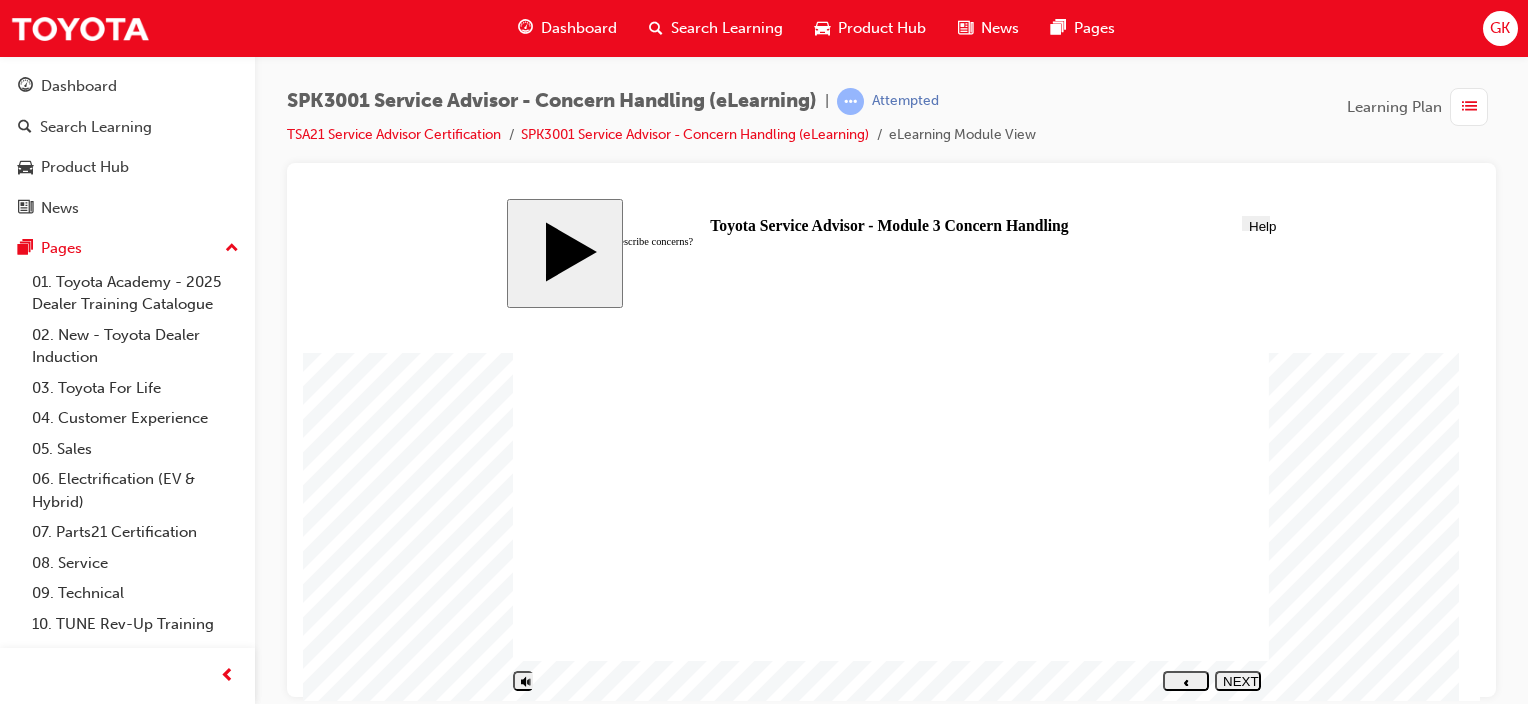 click 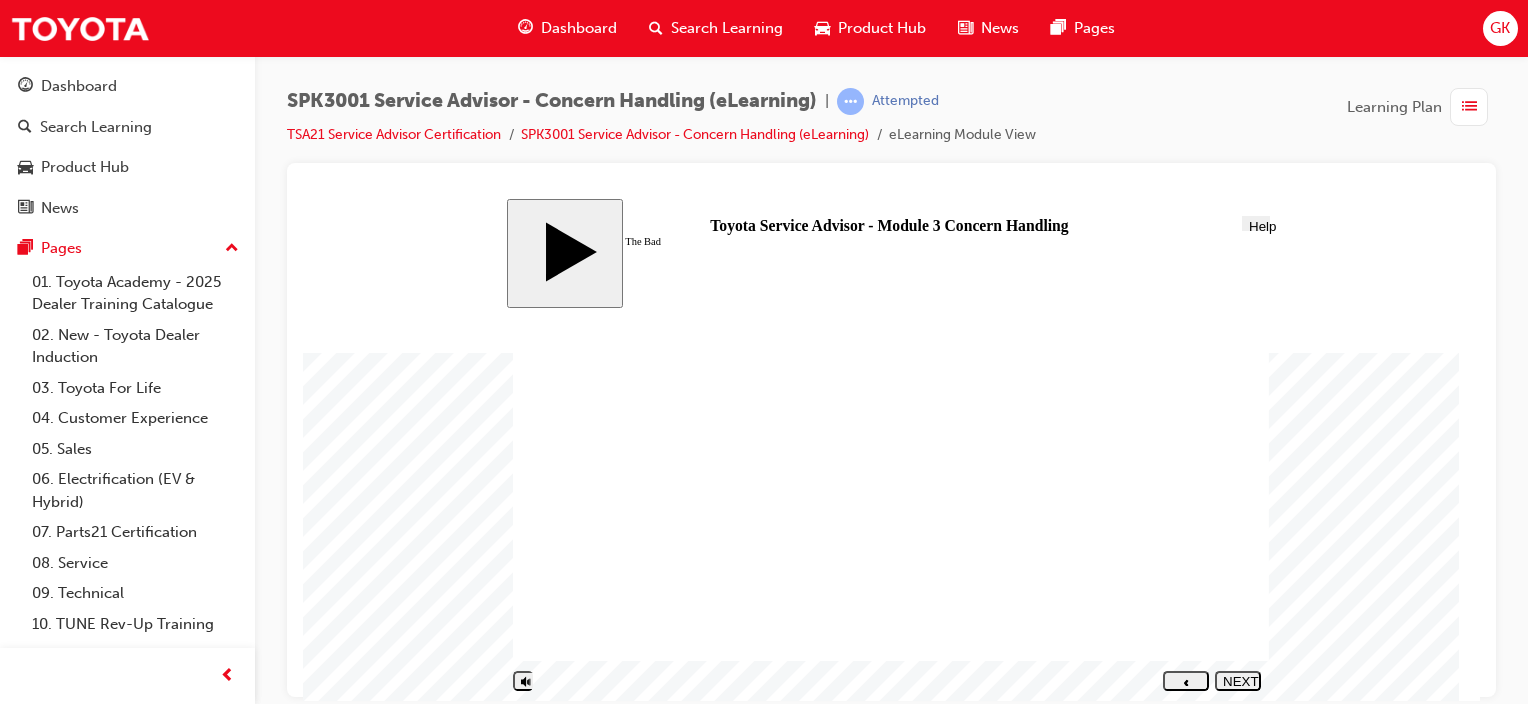 click 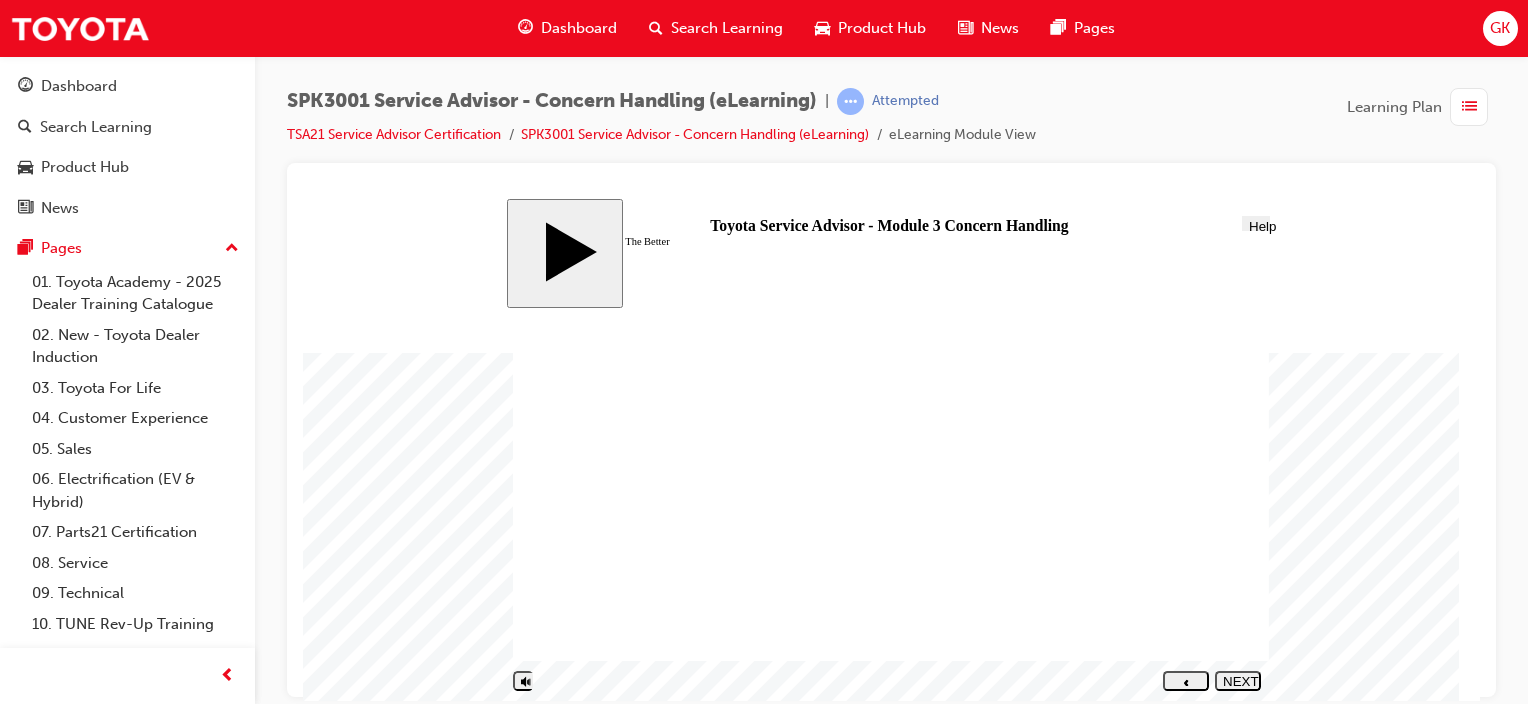 click 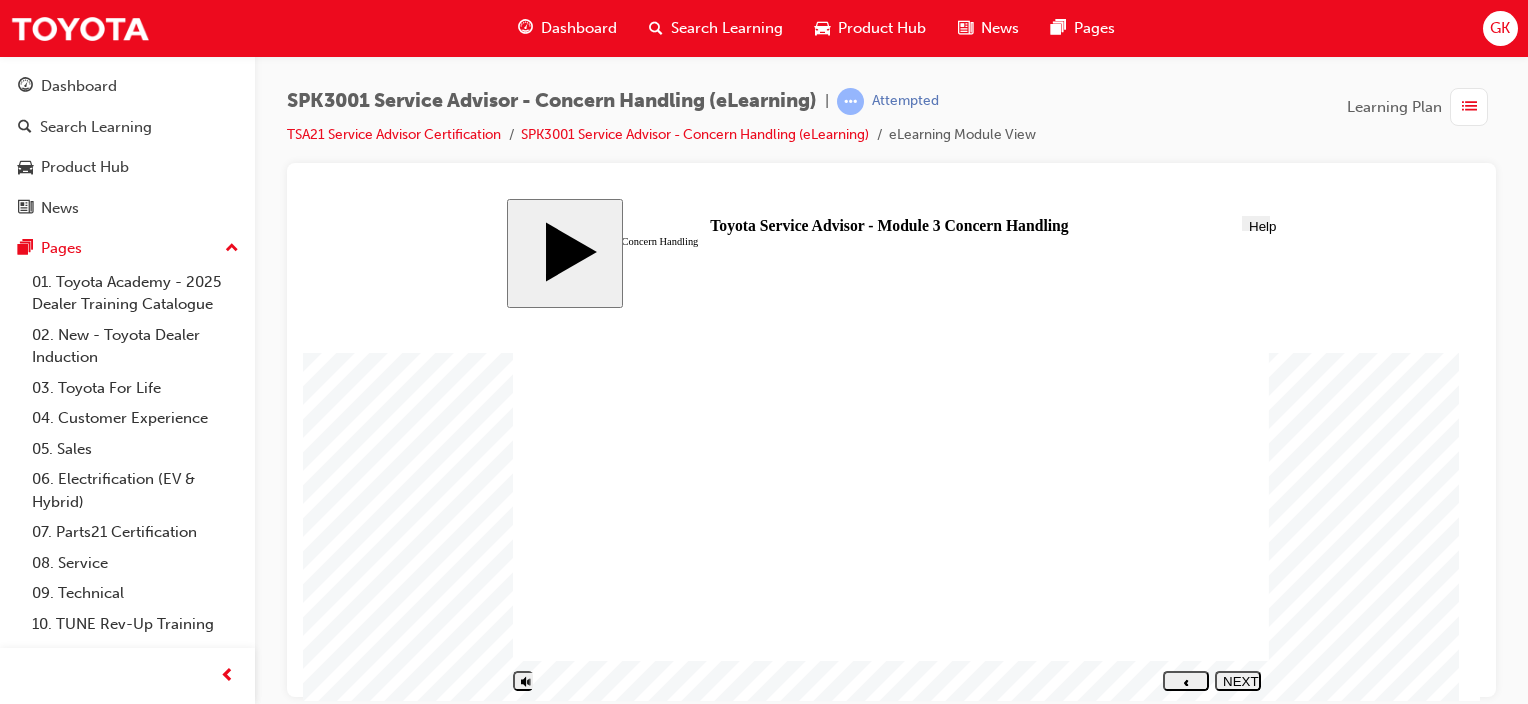 click 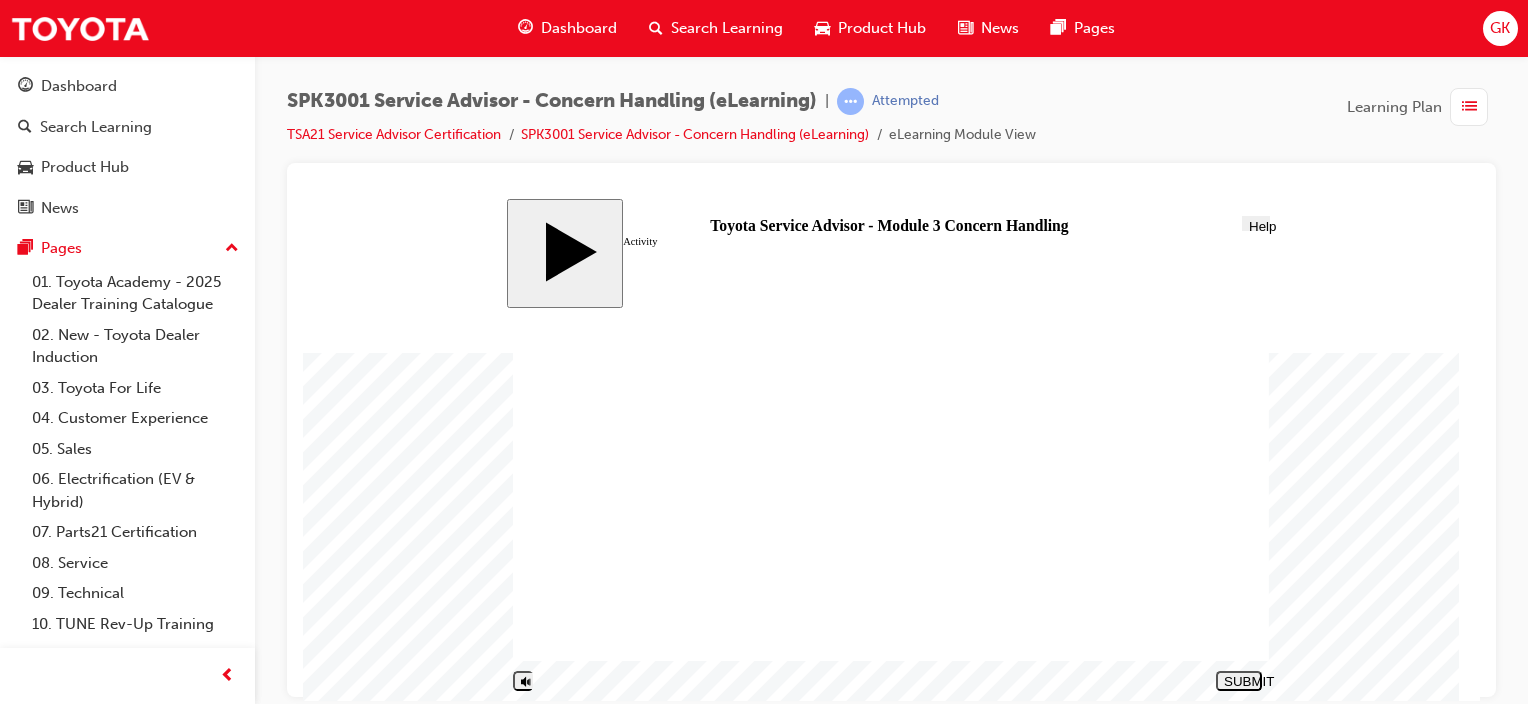 drag, startPoint x: 654, startPoint y: 538, endPoint x: 1035, endPoint y: 368, distance: 417.20618 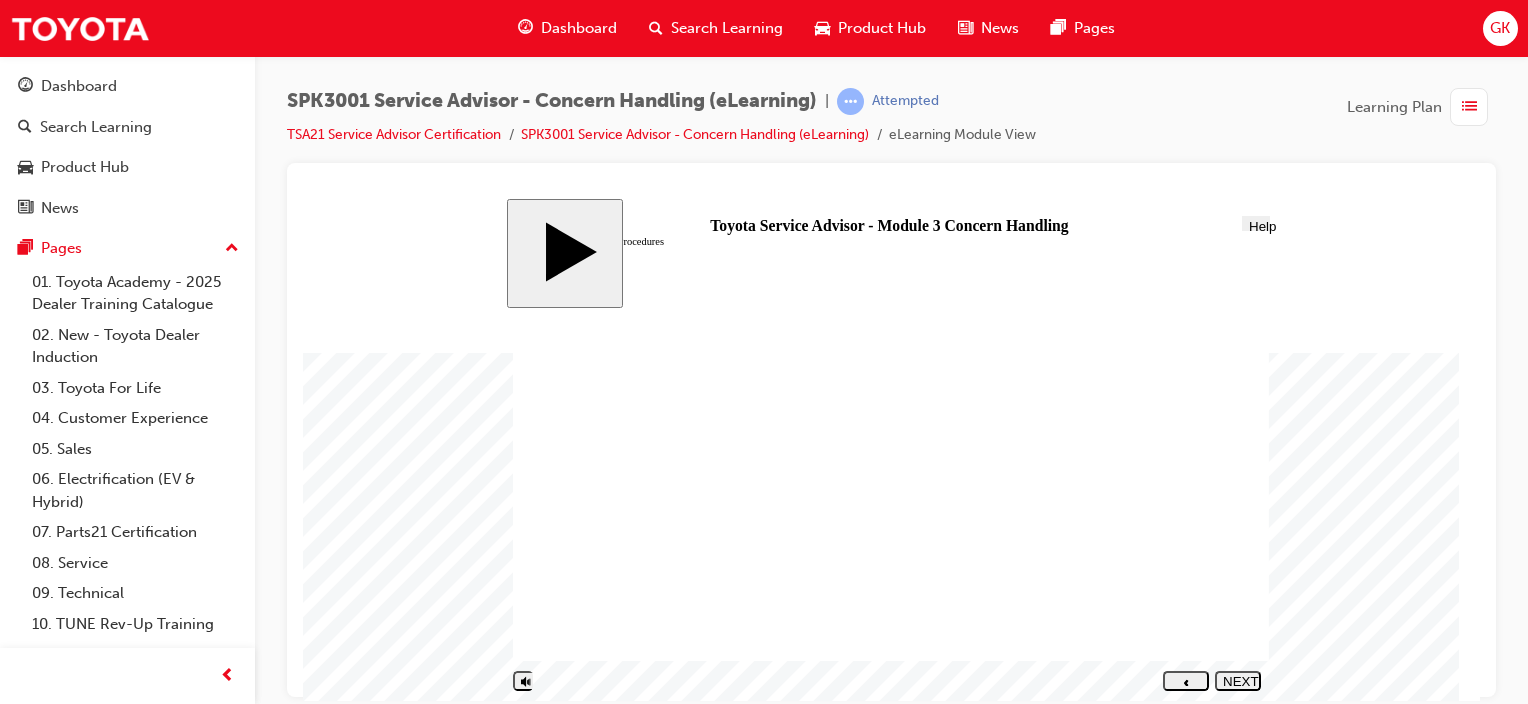 click on "NEXT" at bounding box center [1238, 688] 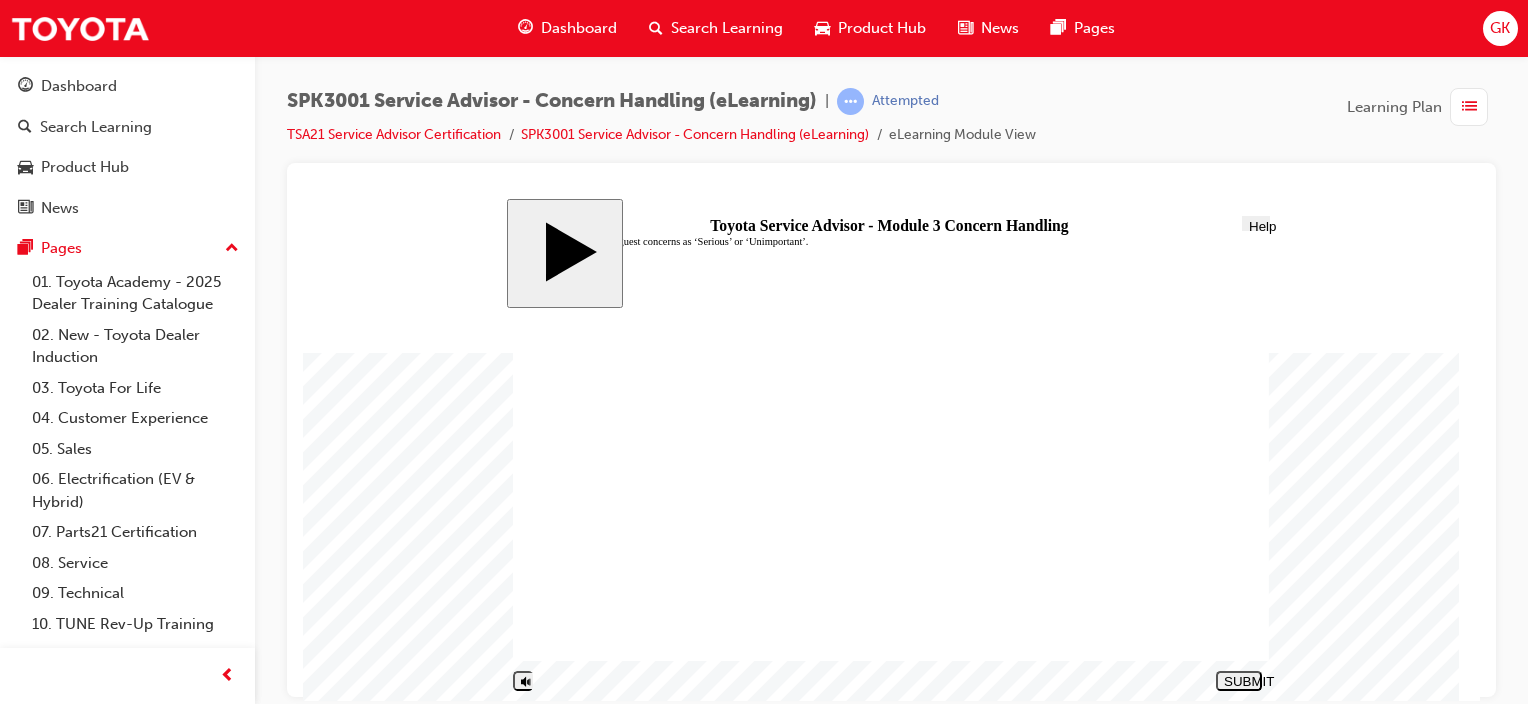 click 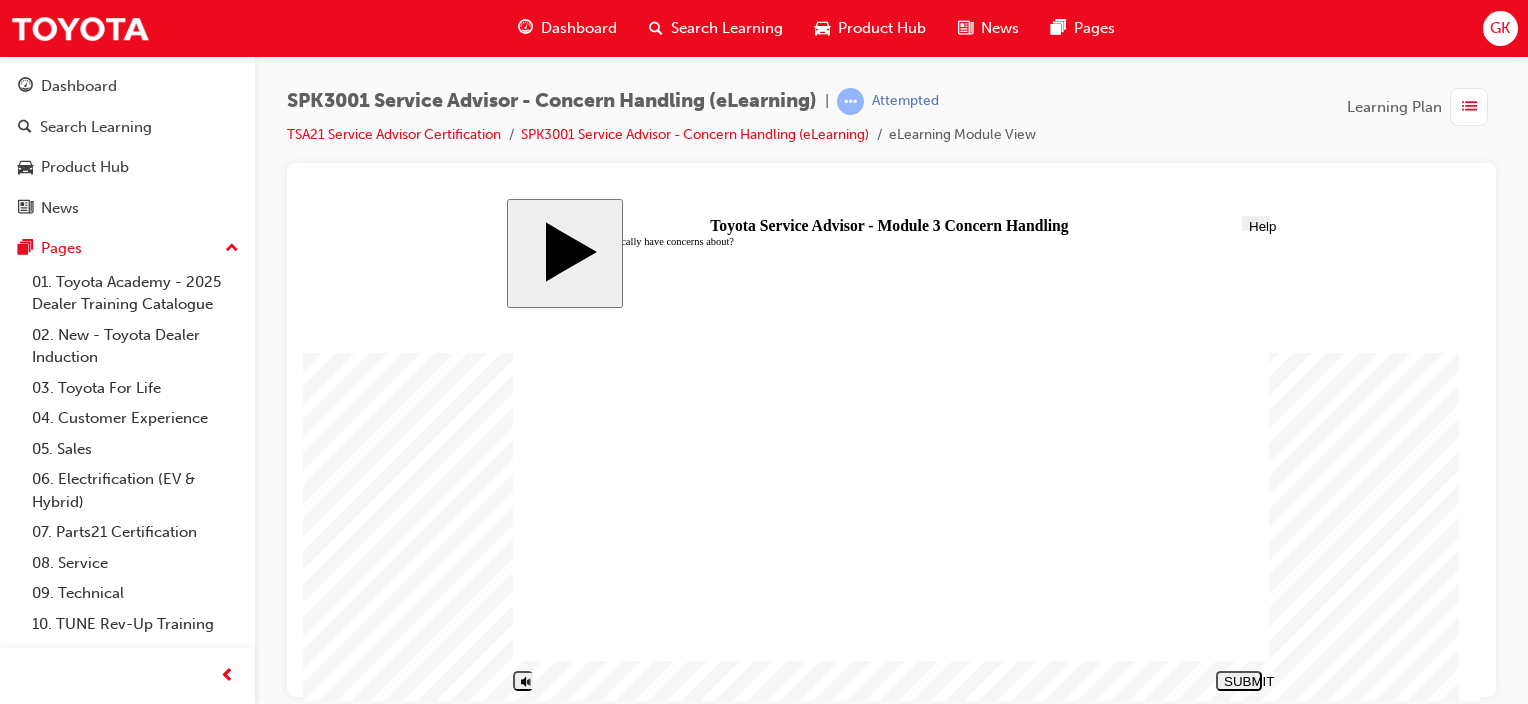 click 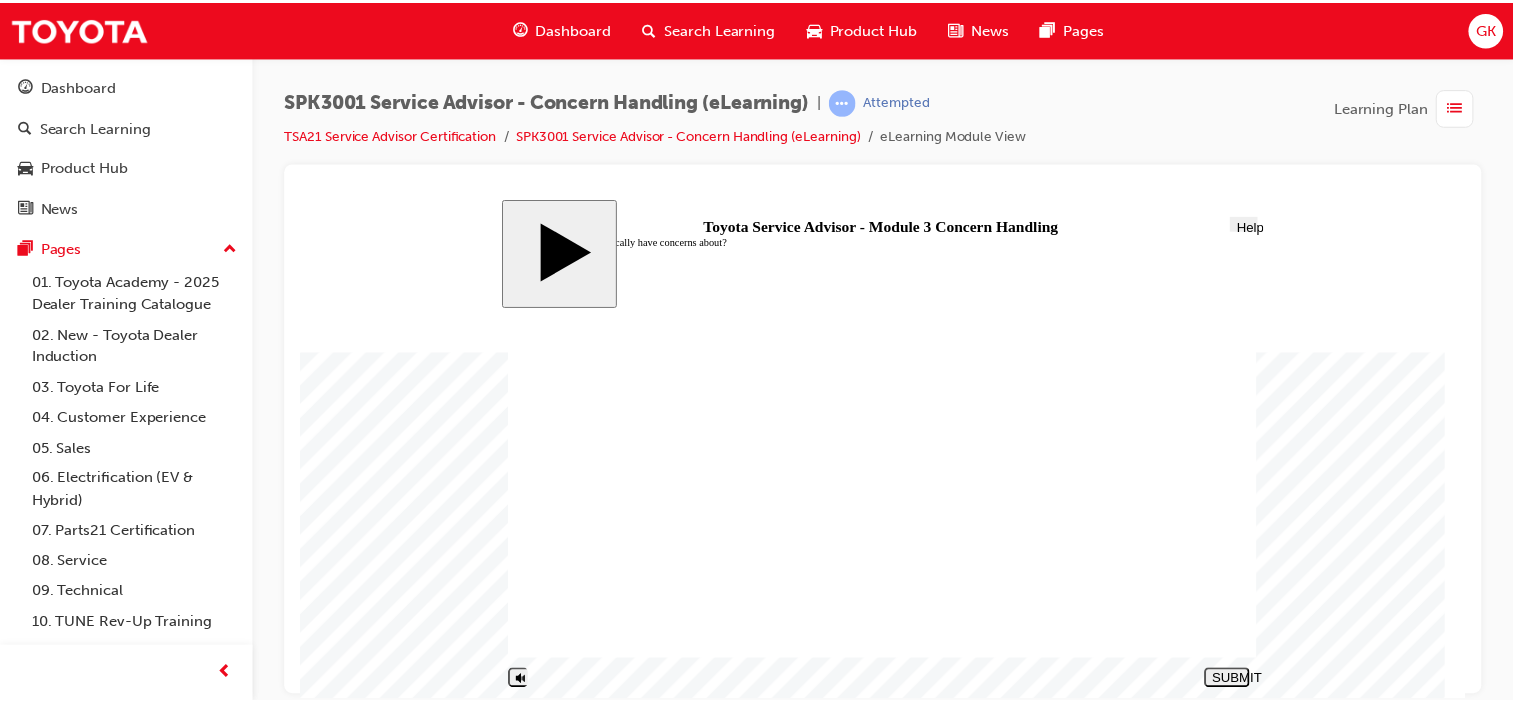 scroll, scrollTop: 0, scrollLeft: 0, axis: both 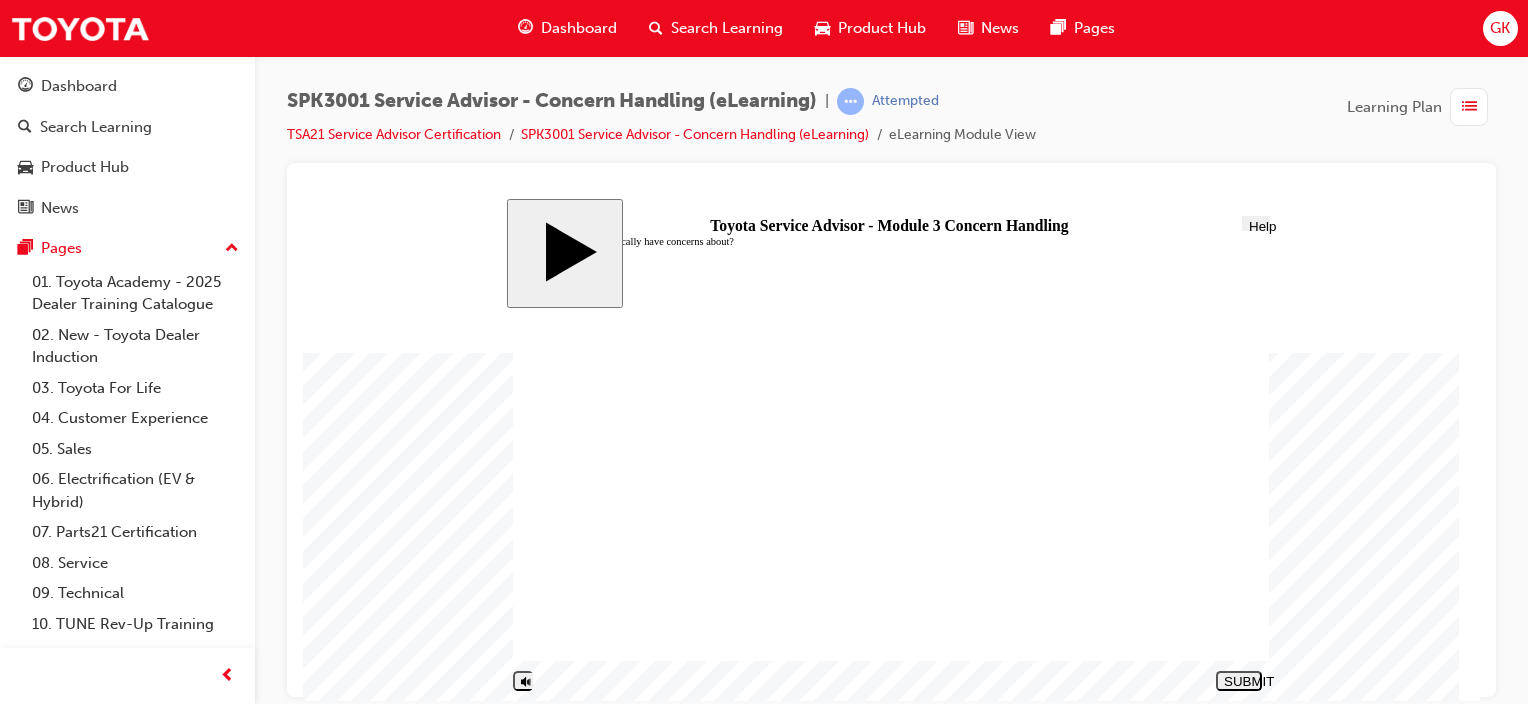 click 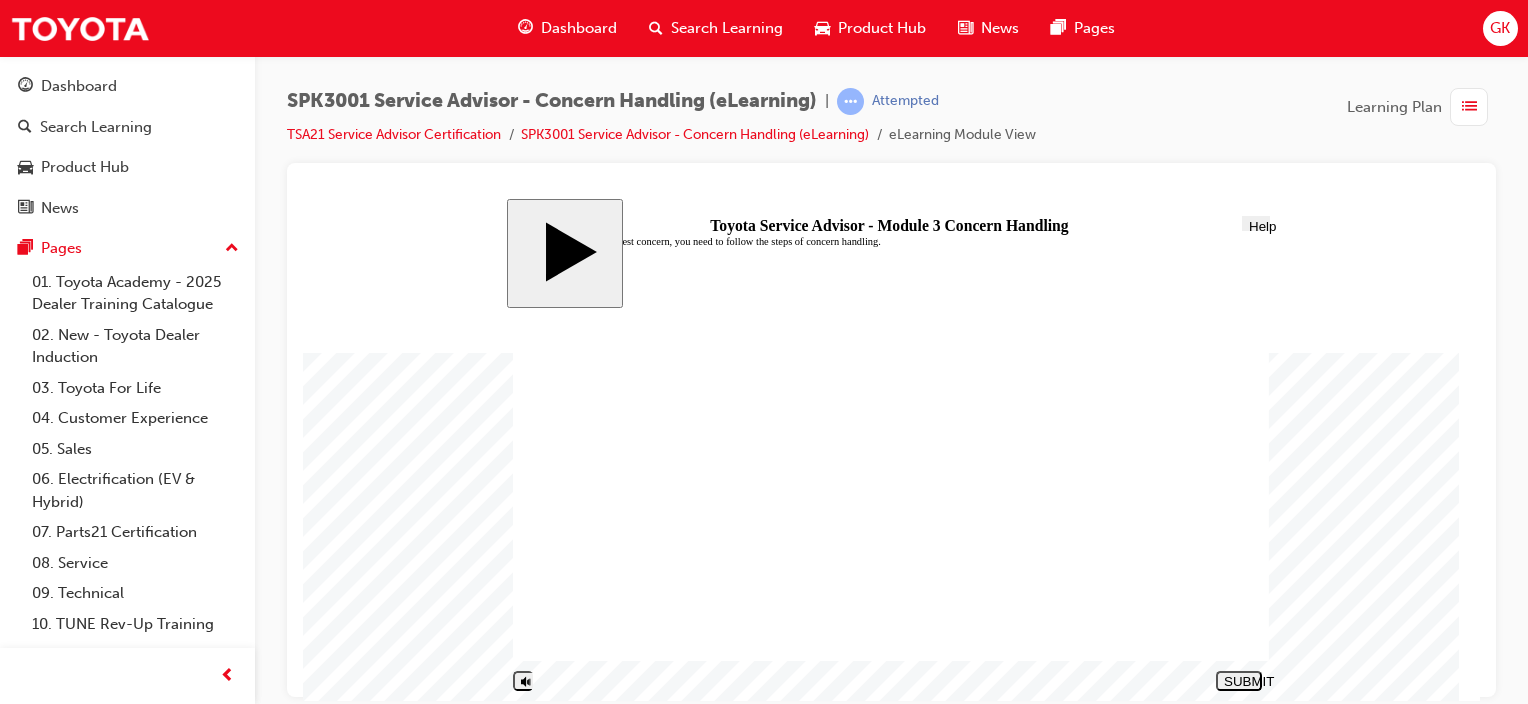 click 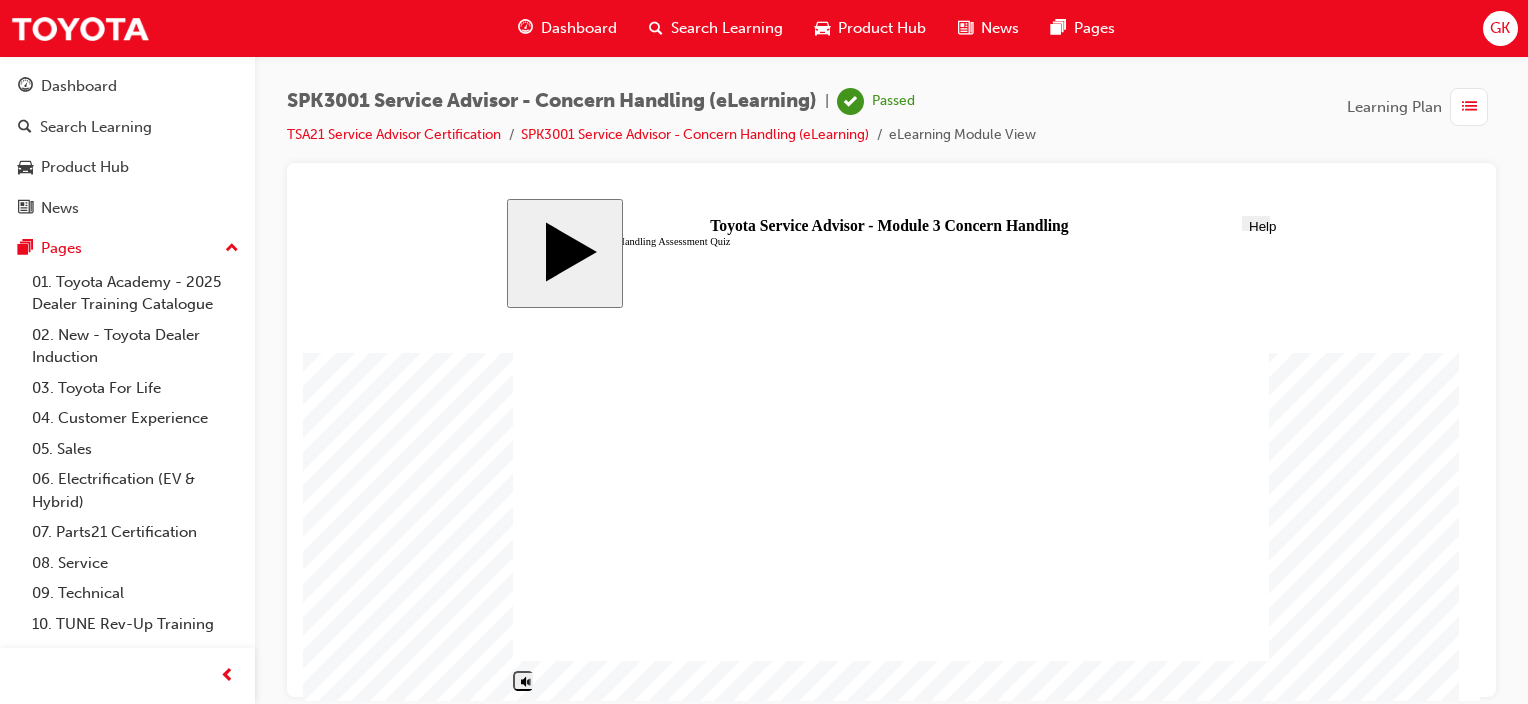 click 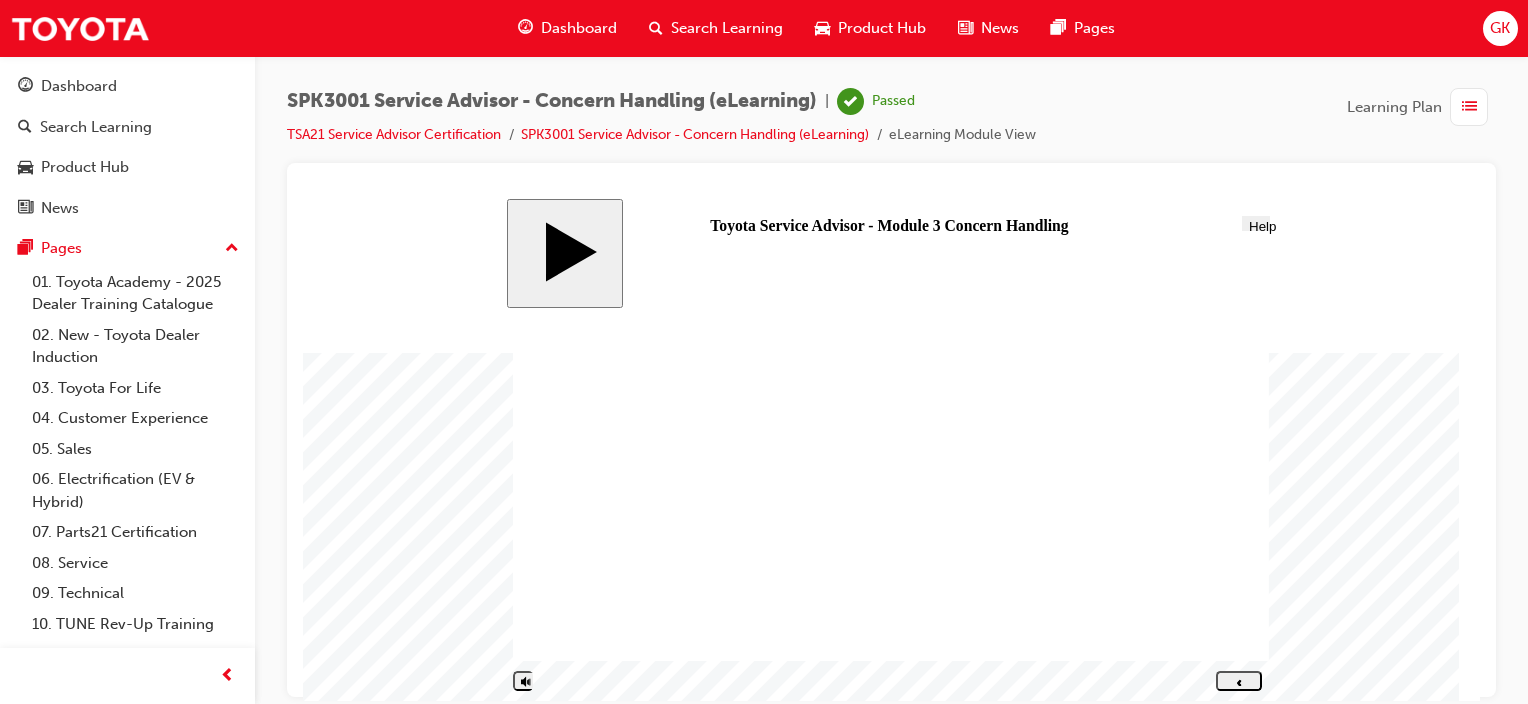 click on "Dashboard" at bounding box center (579, 28) 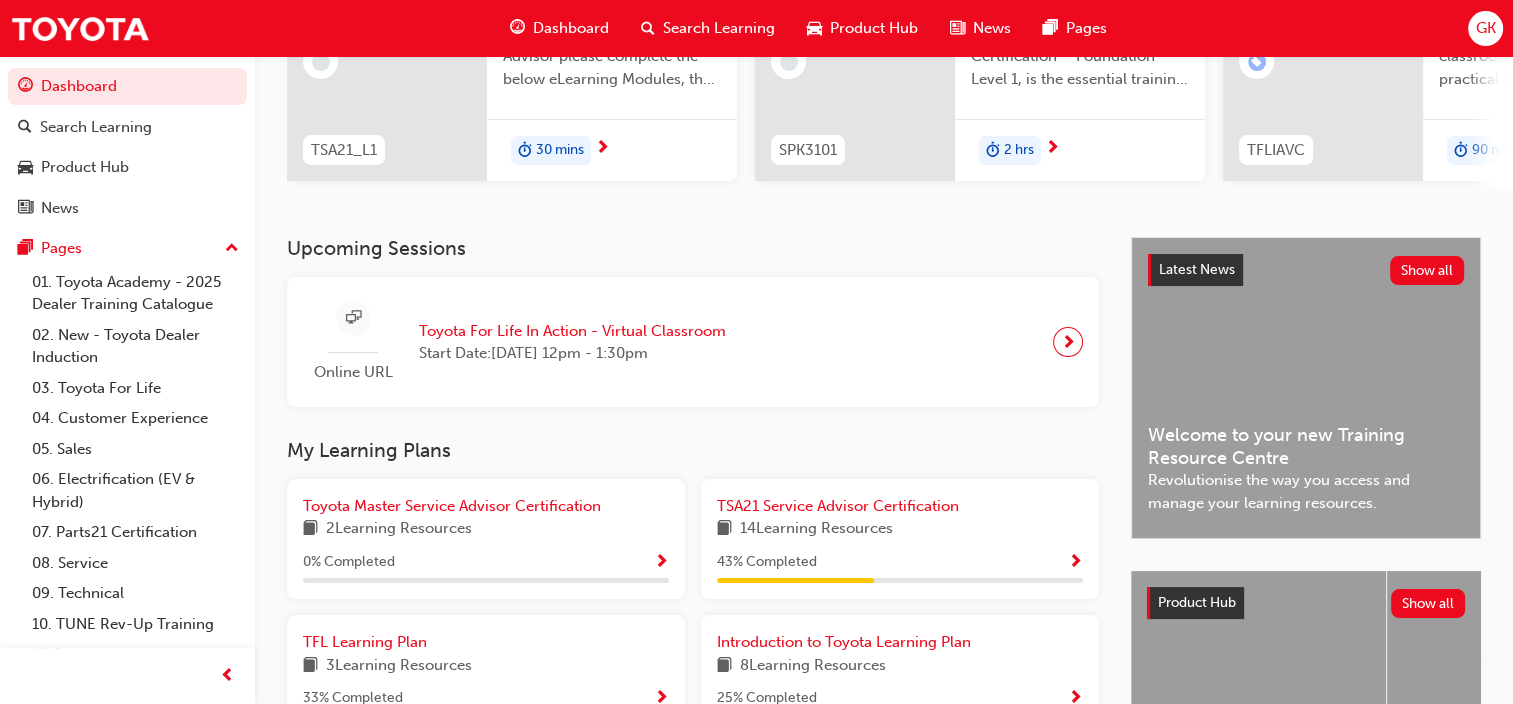 scroll, scrollTop: 275, scrollLeft: 0, axis: vertical 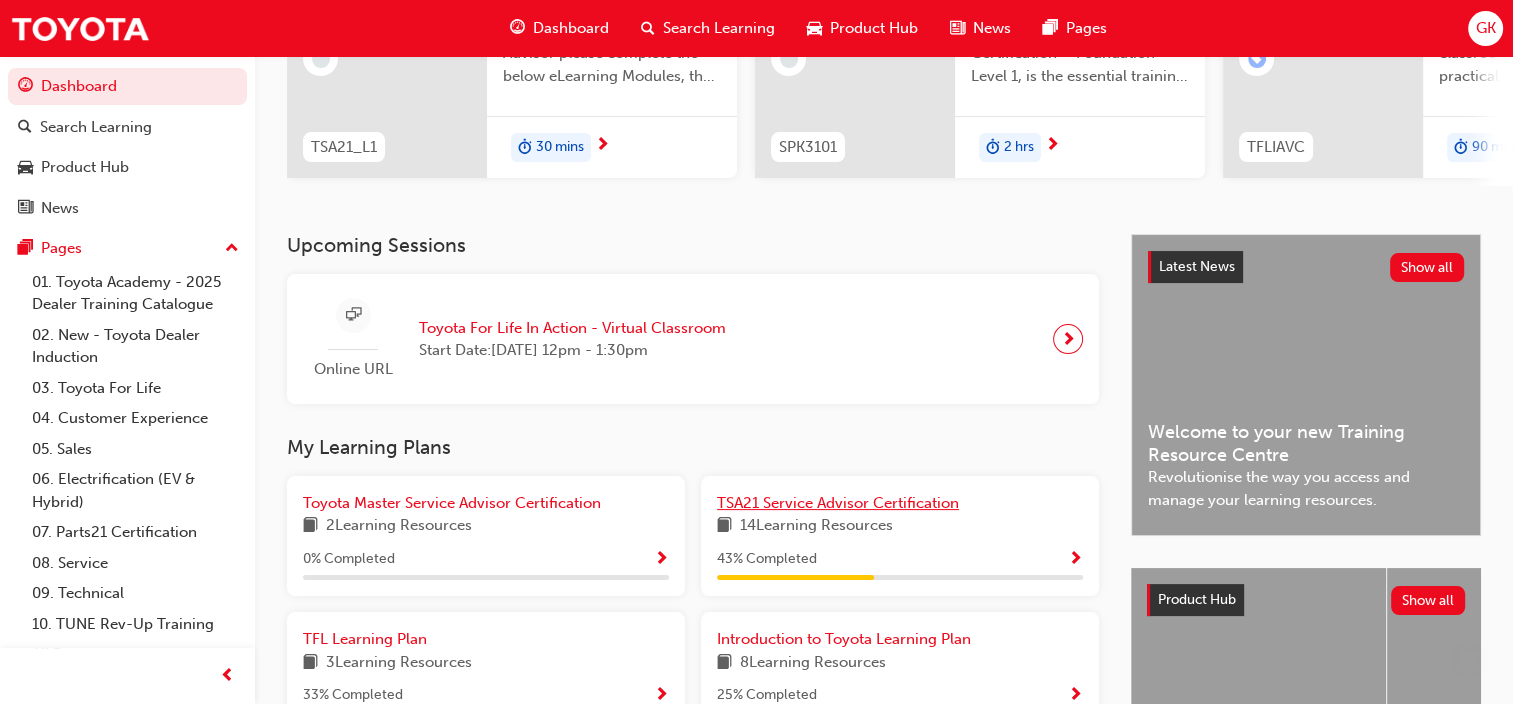 click on "TSA21 Service Advisor Certification" at bounding box center (838, 503) 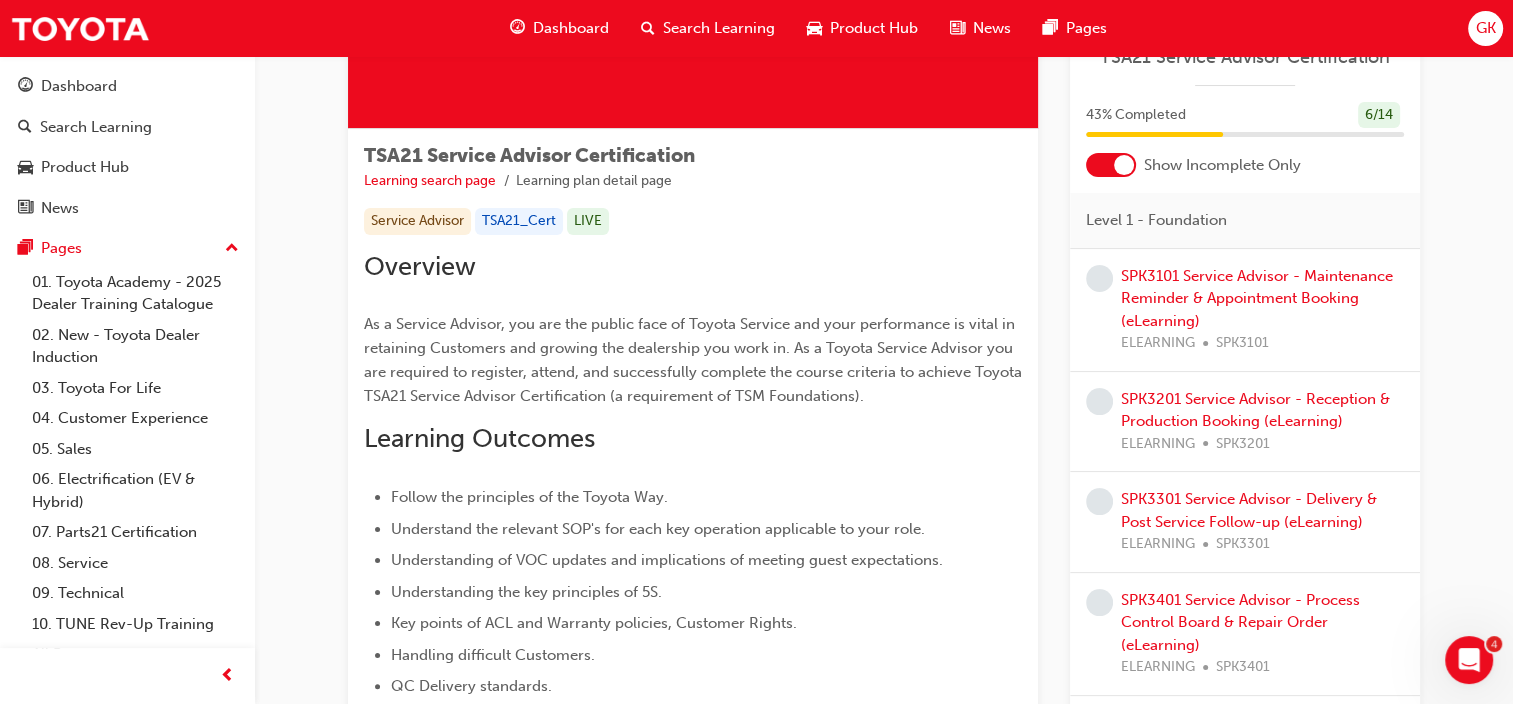 click at bounding box center [1124, 165] 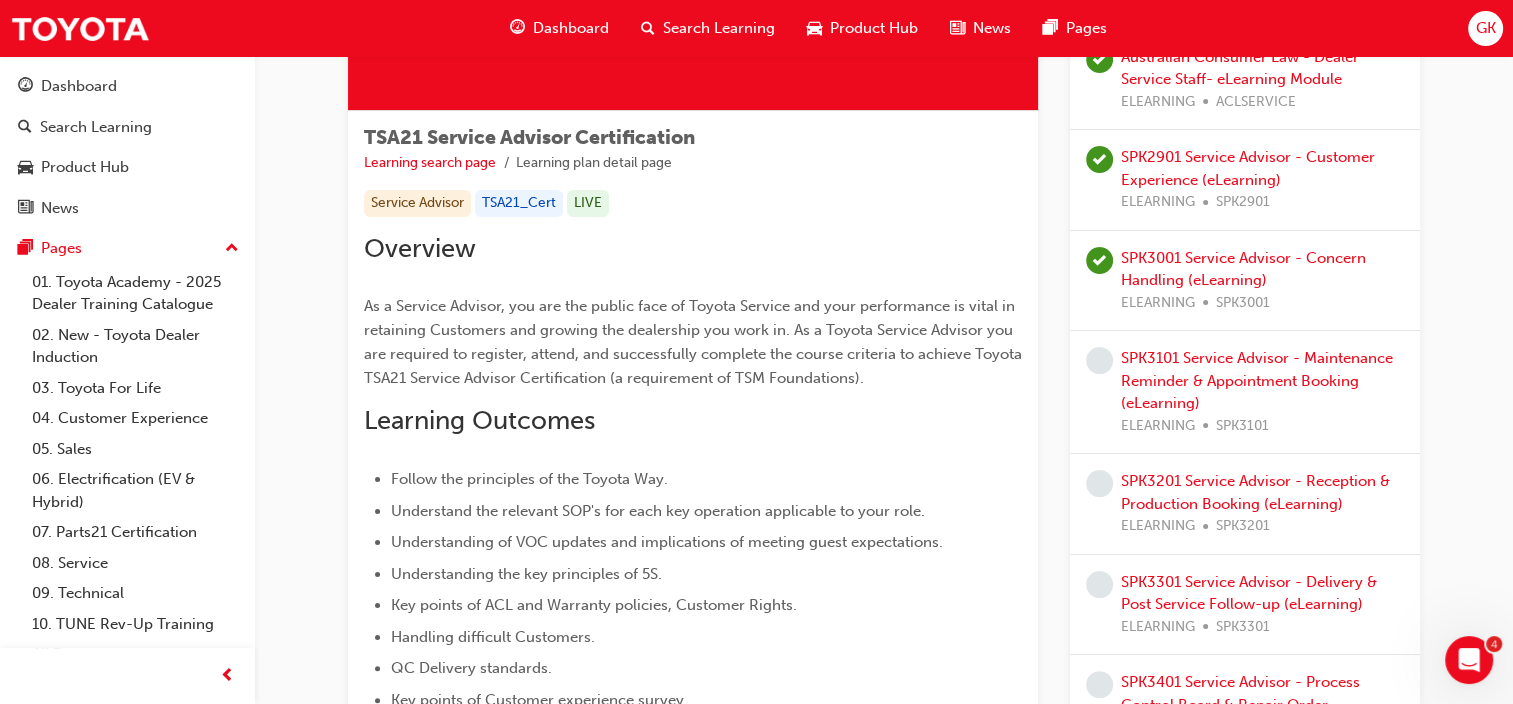 scroll, scrollTop: 300, scrollLeft: 0, axis: vertical 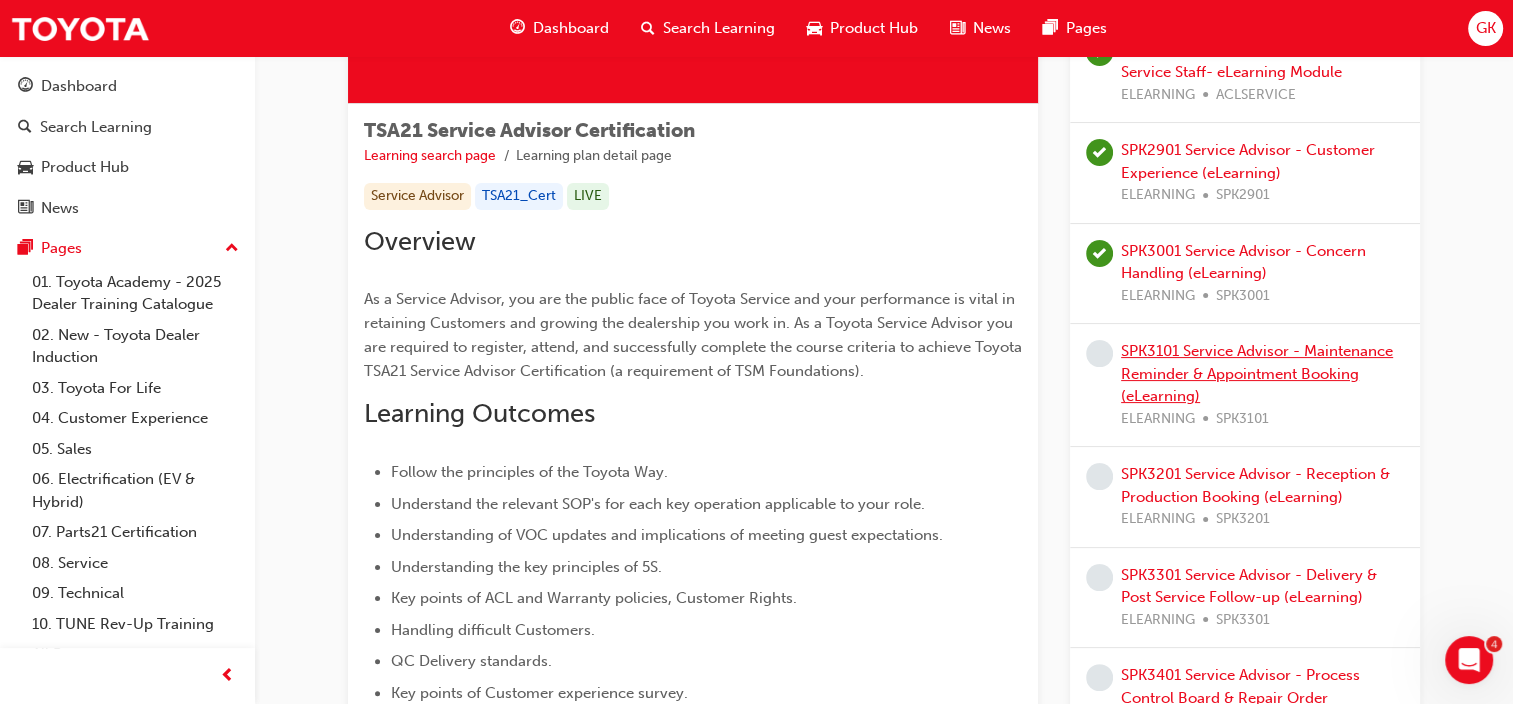 click on "SPK3101 Service Advisor - Maintenance Reminder & Appointment Booking (eLearning)" at bounding box center [1257, 373] 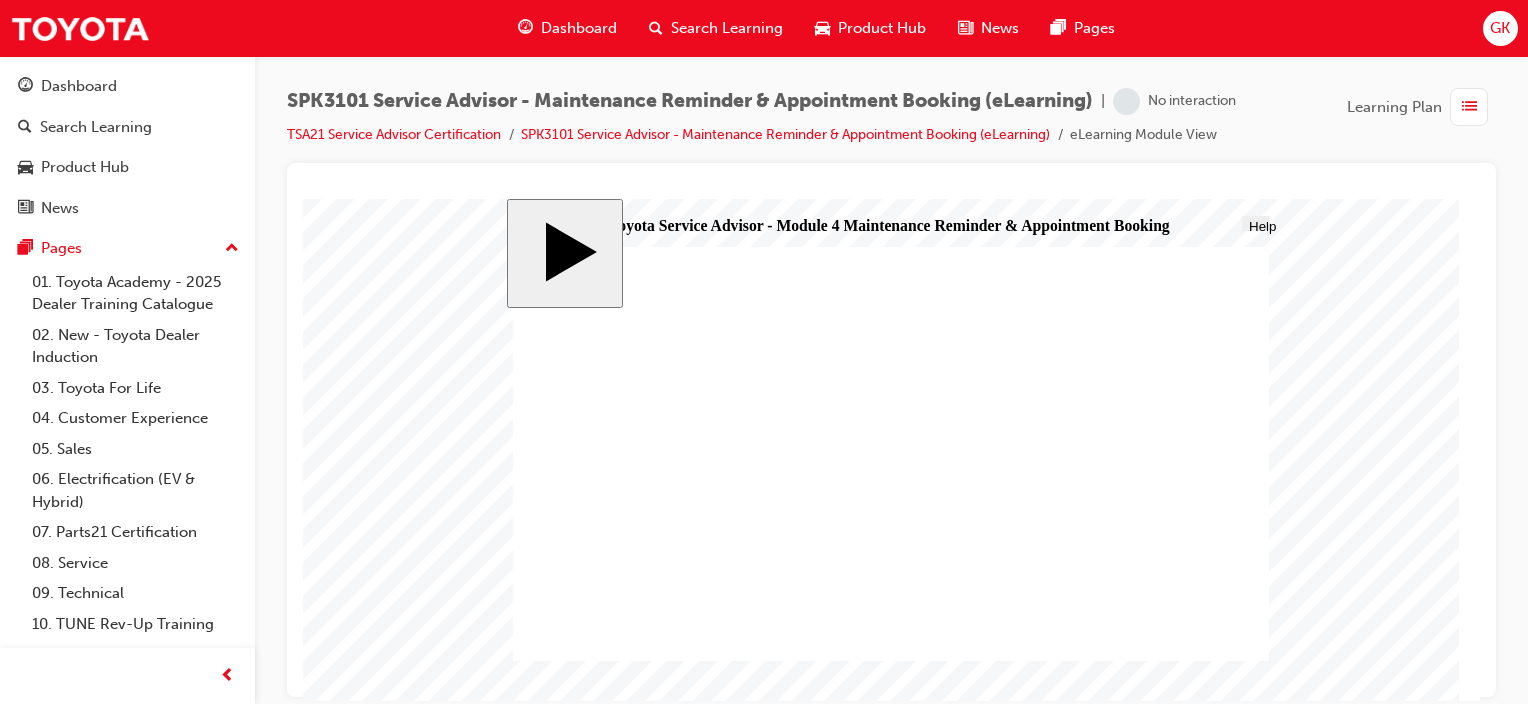 scroll, scrollTop: 0, scrollLeft: 0, axis: both 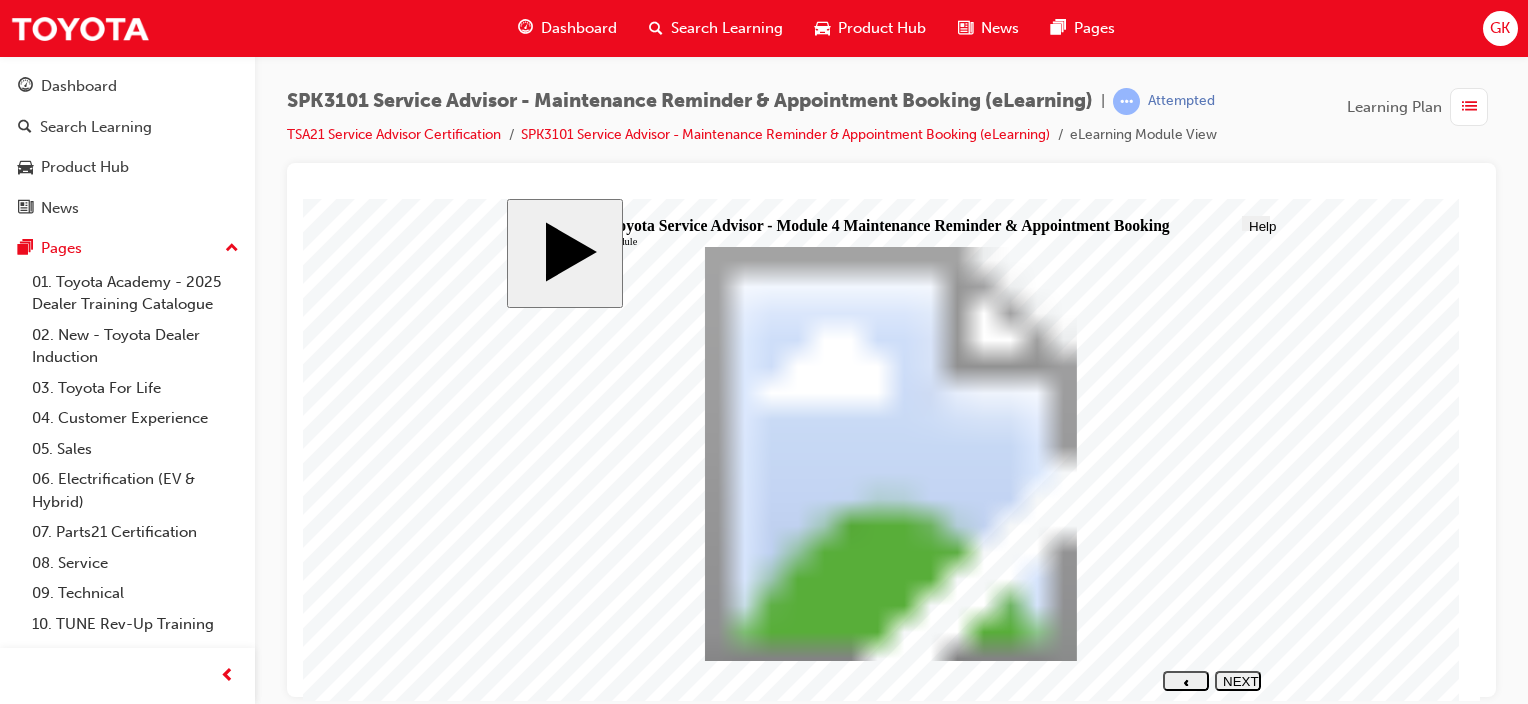 click on "NEXT" at bounding box center [1238, 688] 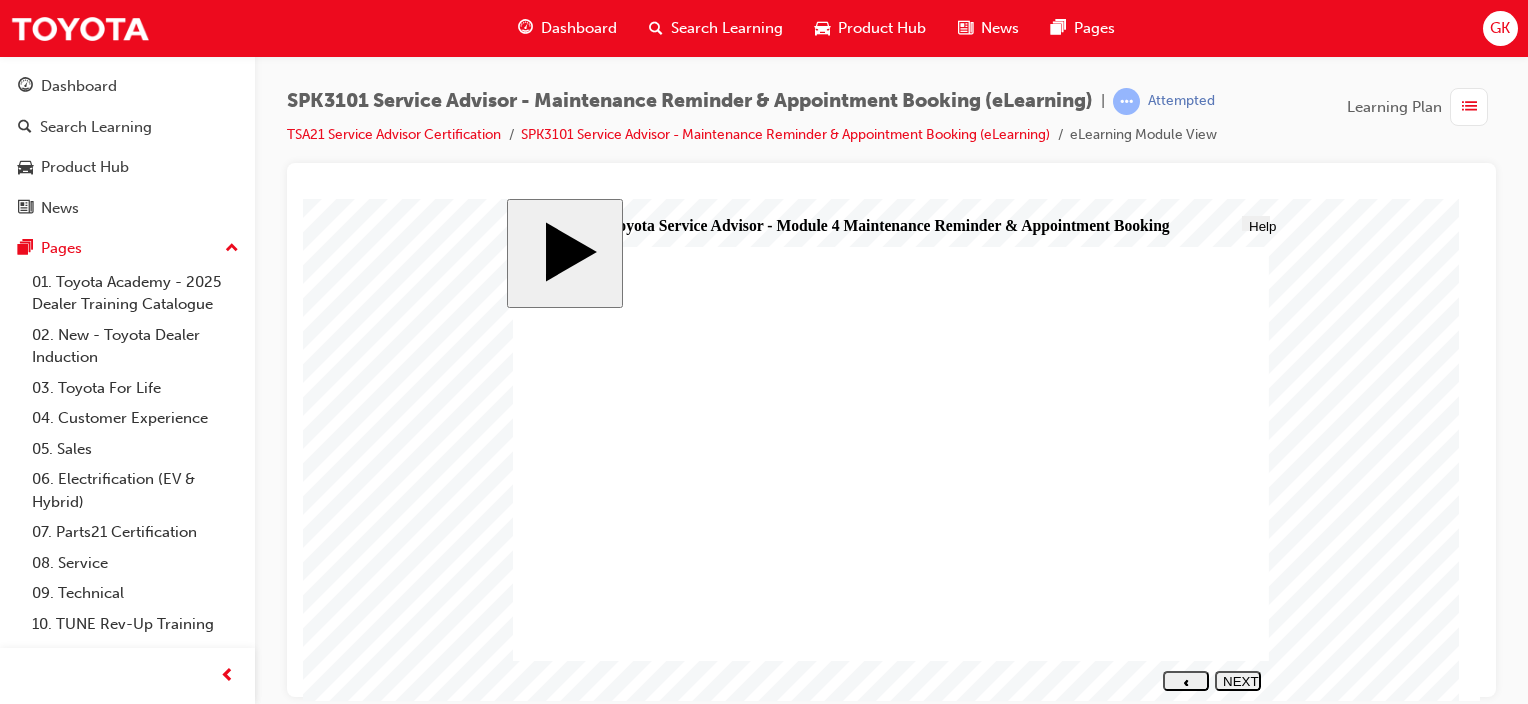 click on "NEXT" at bounding box center (1238, 688) 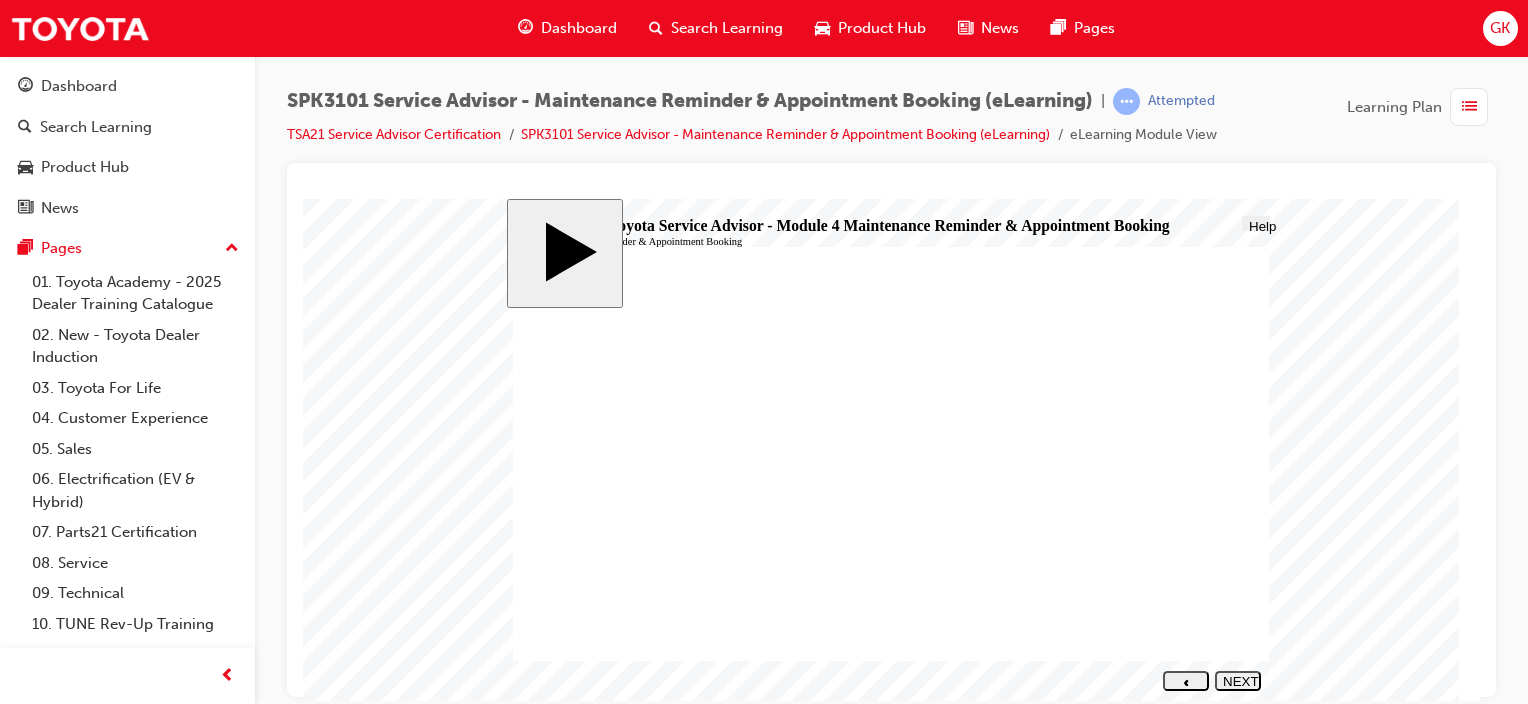 click on "NEXT" at bounding box center [1238, 688] 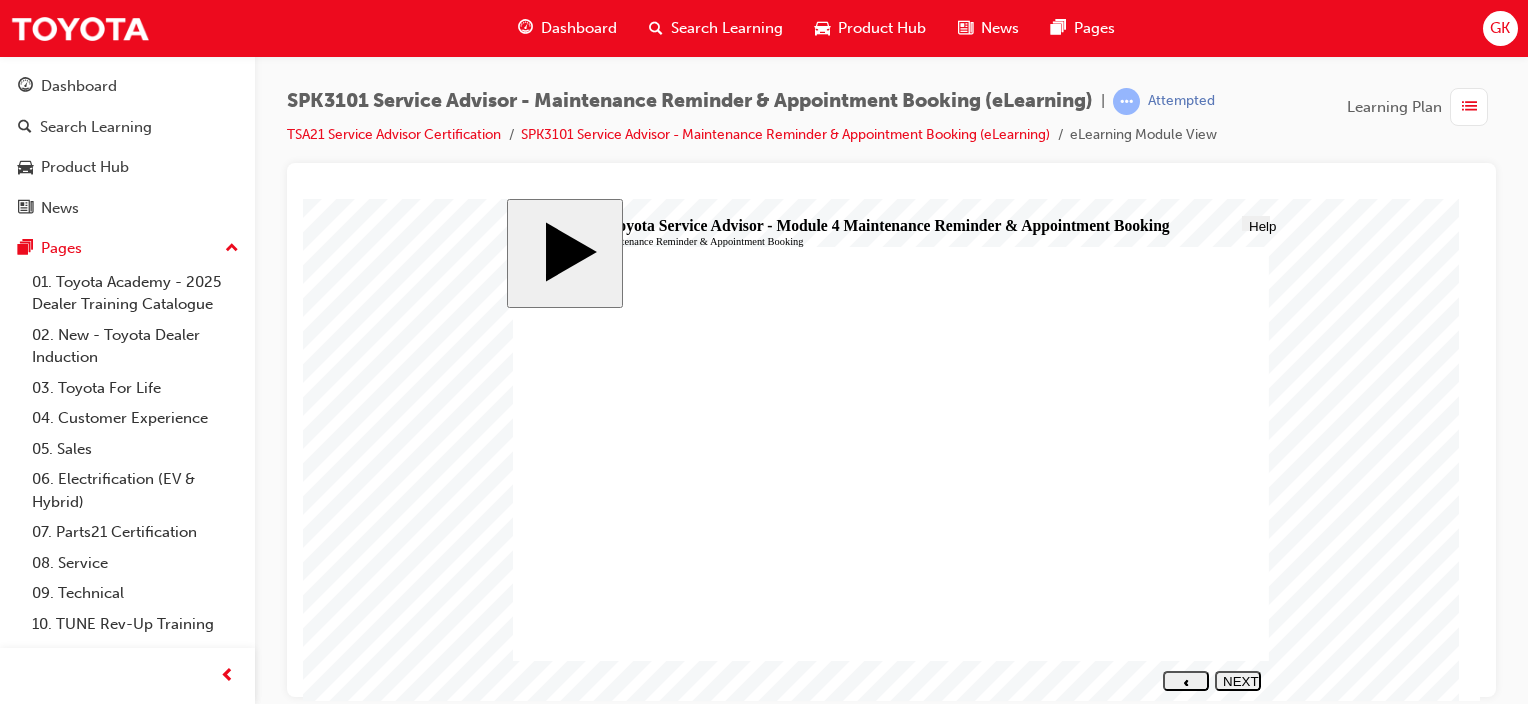 click on "NEXT" at bounding box center [1238, 688] 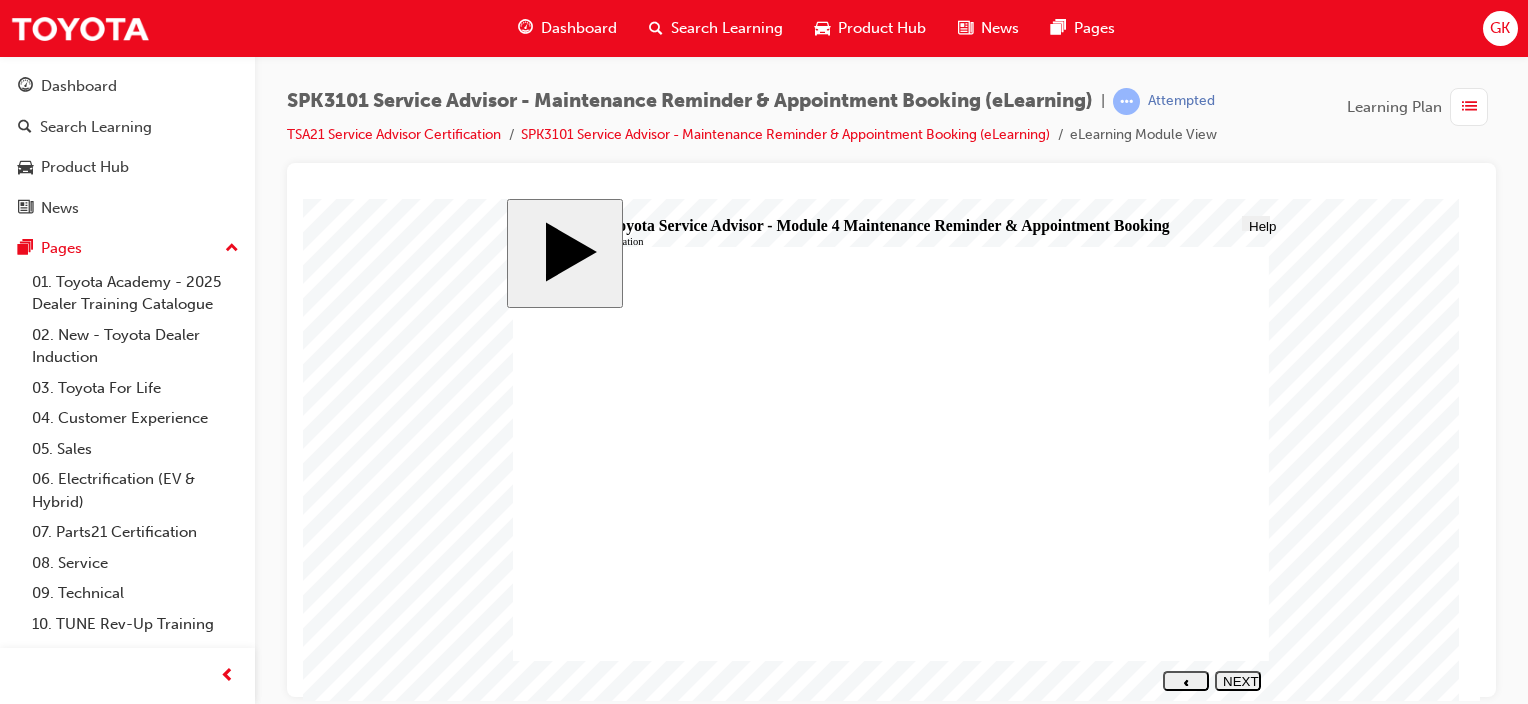 click on "NEXT" at bounding box center (1238, 688) 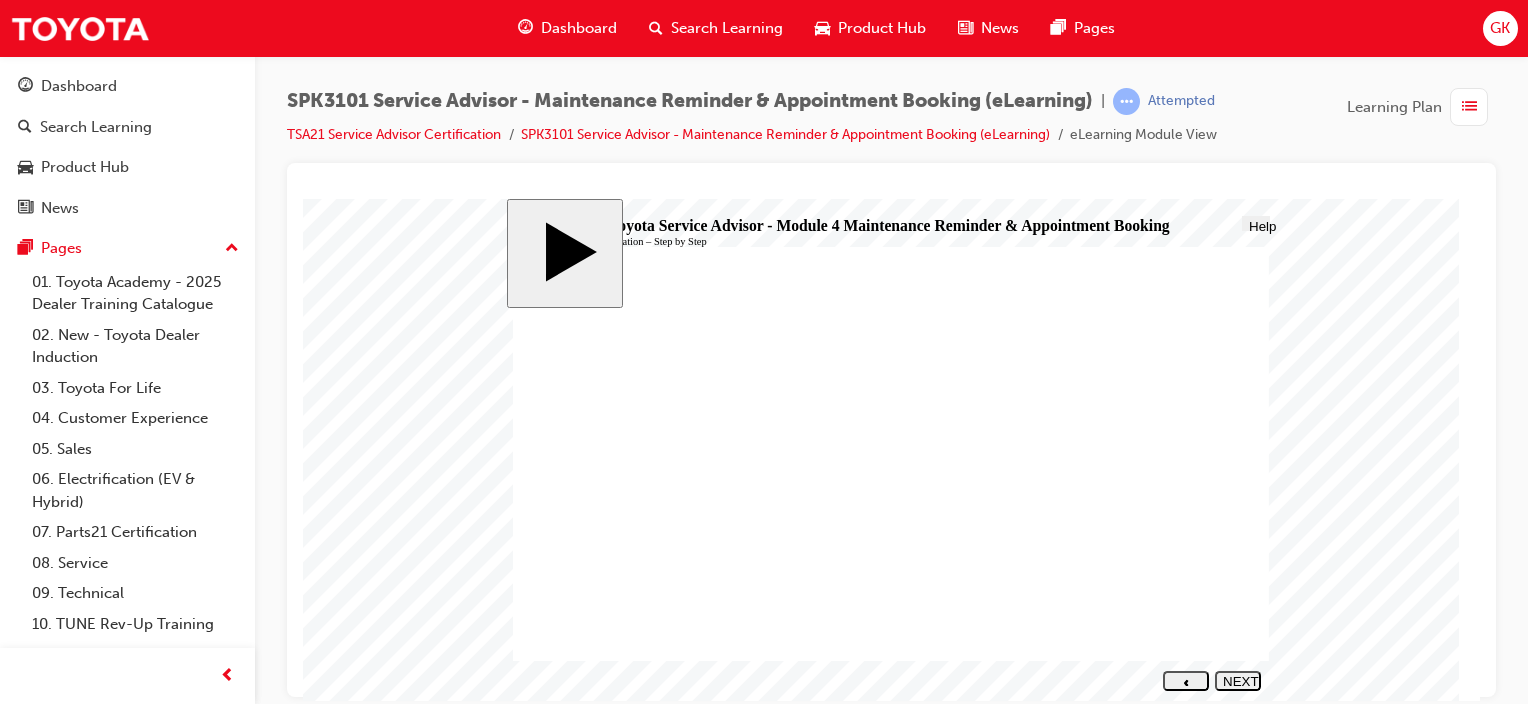 click 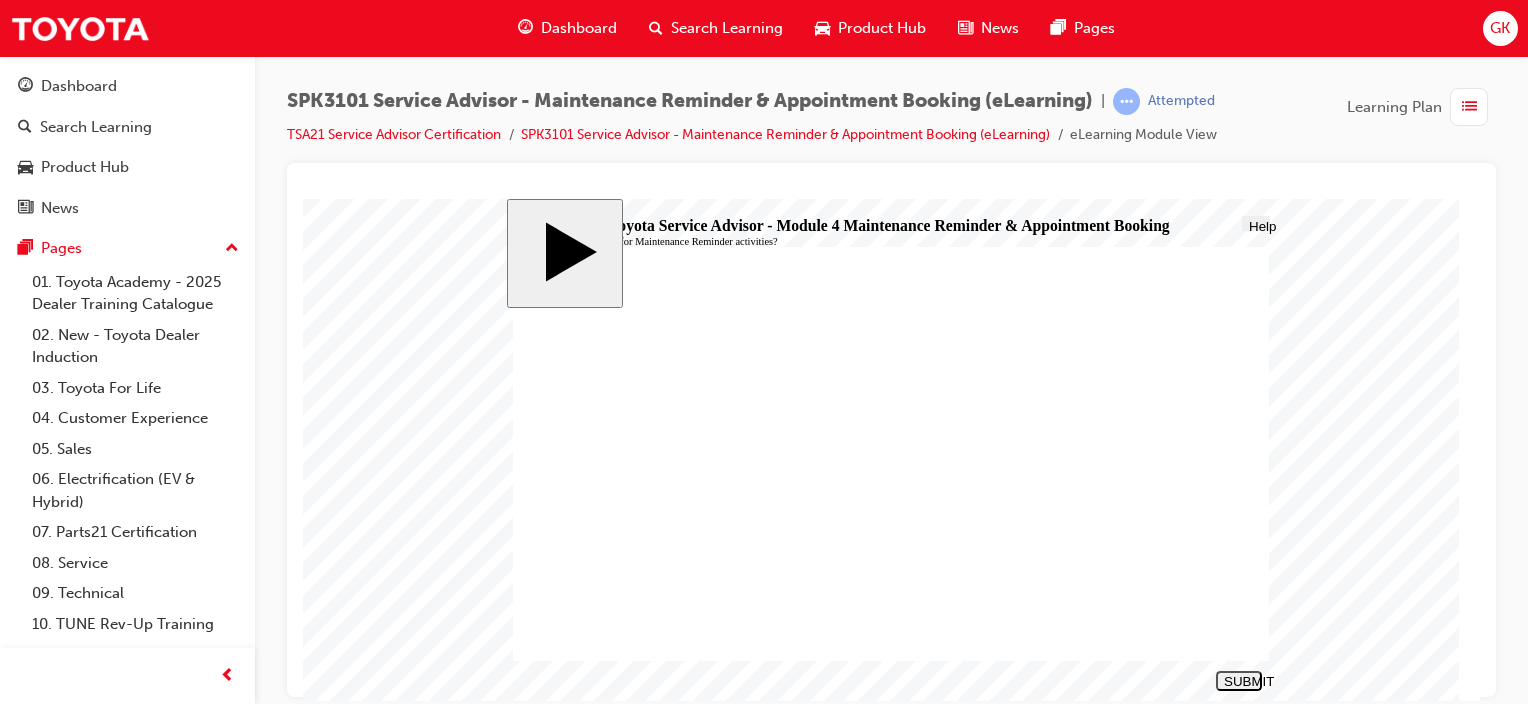 click 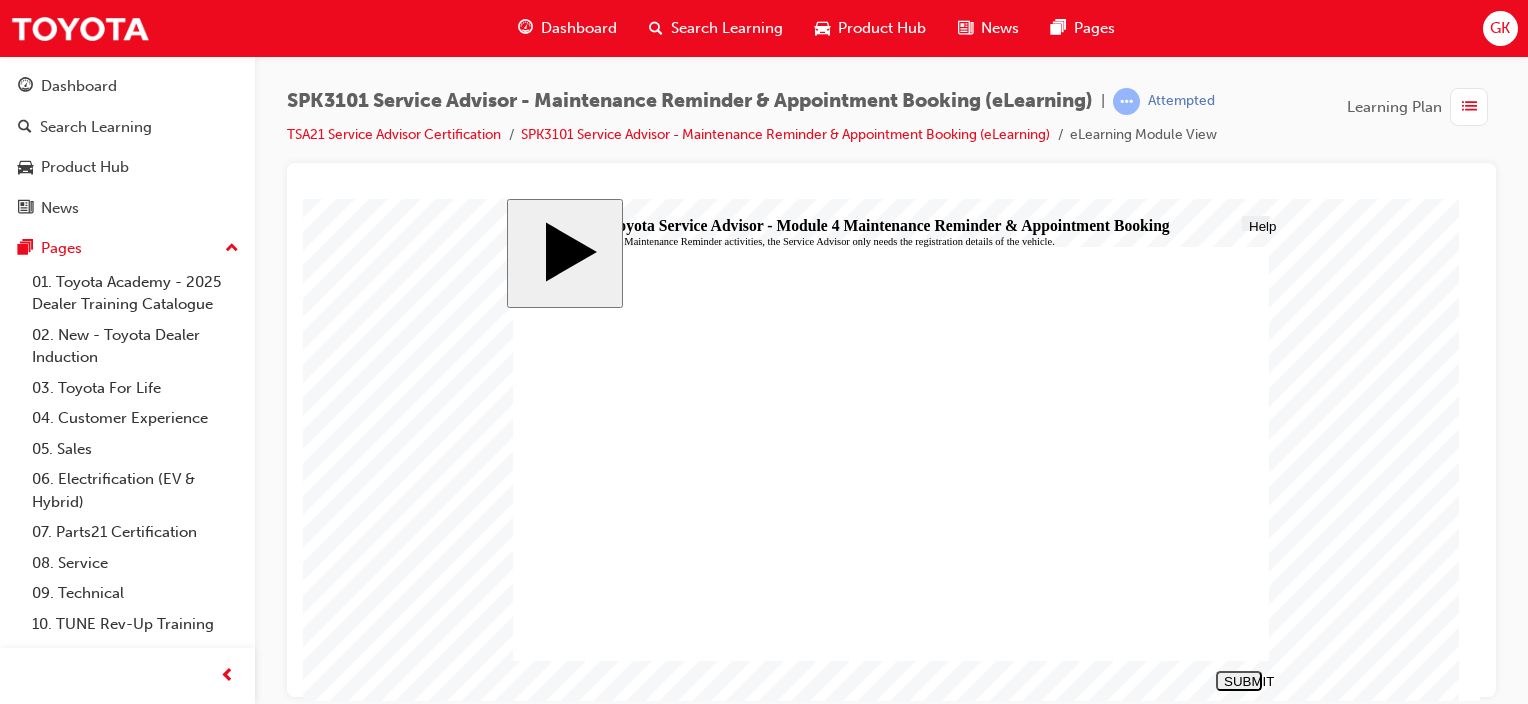 click 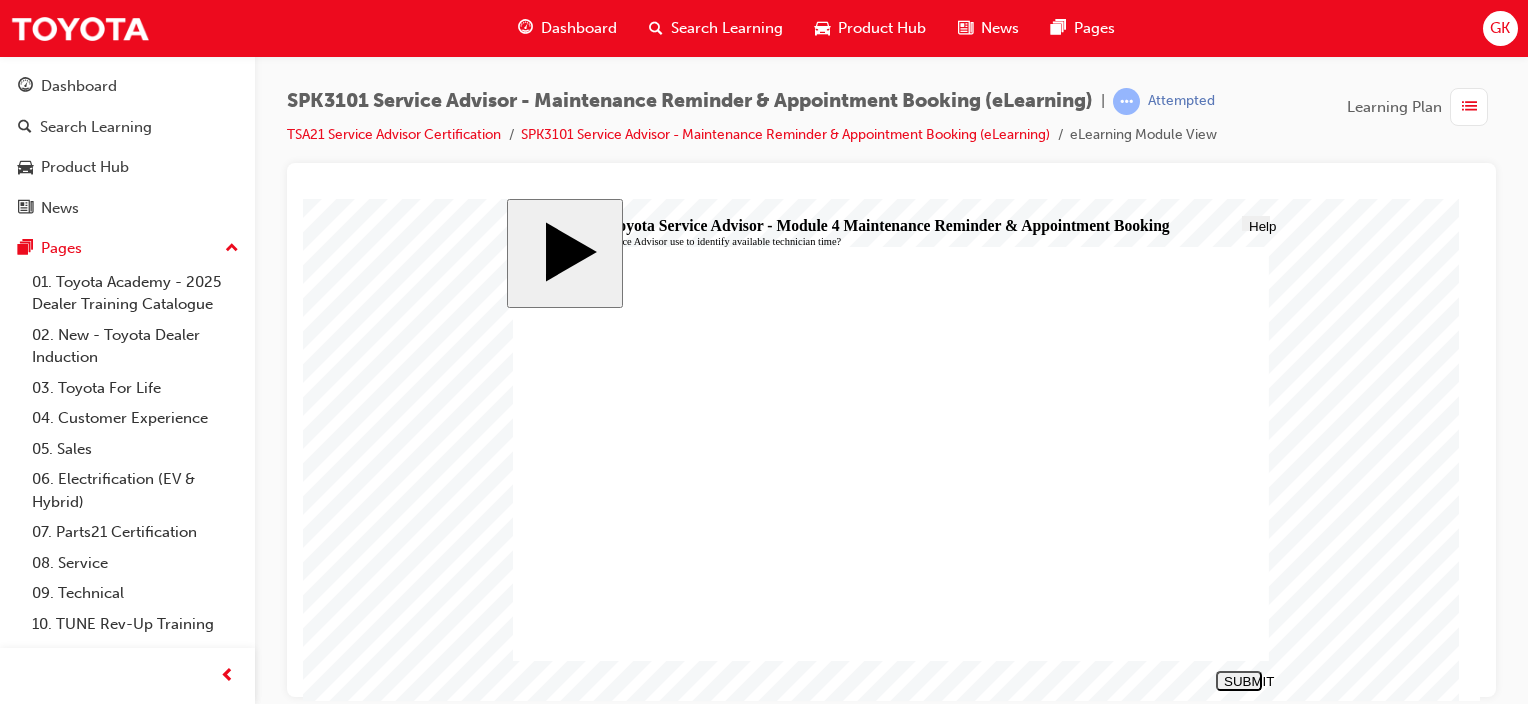 click 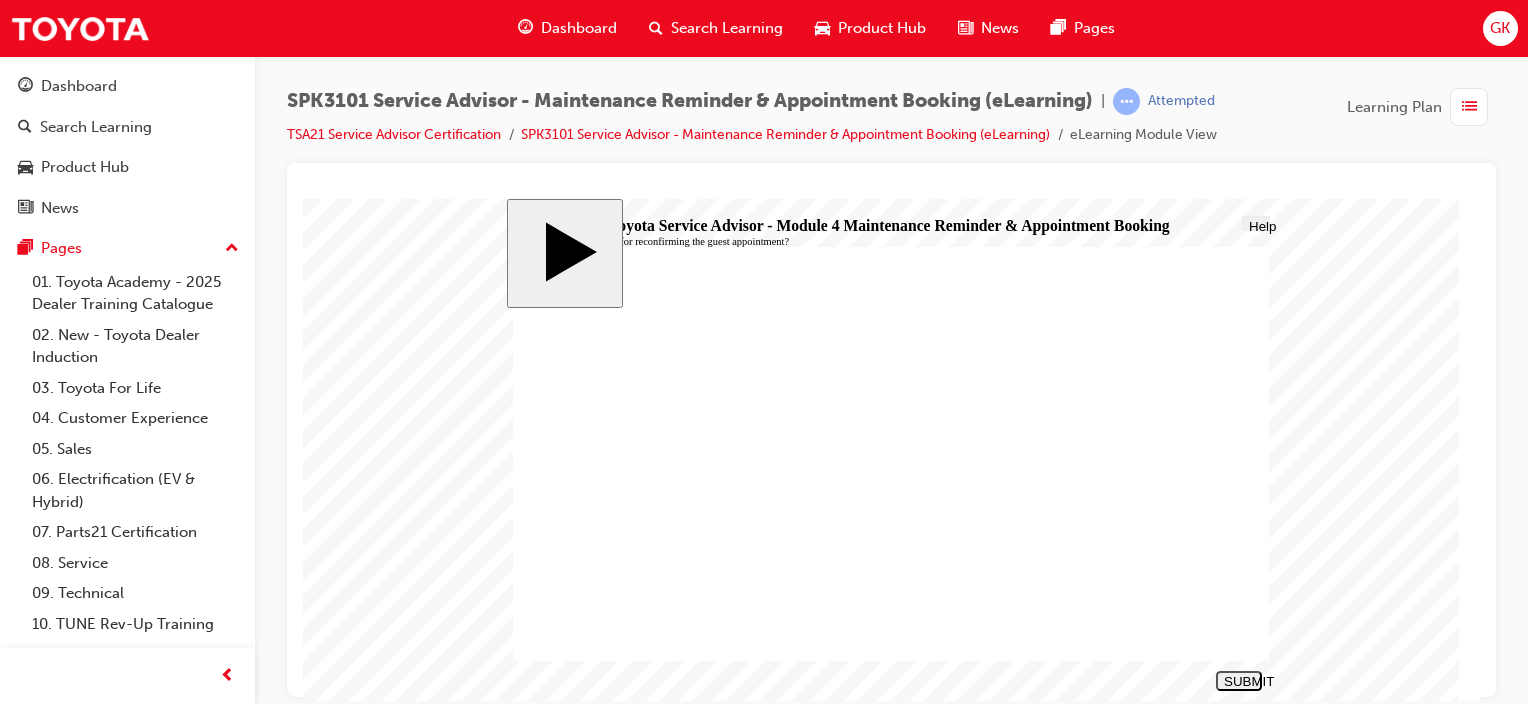 click 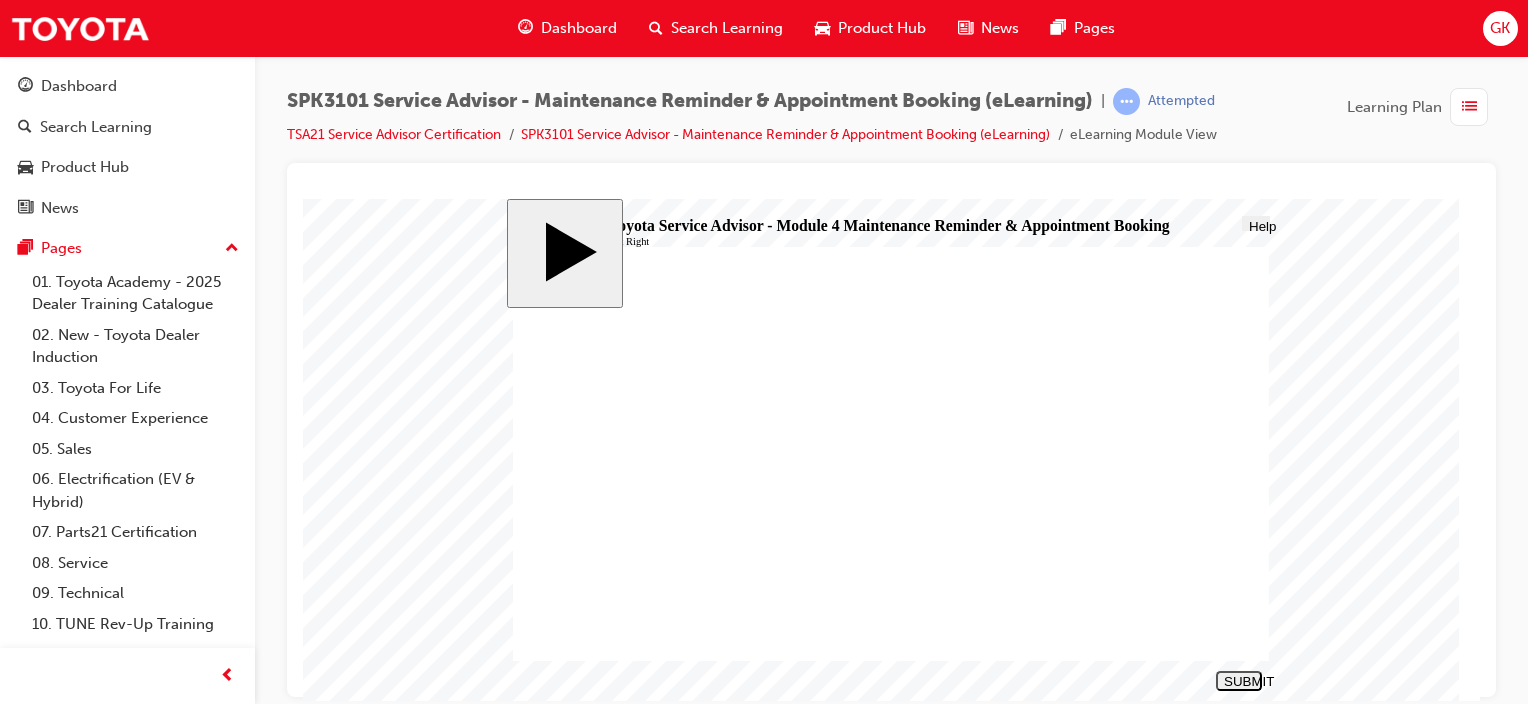 click 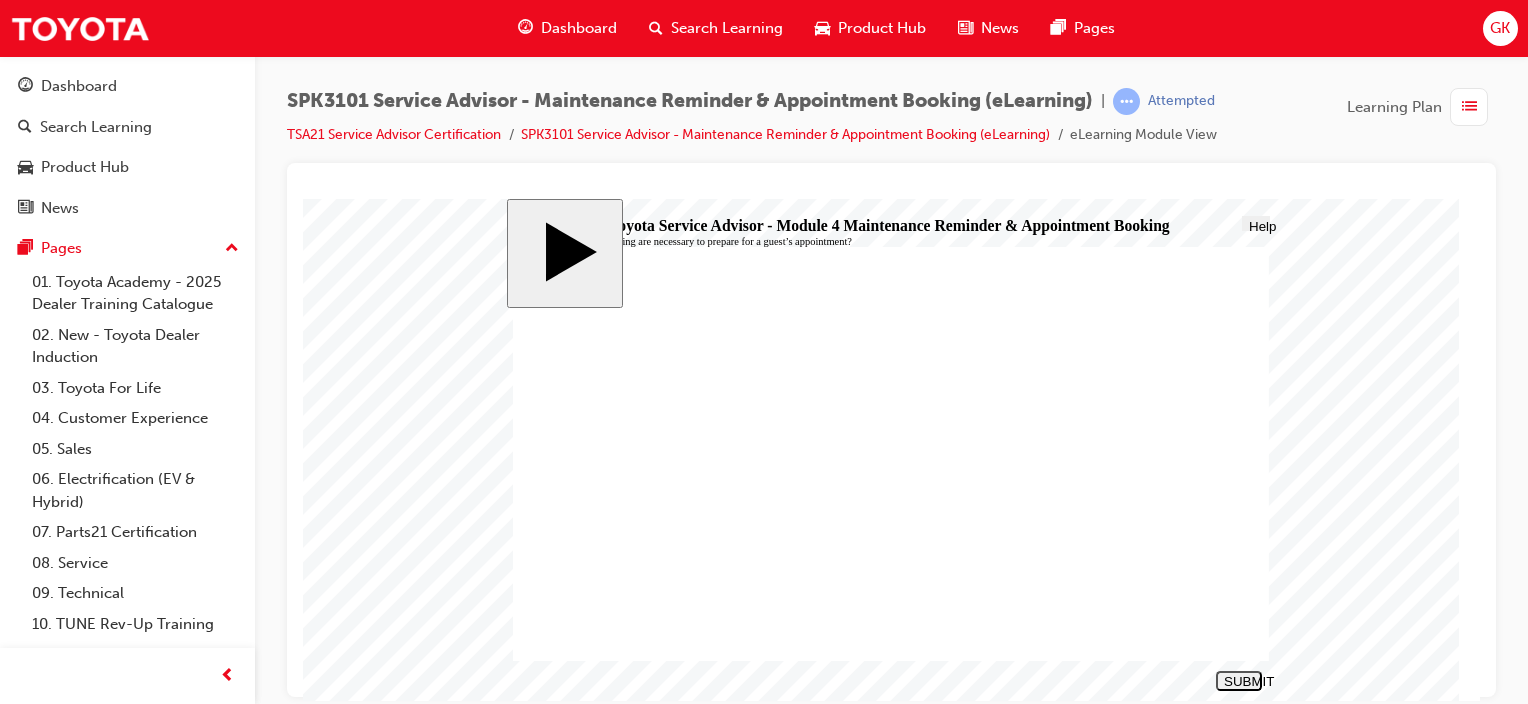 click 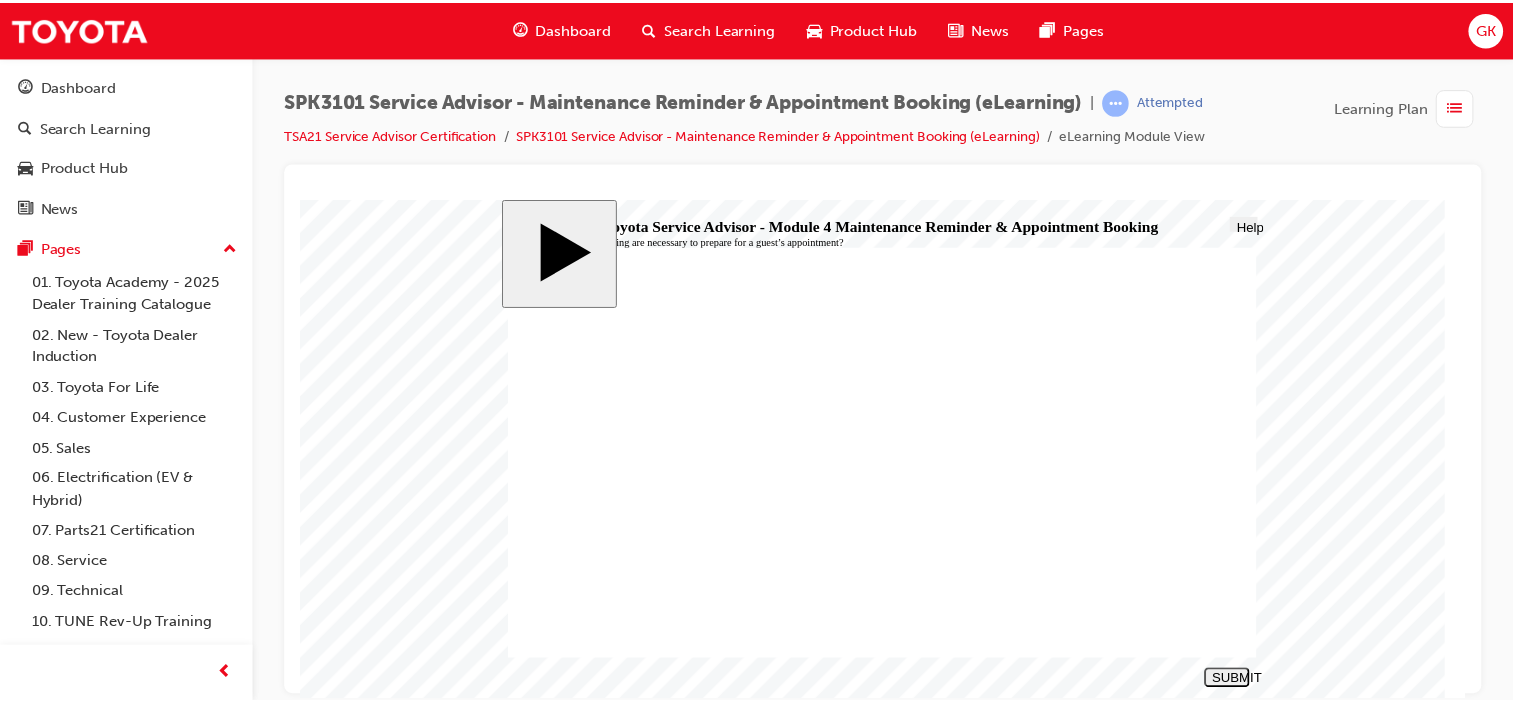 scroll, scrollTop: 0, scrollLeft: 0, axis: both 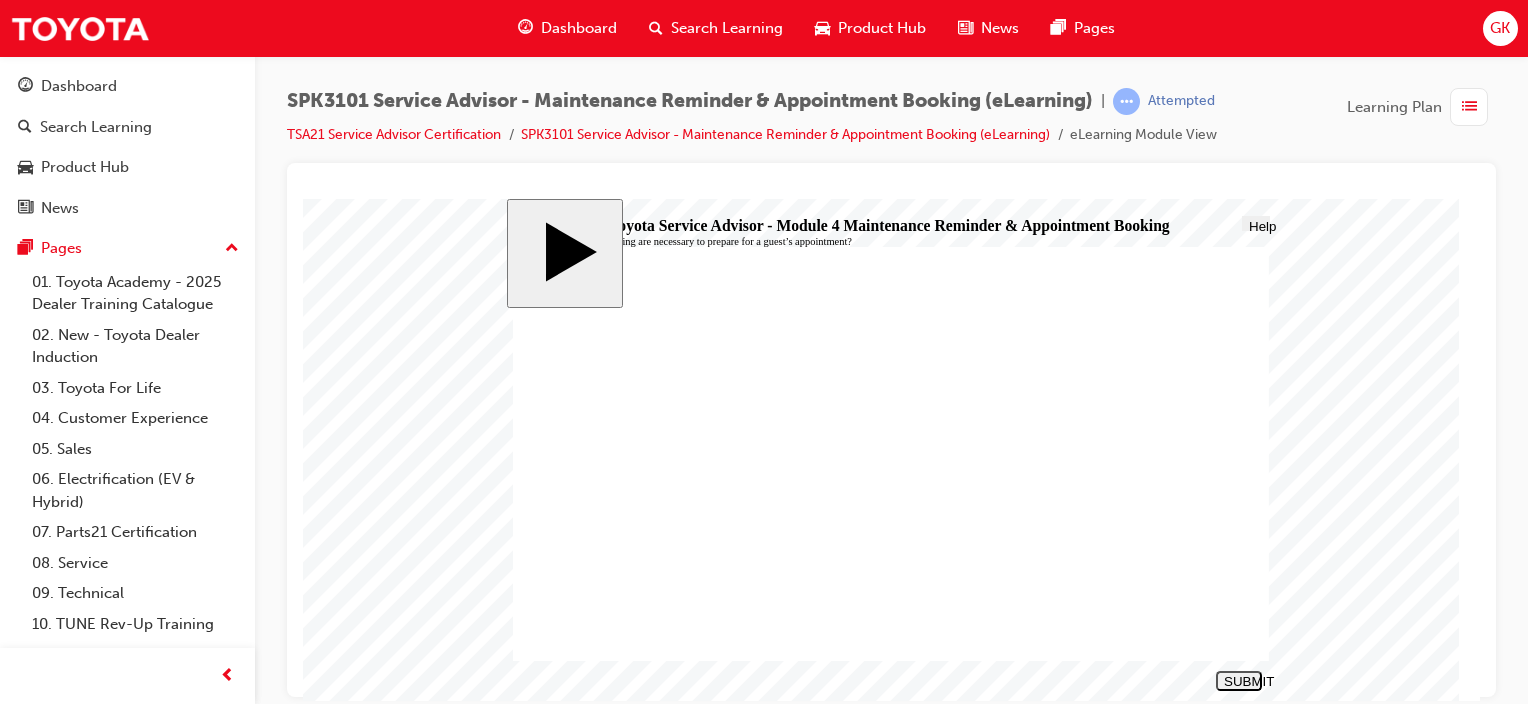 click 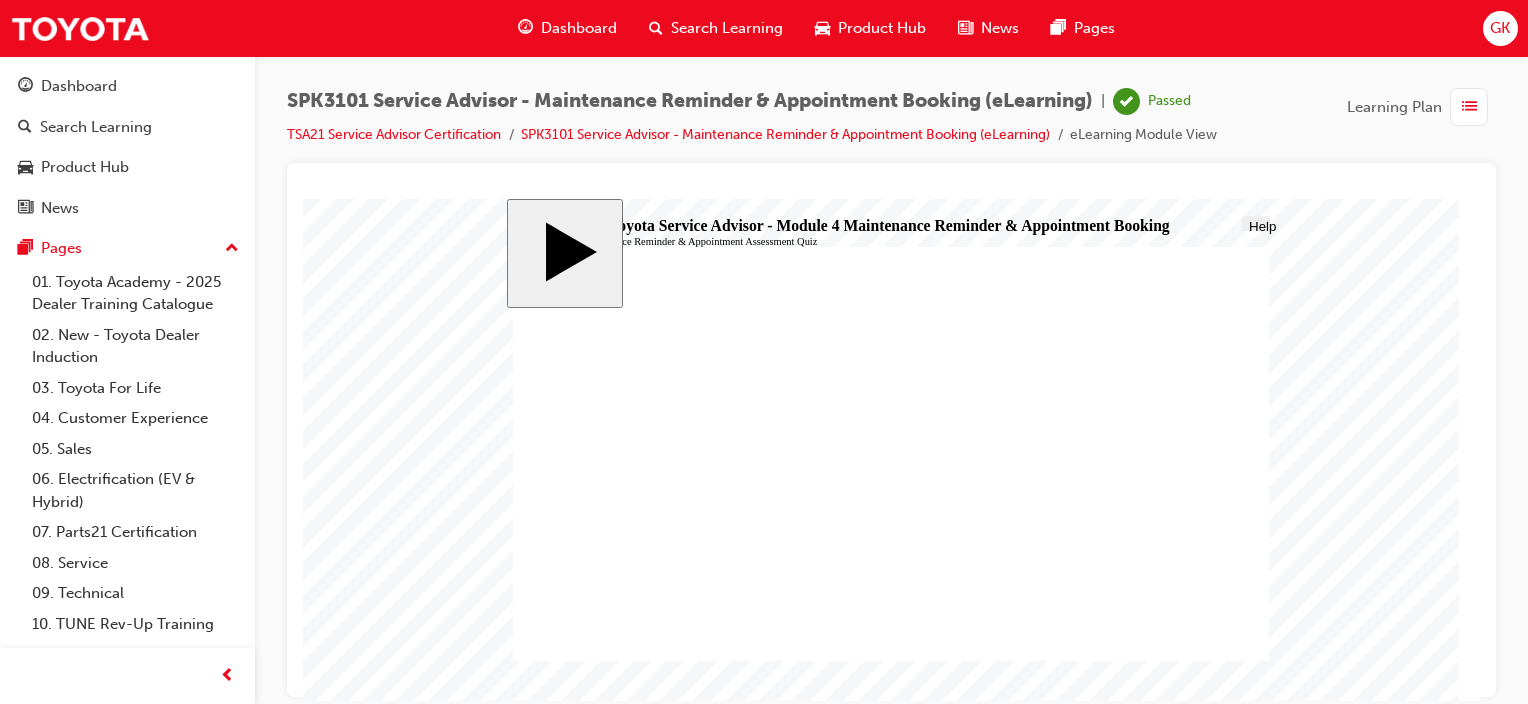click 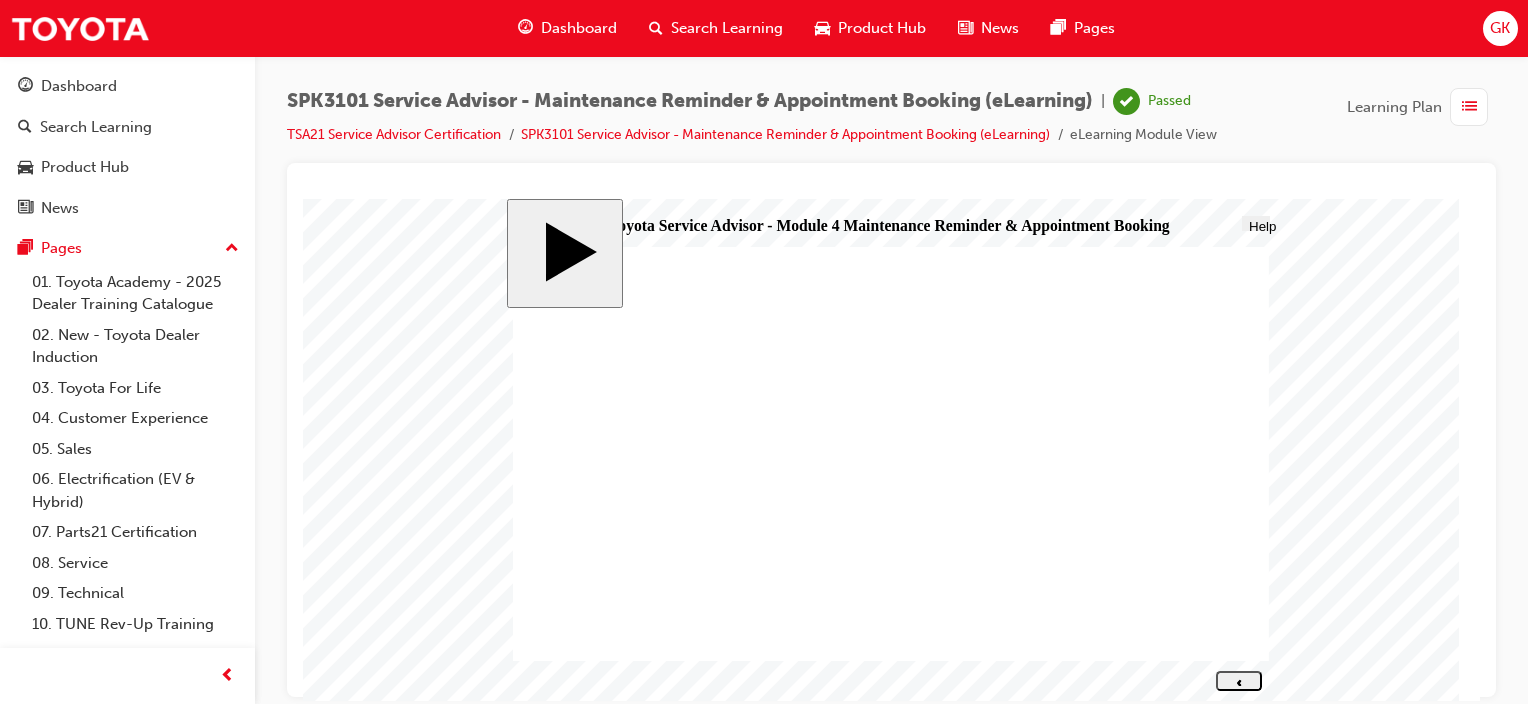 click on "Dashboard" at bounding box center (579, 28) 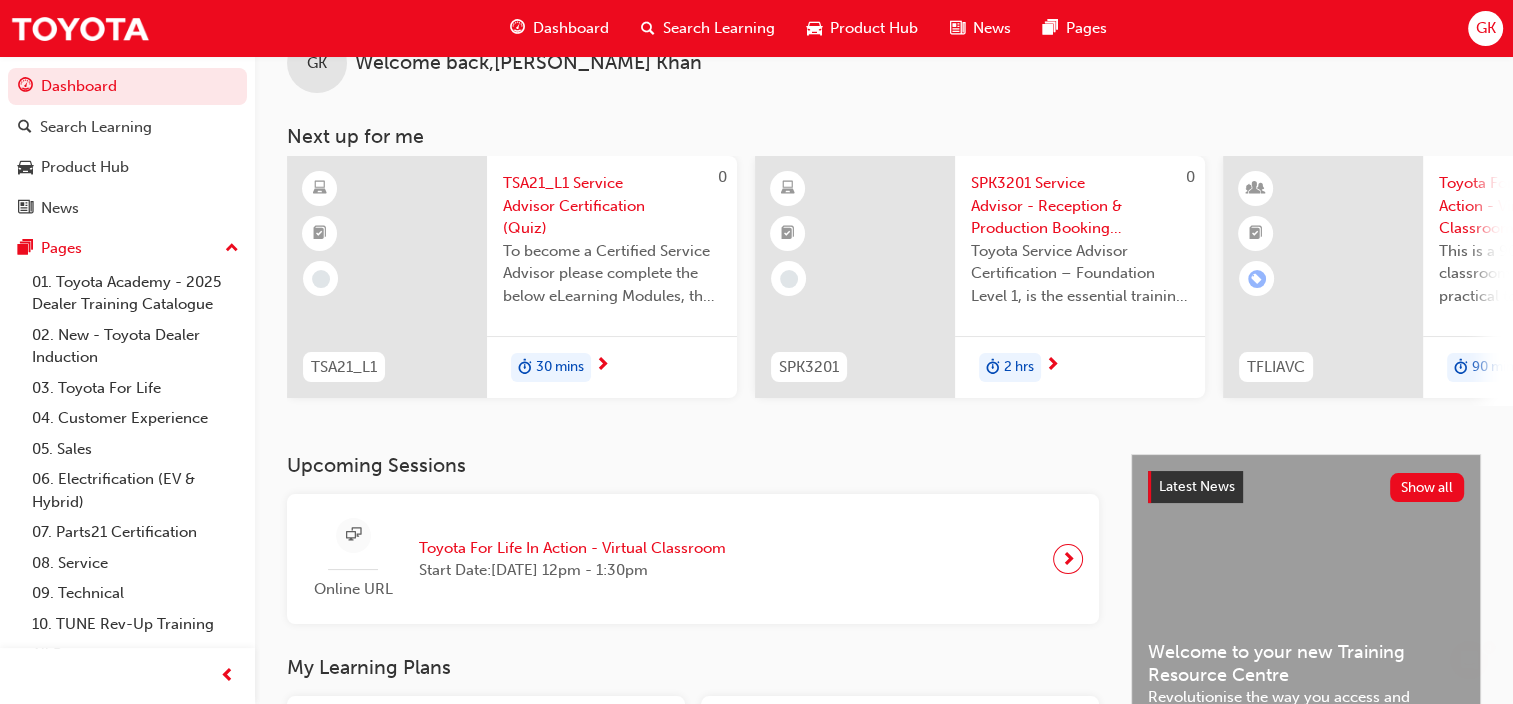 scroll, scrollTop: 324, scrollLeft: 0, axis: vertical 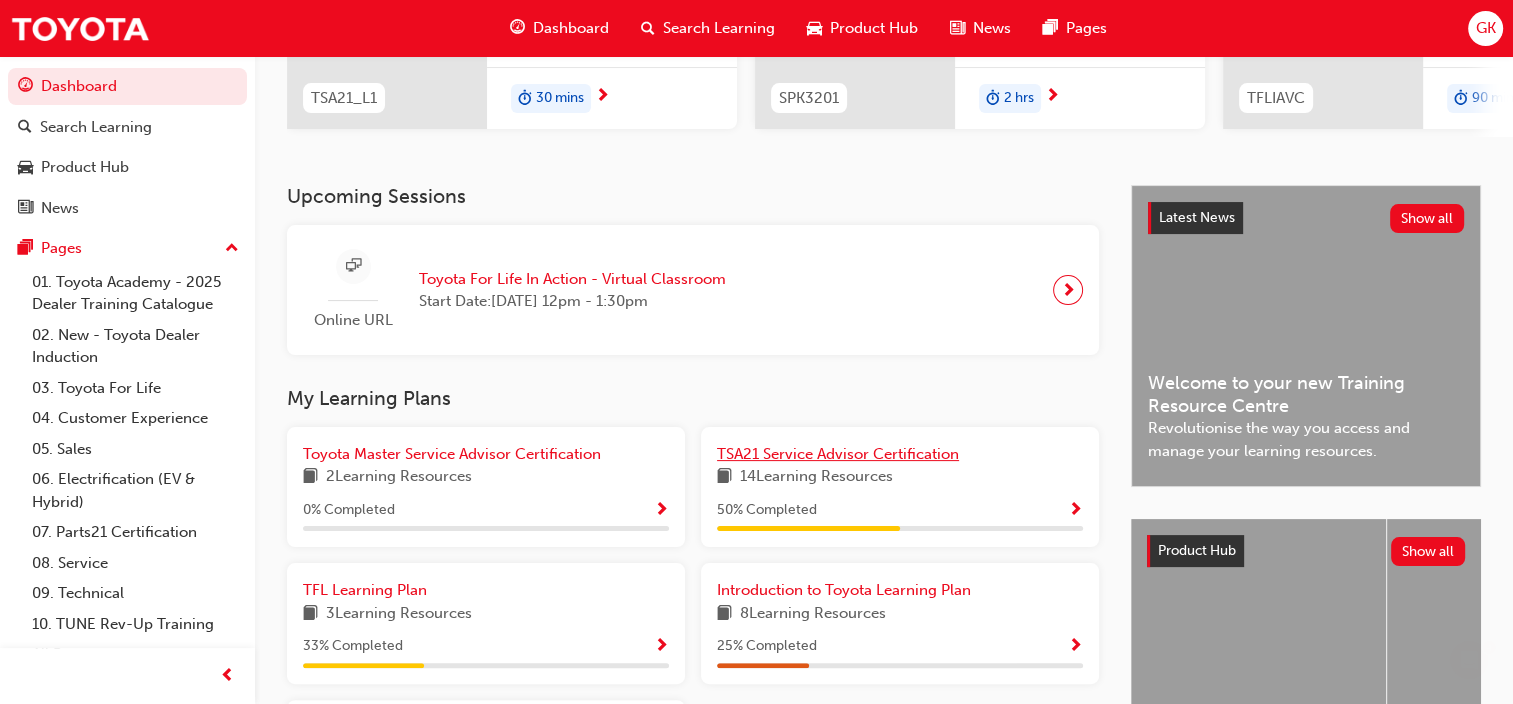 click on "TSA21 Service Advisor Certification" at bounding box center (838, 454) 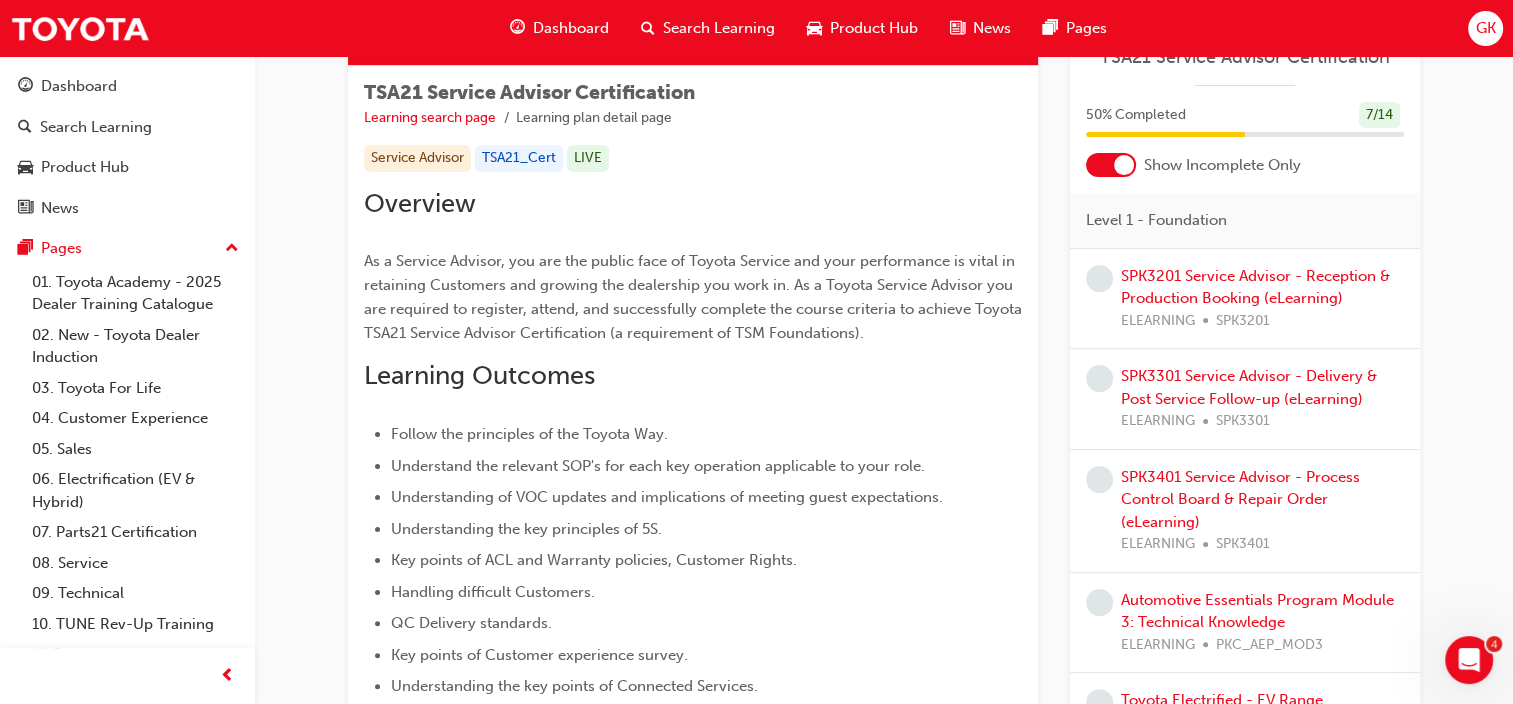 scroll, scrollTop: 350, scrollLeft: 0, axis: vertical 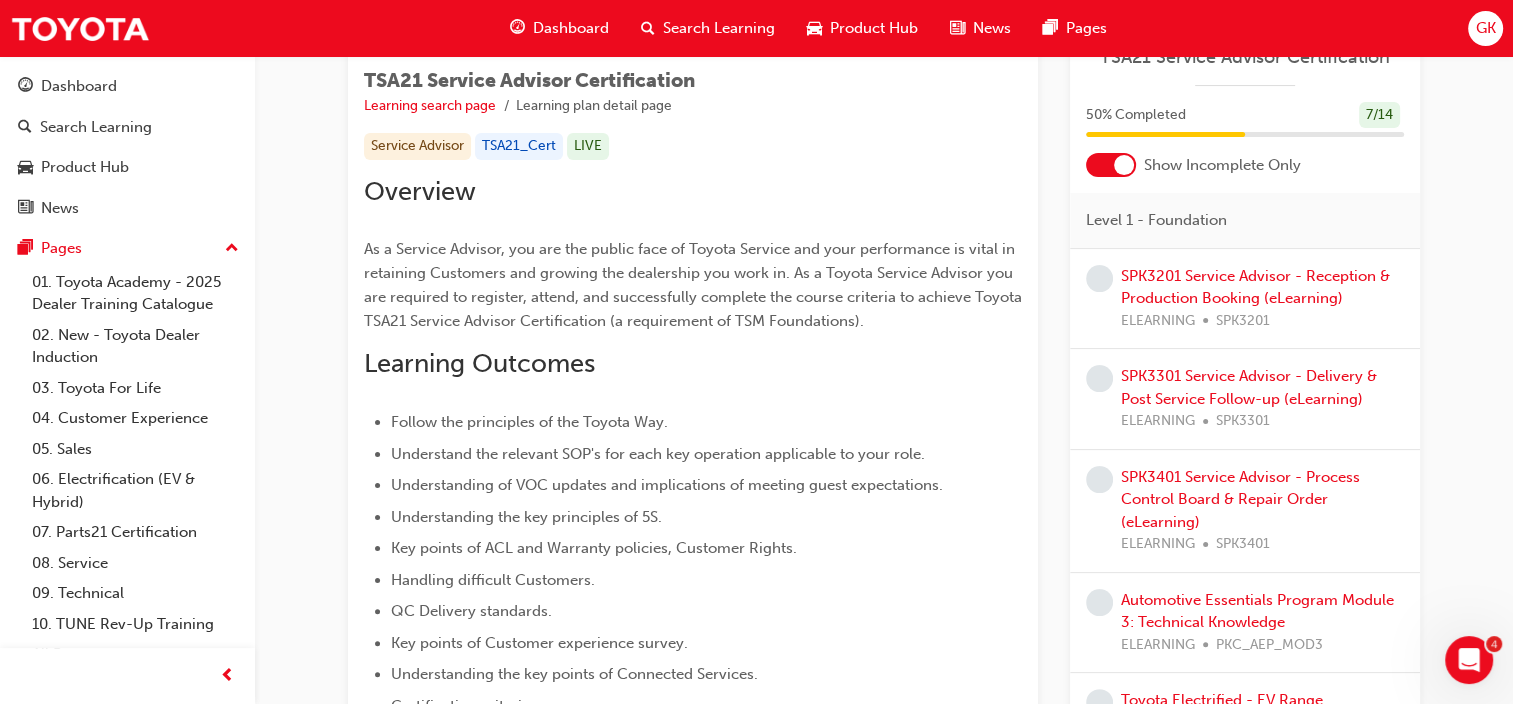 click at bounding box center [1124, 165] 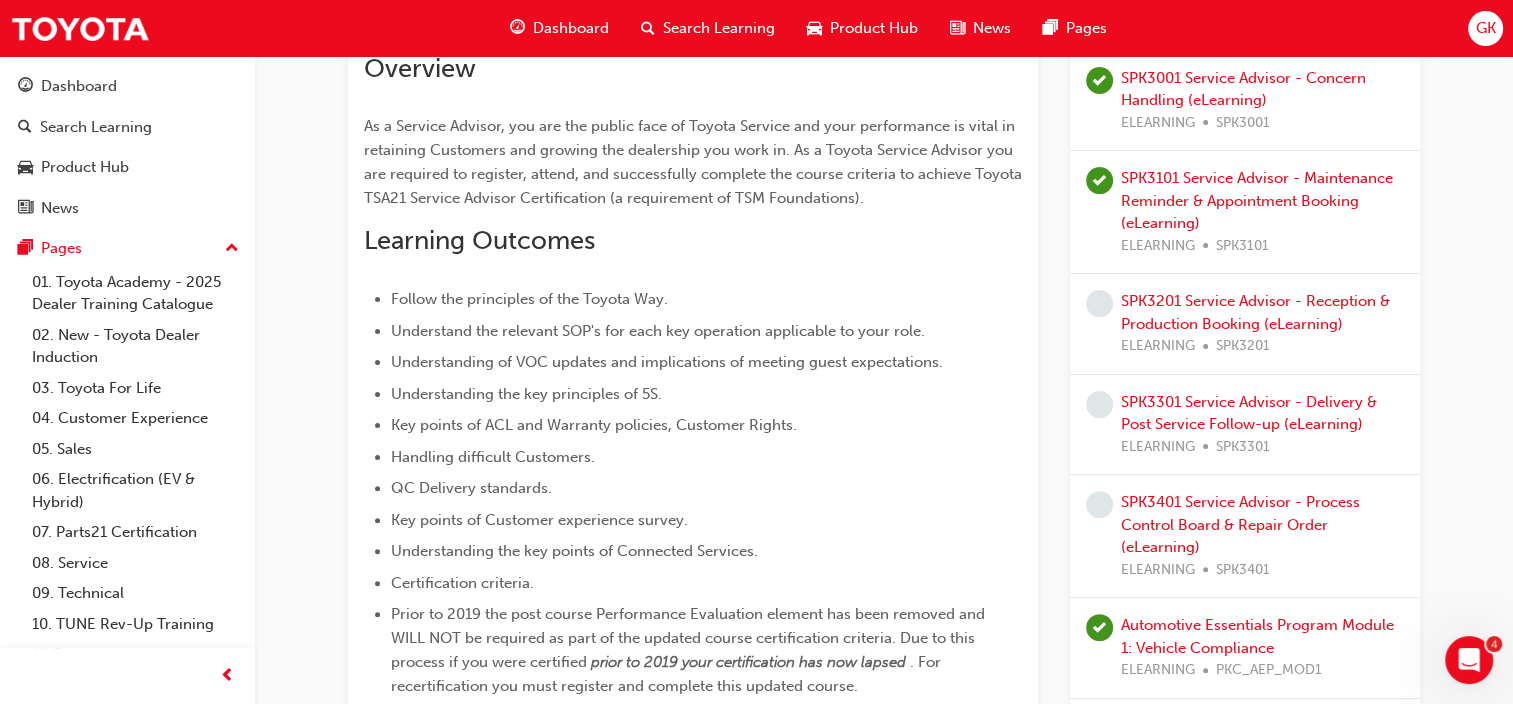scroll, scrollTop: 475, scrollLeft: 0, axis: vertical 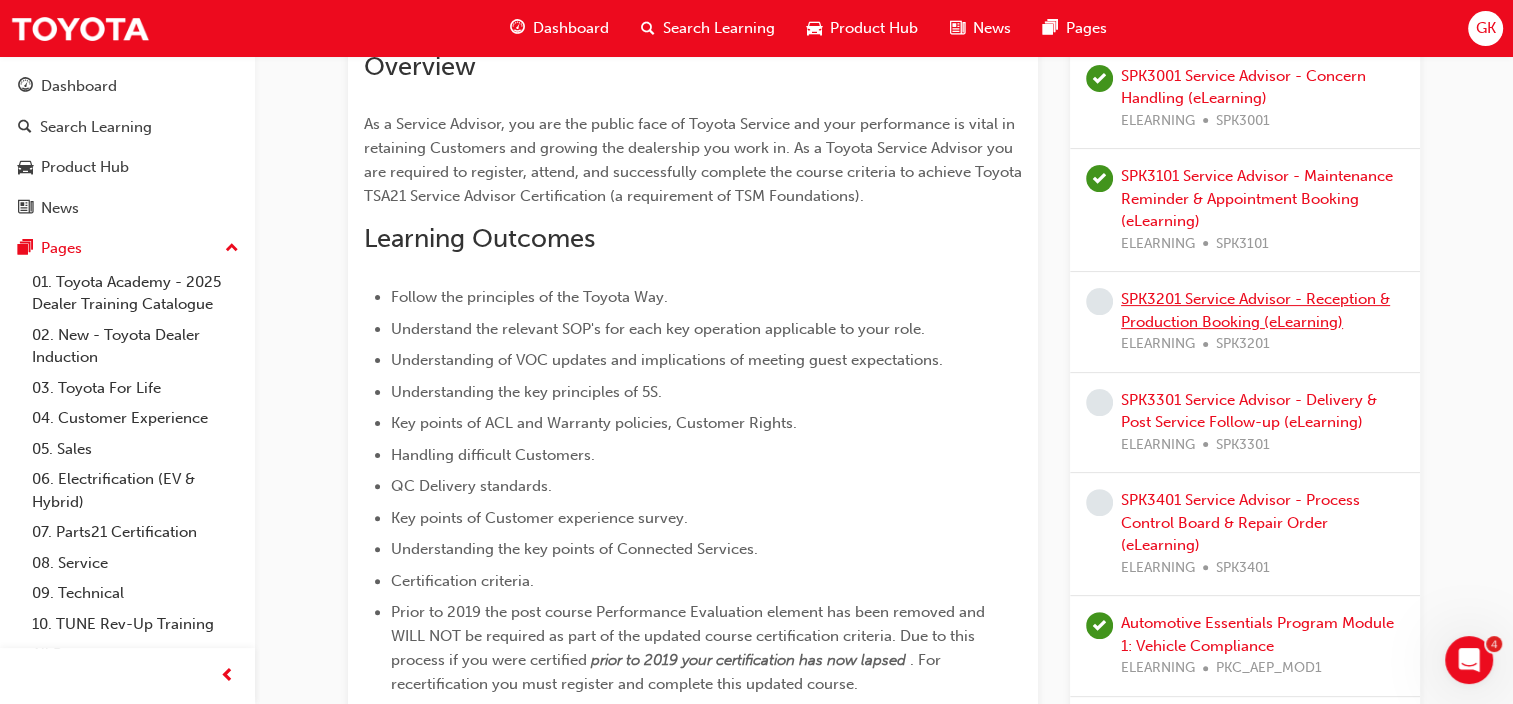 click on "SPK3201 Service Advisor - Reception & Production Booking (eLearning)" at bounding box center (1255, 310) 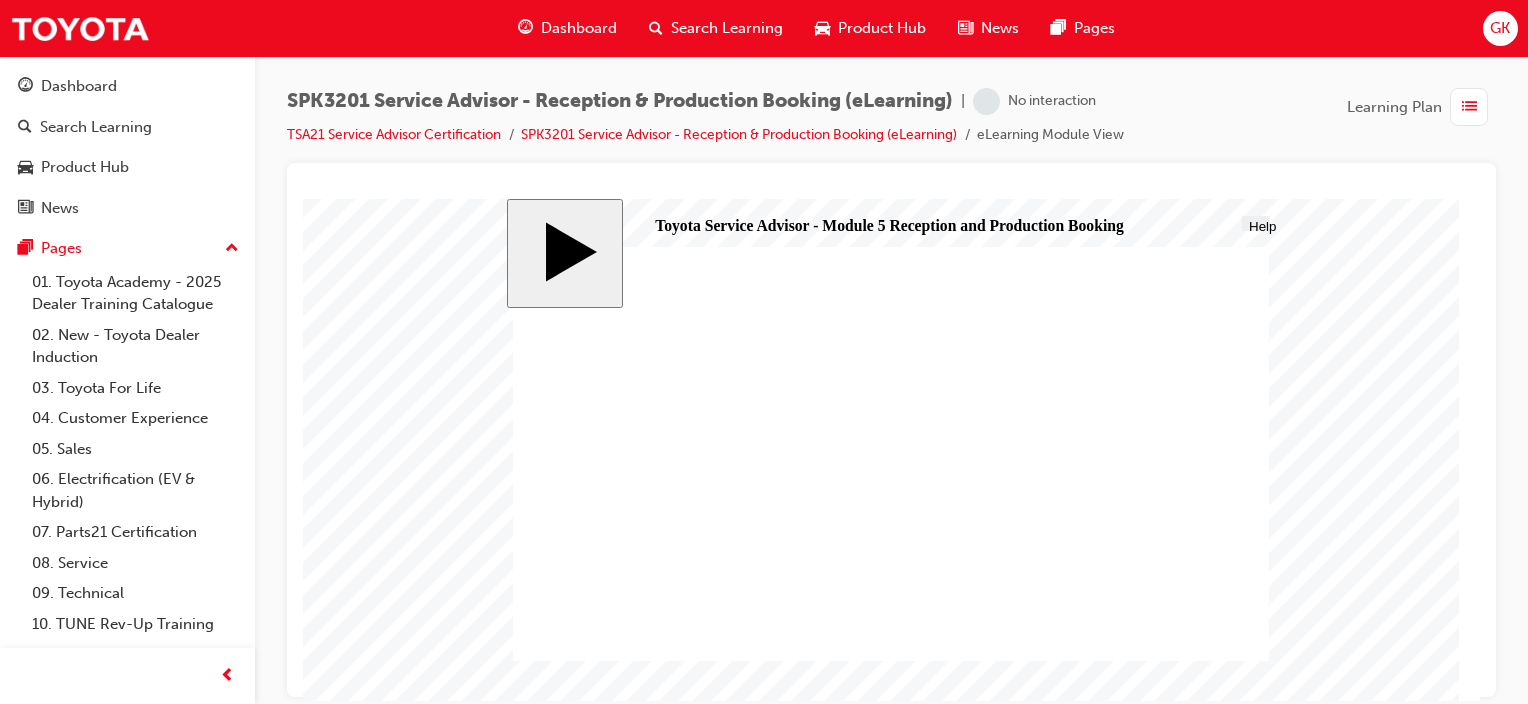 scroll, scrollTop: 0, scrollLeft: 0, axis: both 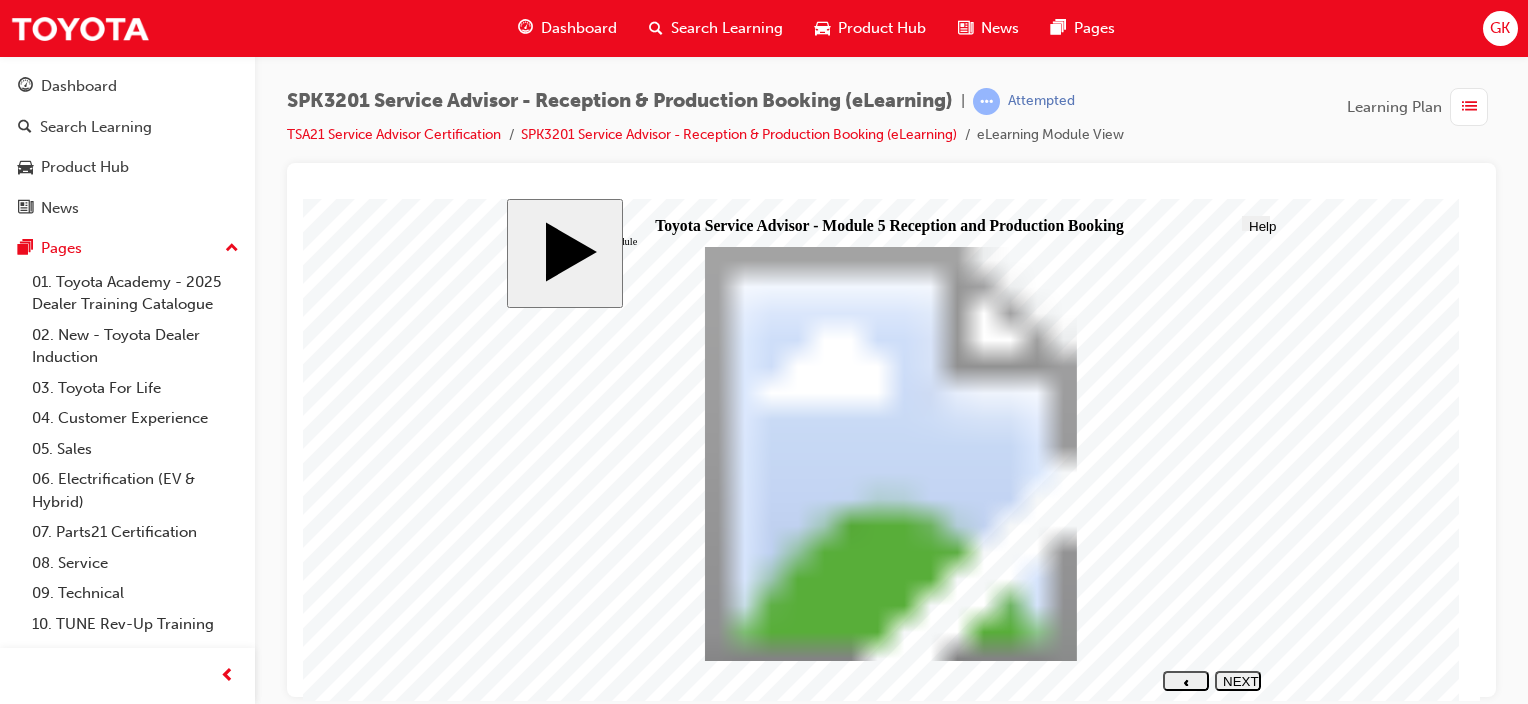 click on "NEXT" at bounding box center (1238, 688) 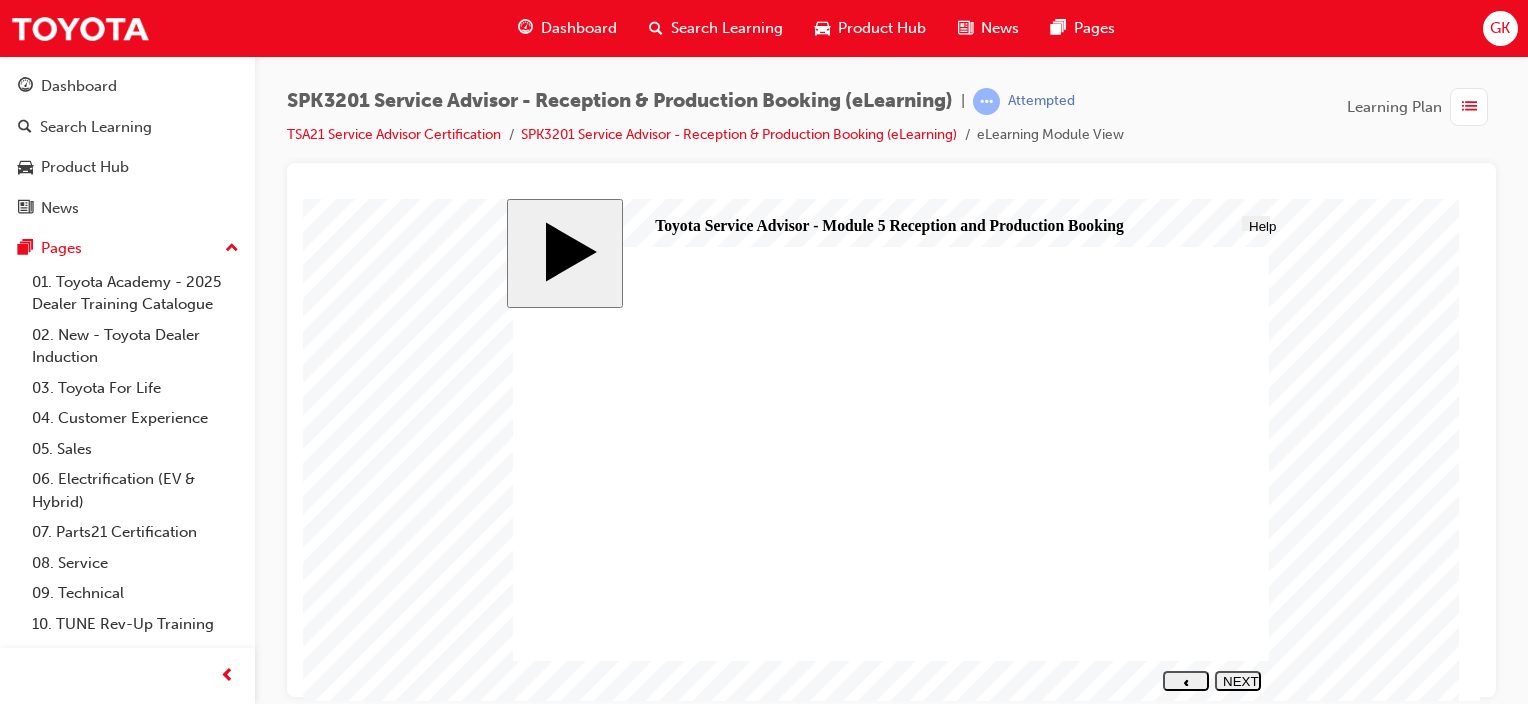 click on "NEXT" at bounding box center (1238, 688) 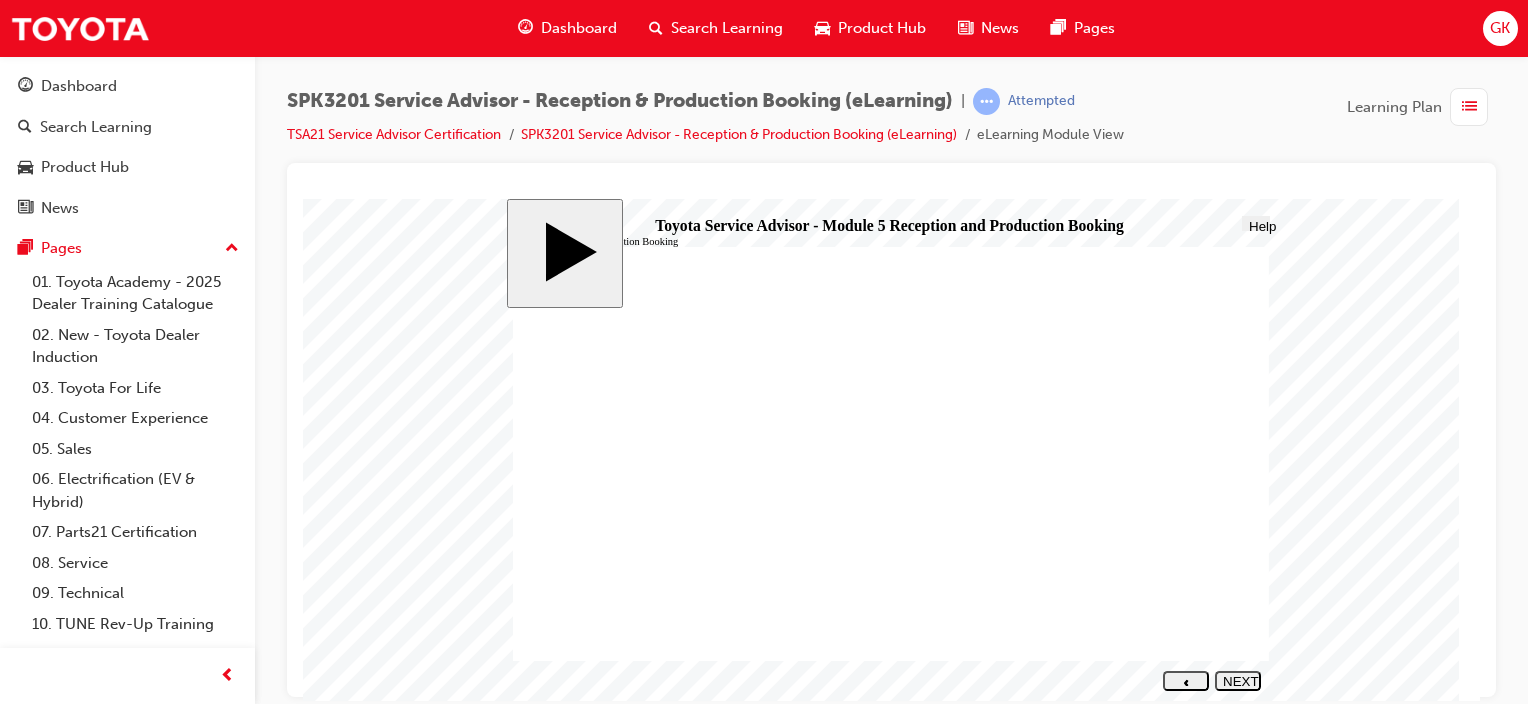 click on "NEXT" at bounding box center [1238, 688] 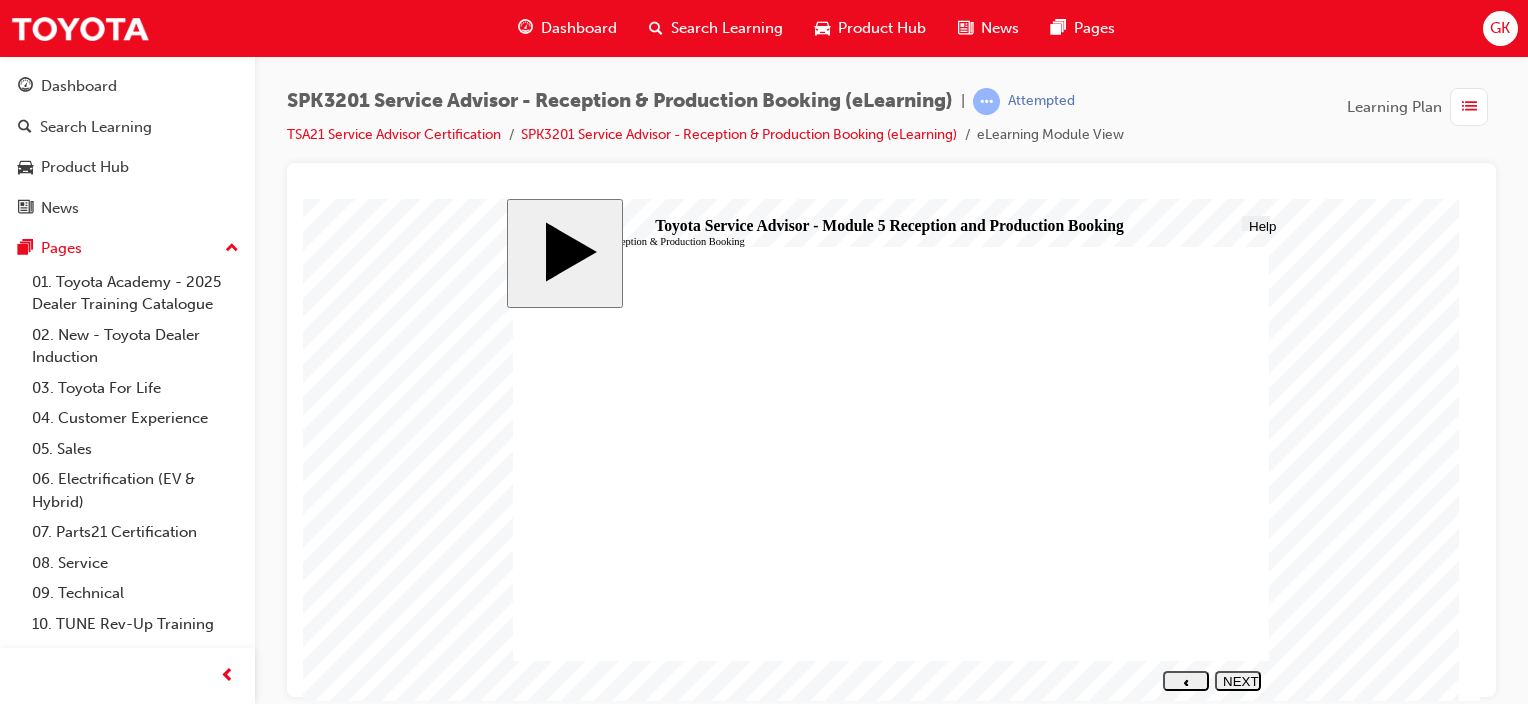 click on "NEXT" at bounding box center (1238, 688) 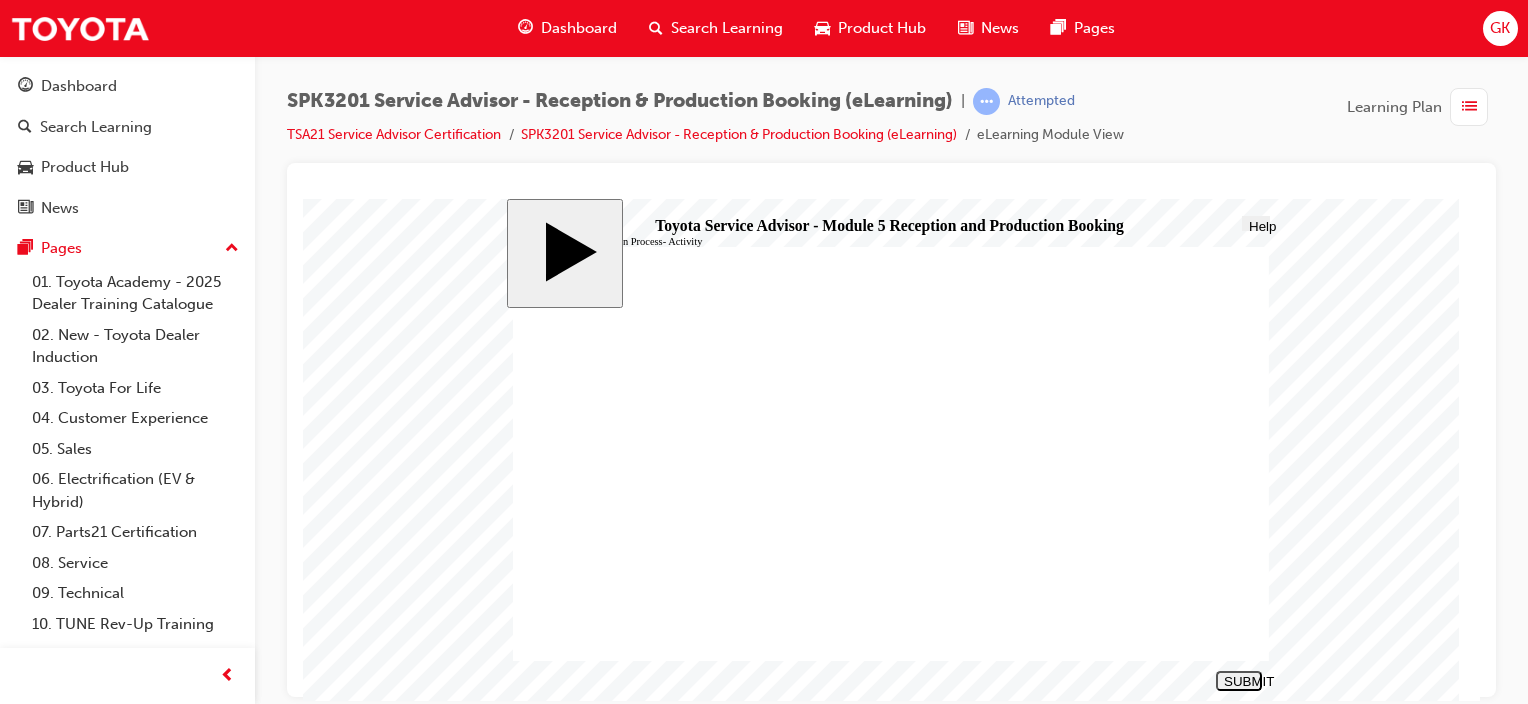 drag, startPoint x: 746, startPoint y: 454, endPoint x: 1124, endPoint y: 568, distance: 394.8164 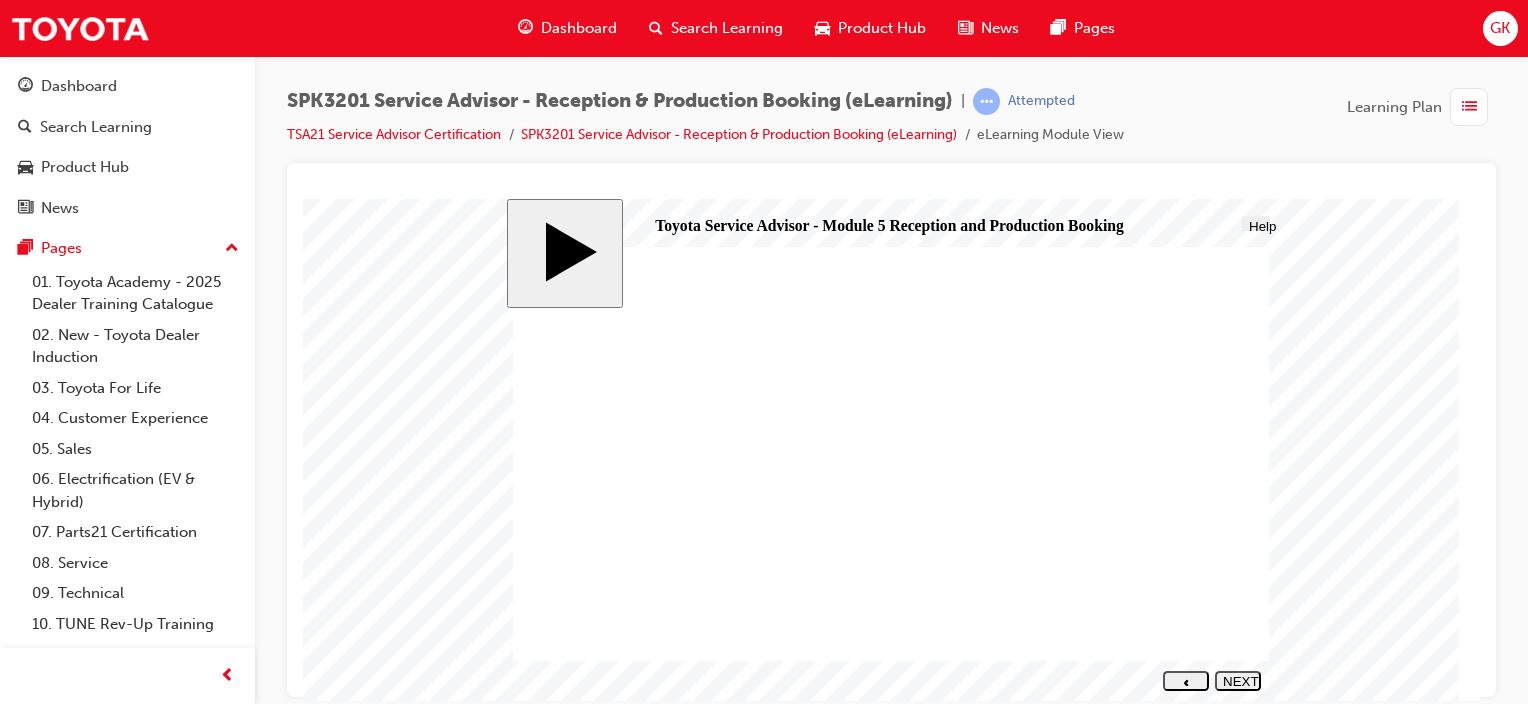 click on "NEXT" at bounding box center [1238, 680] 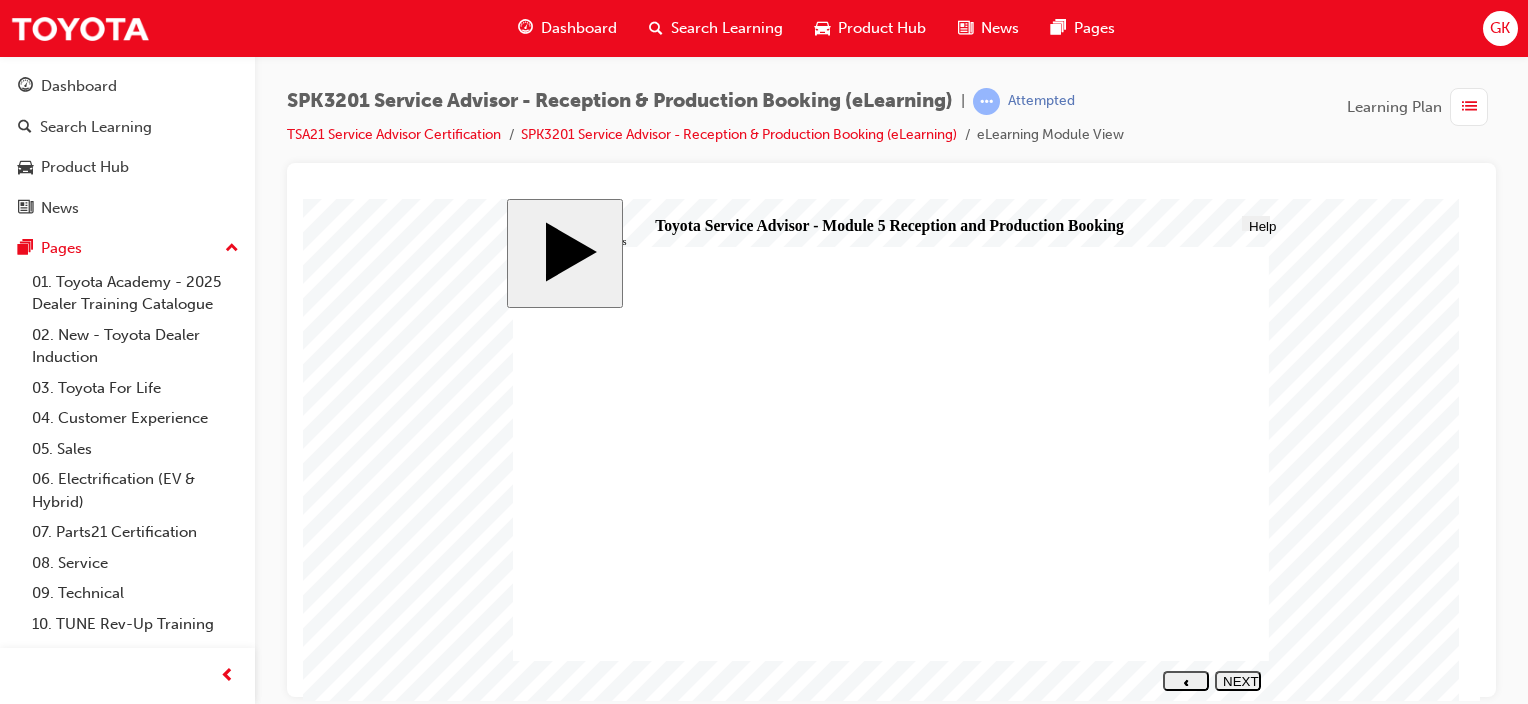 click 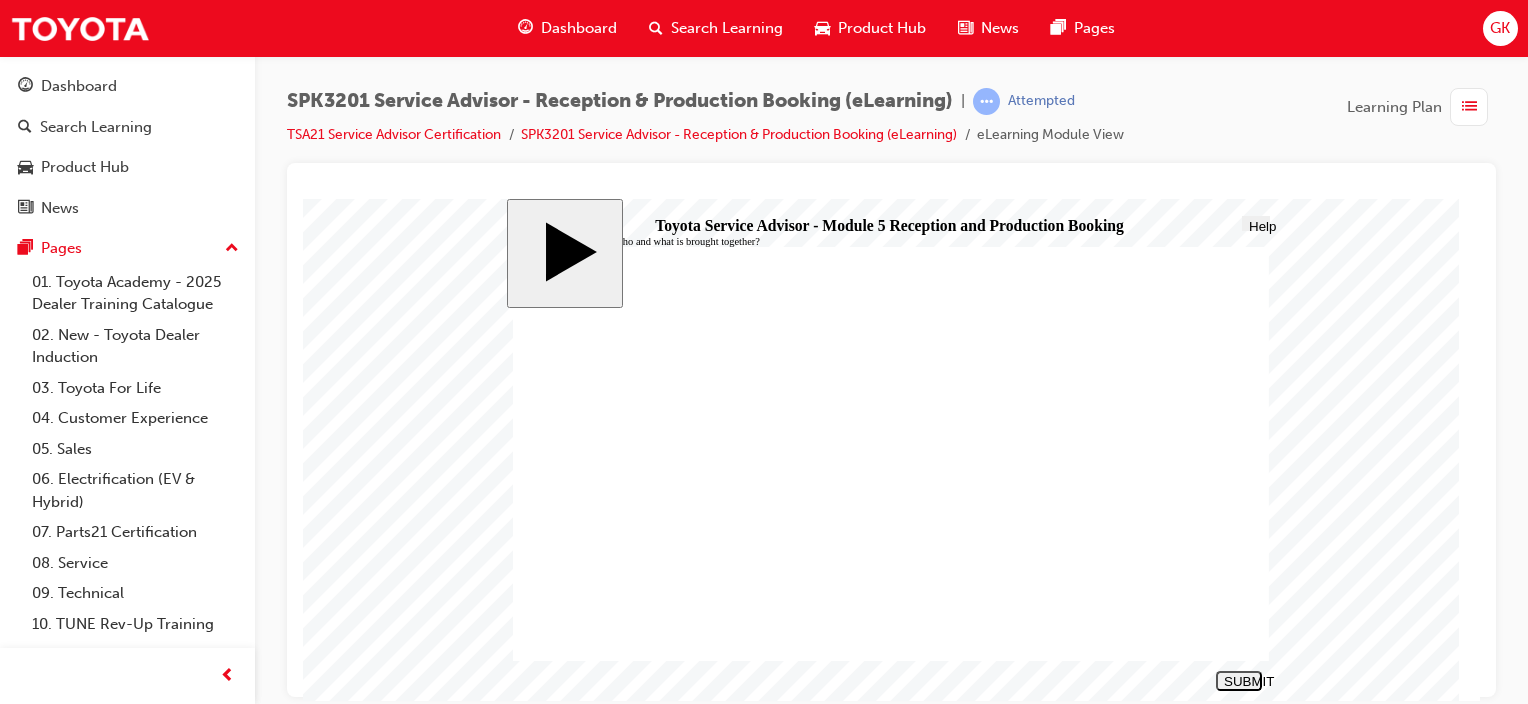 click 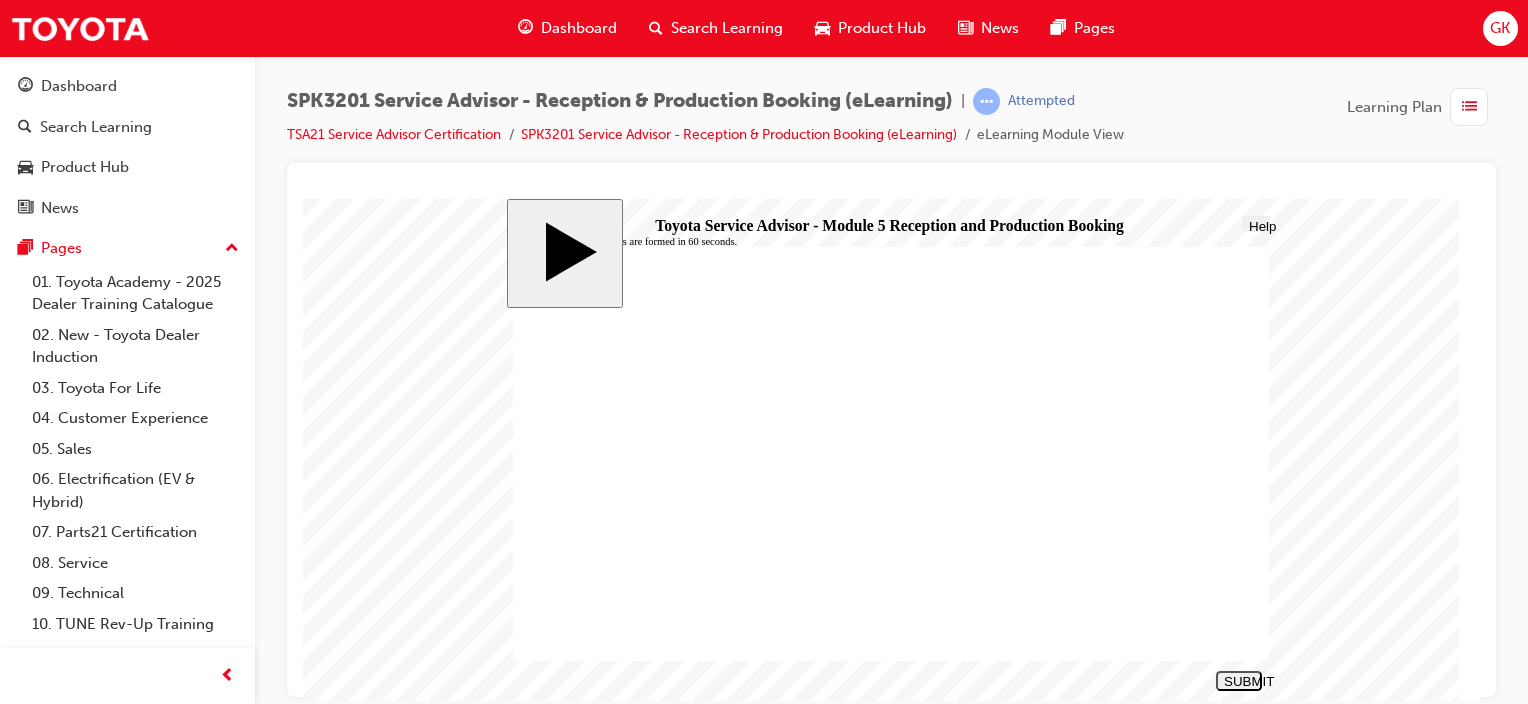 click 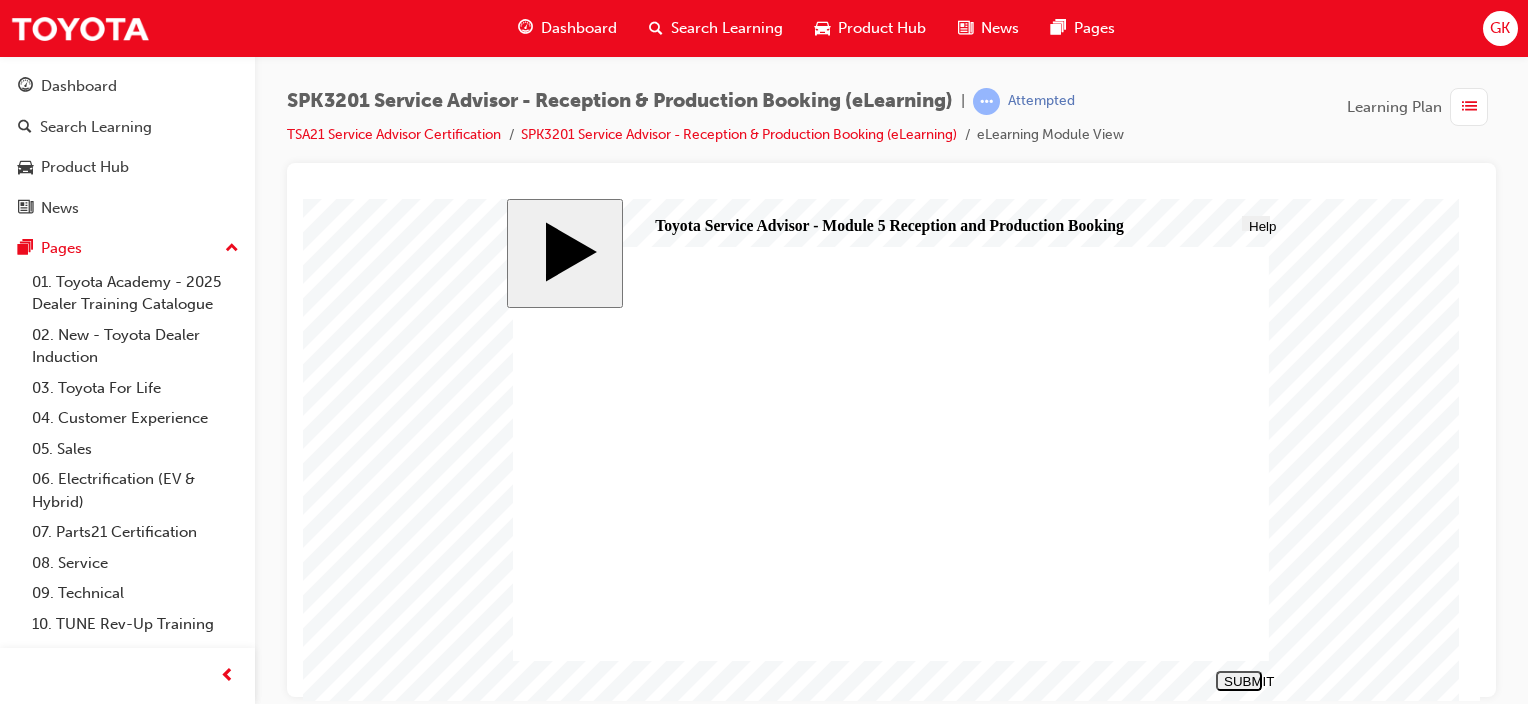 click 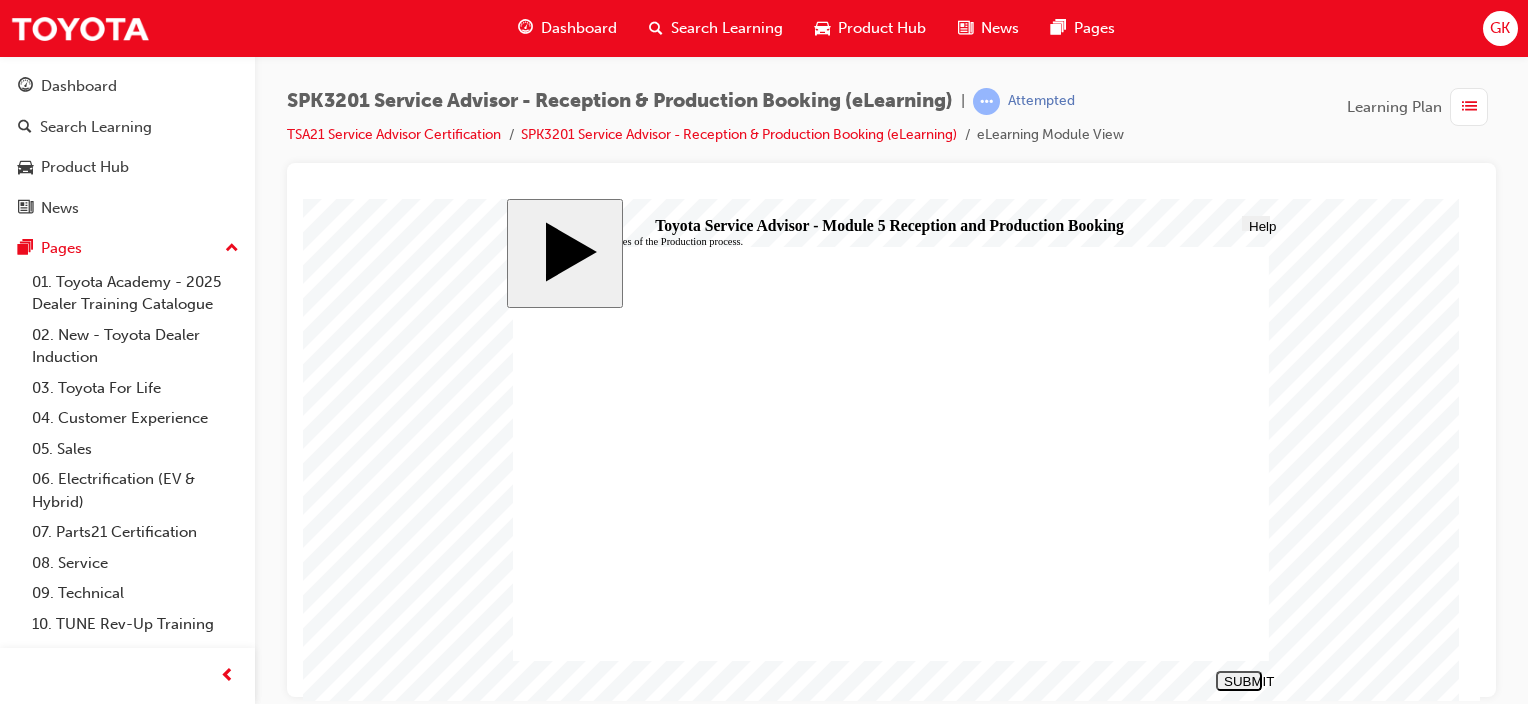 click 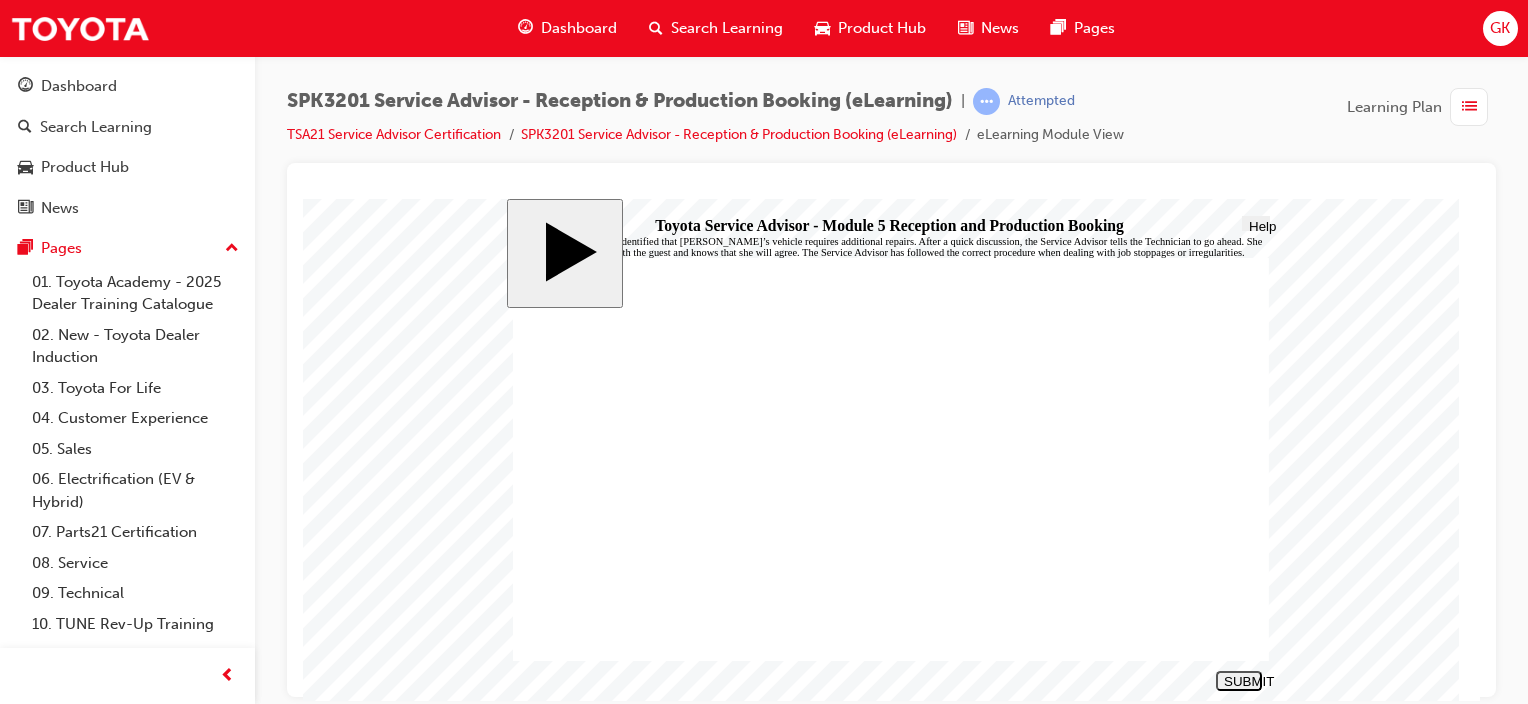 click 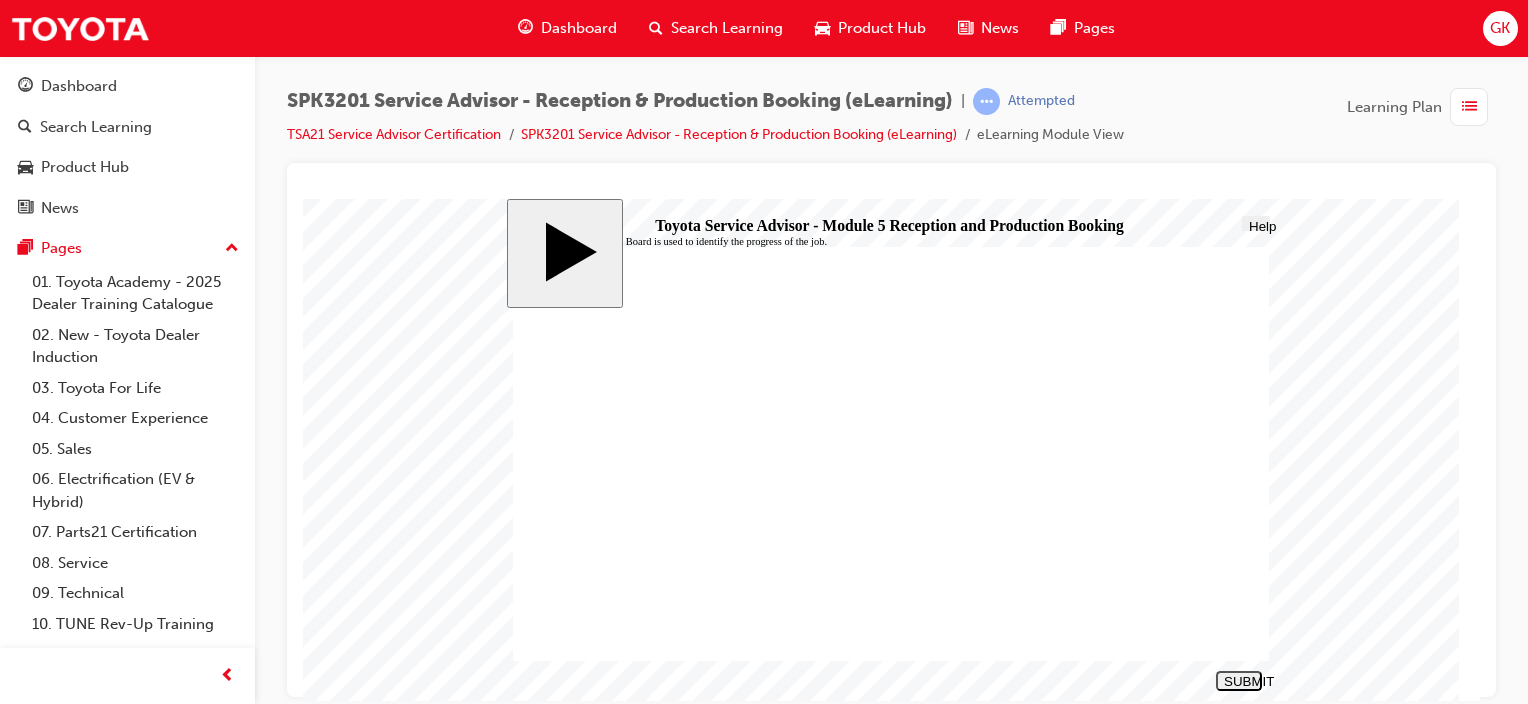 click 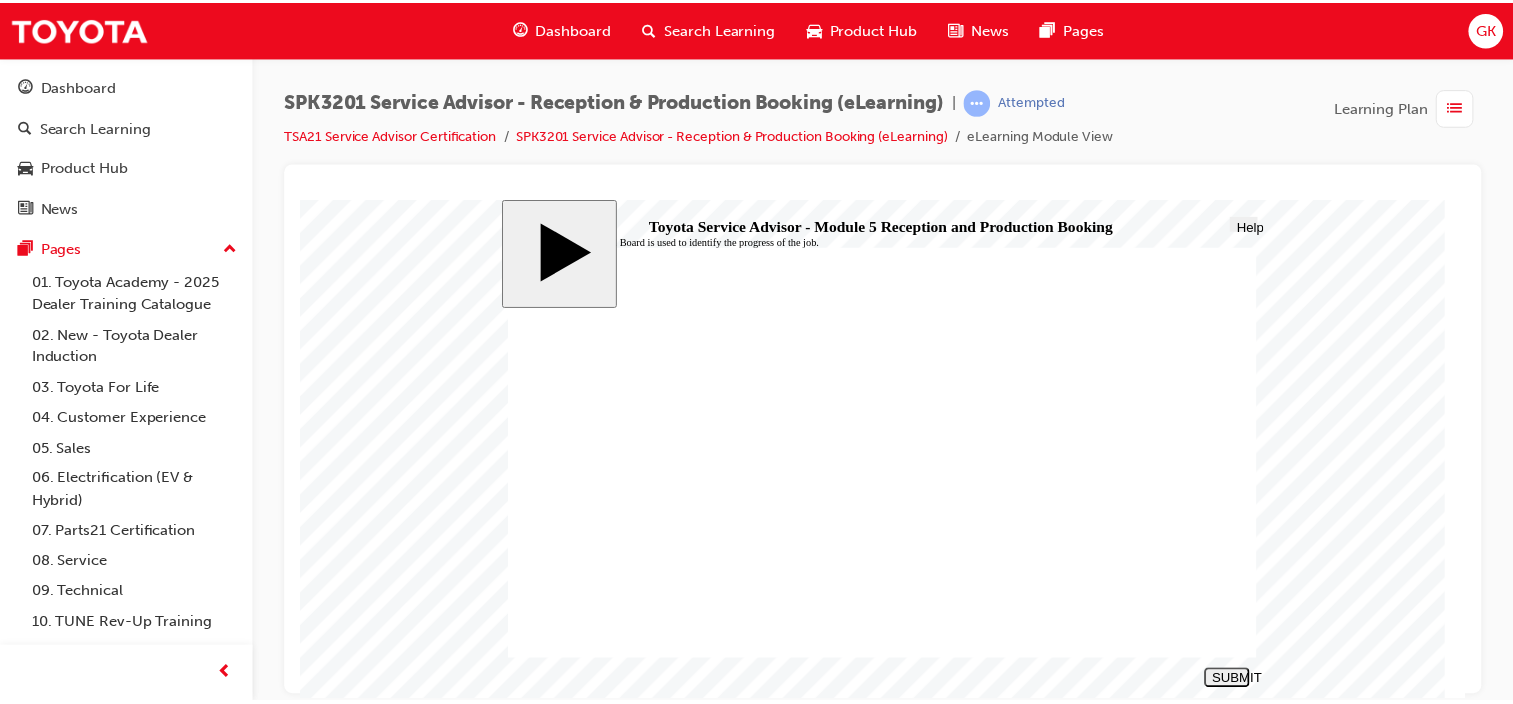 scroll, scrollTop: 0, scrollLeft: 0, axis: both 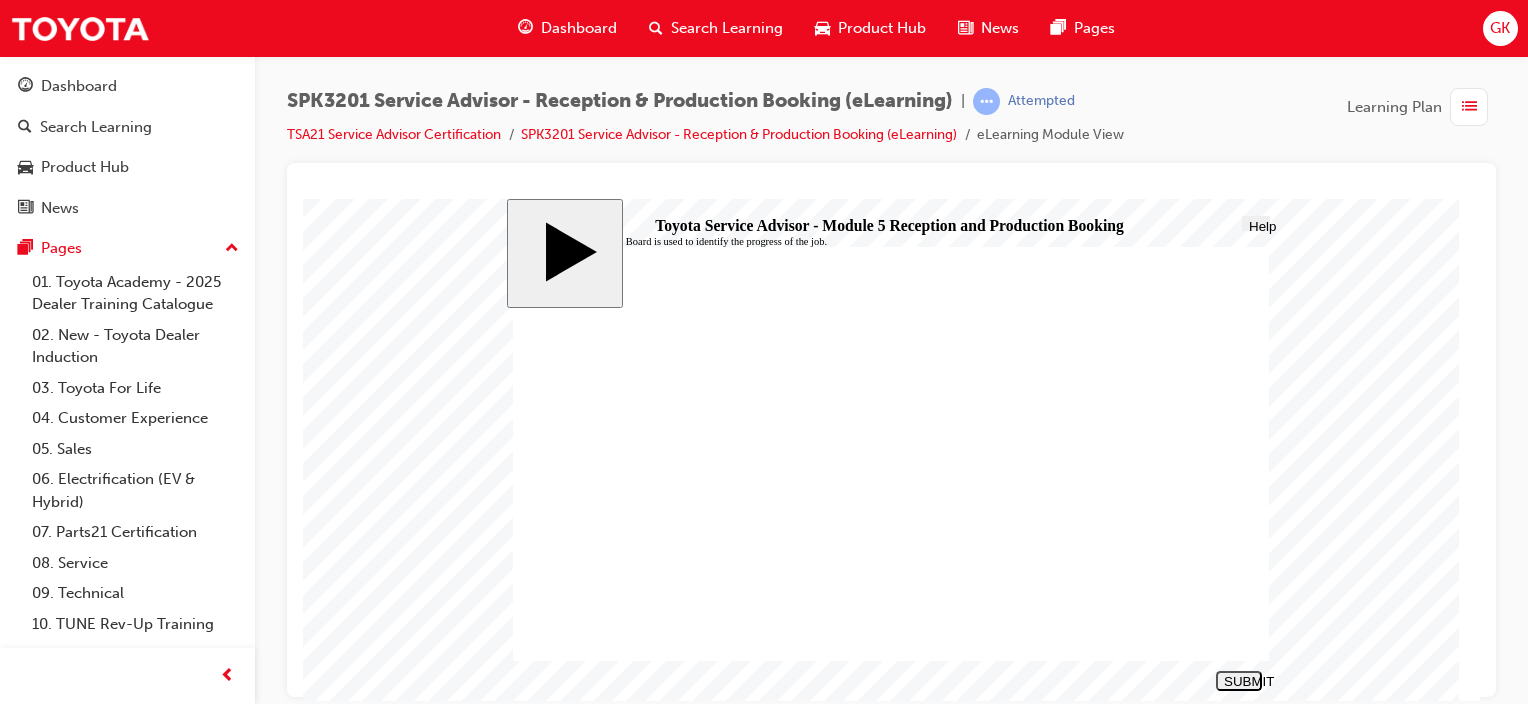 click 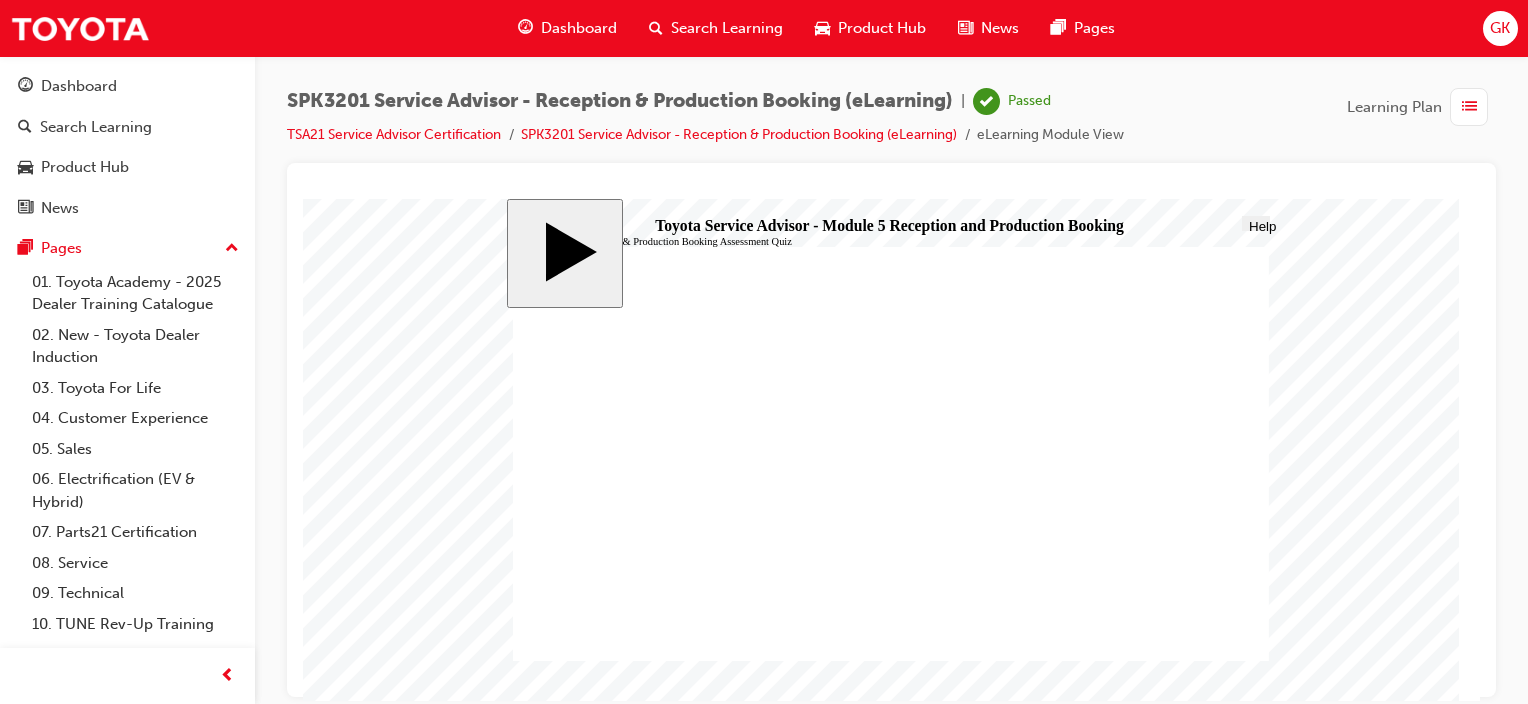 click 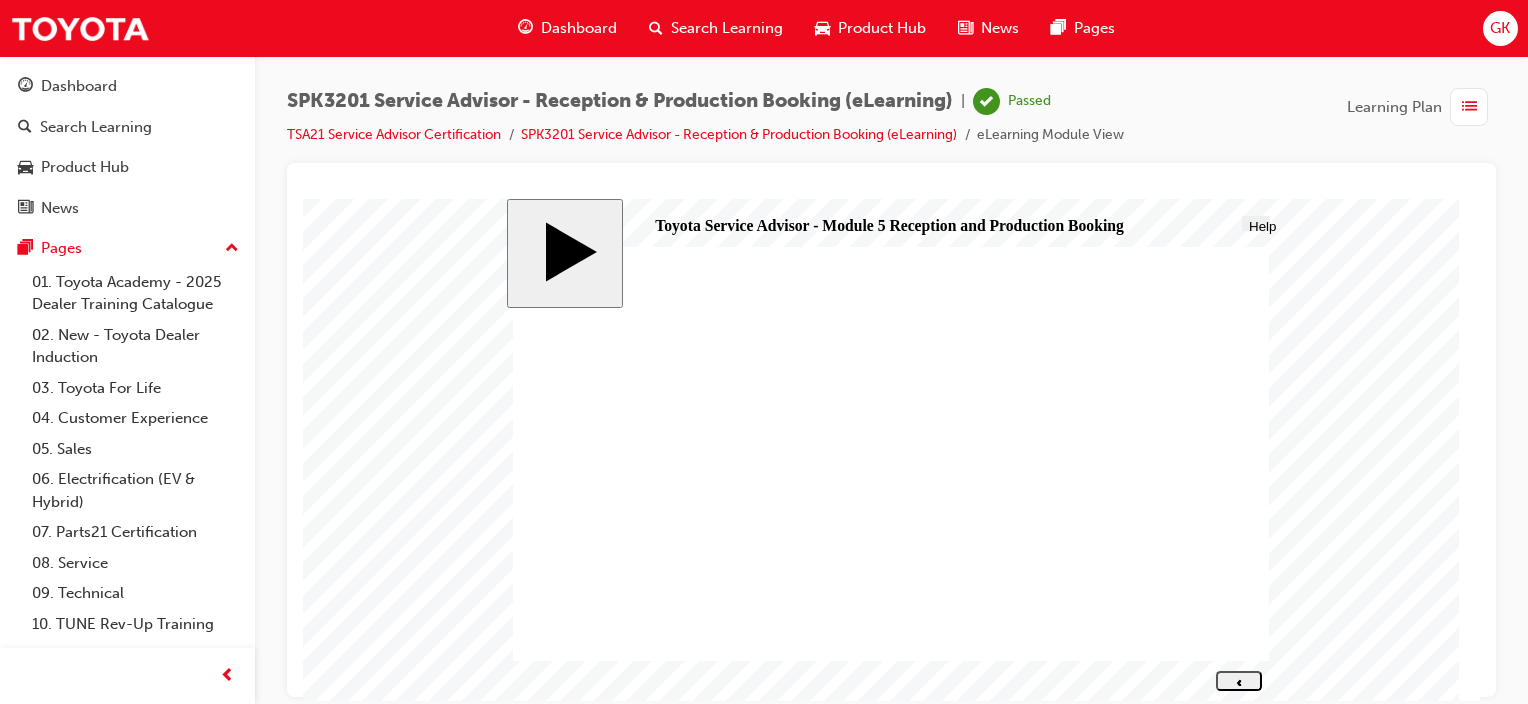 click on "Dashboard" at bounding box center (579, 28) 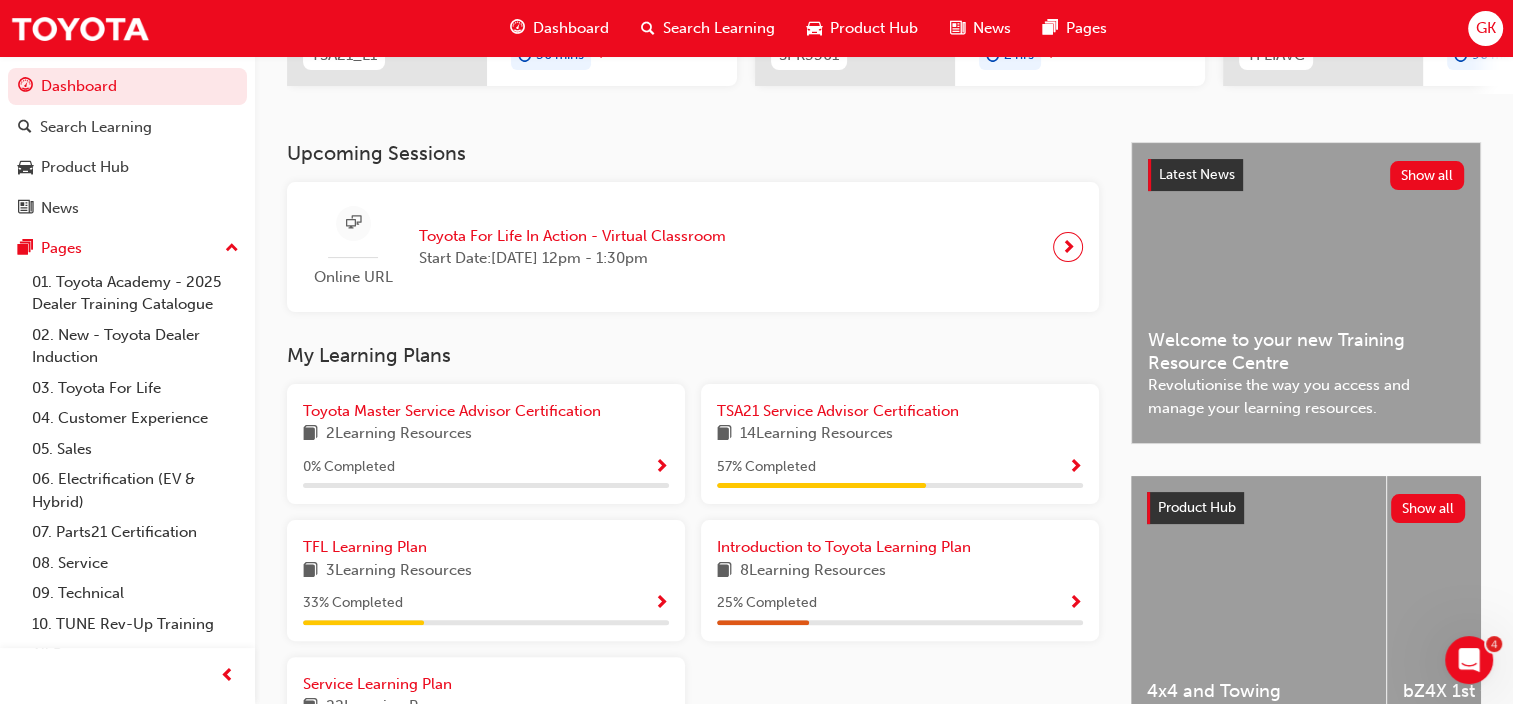 scroll, scrollTop: 375, scrollLeft: 0, axis: vertical 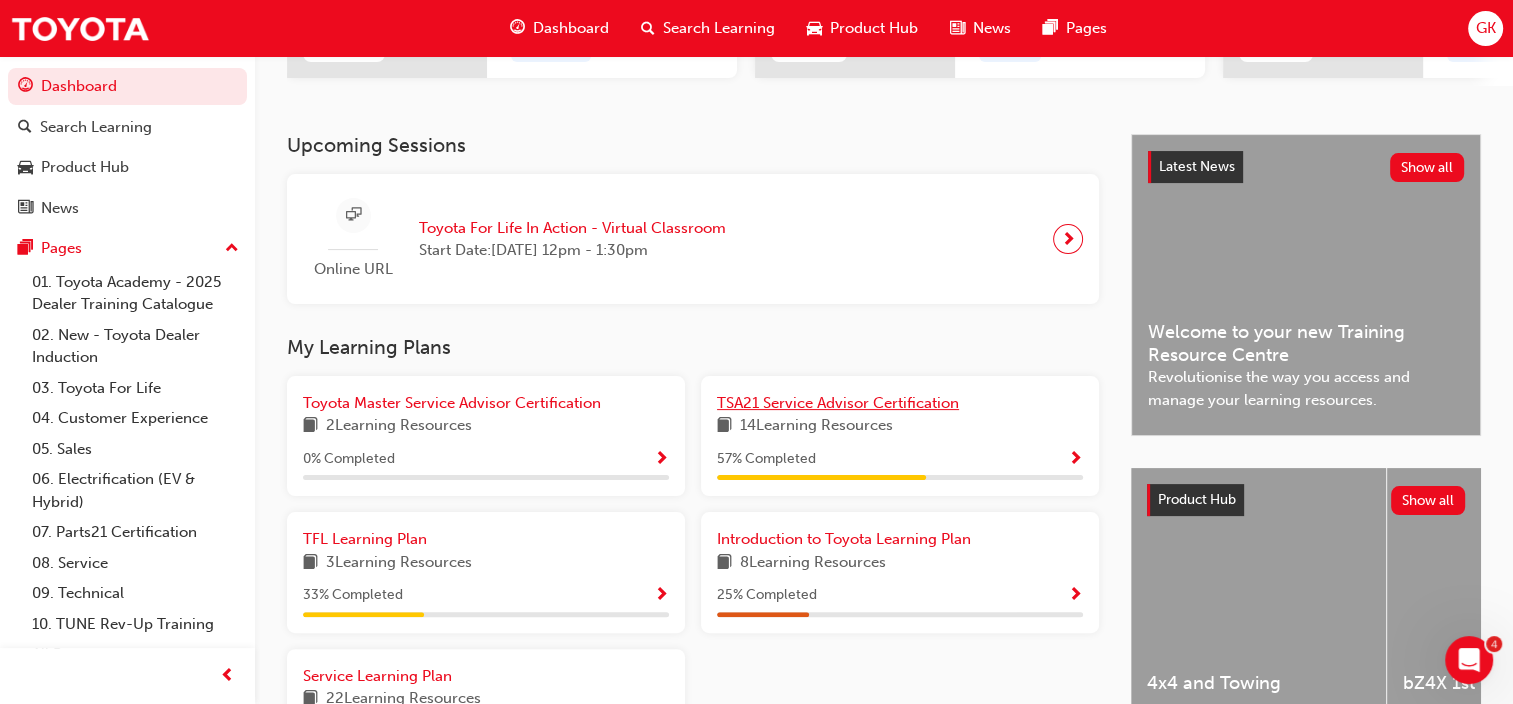 click on "TSA21 Service Advisor Certification" at bounding box center [838, 403] 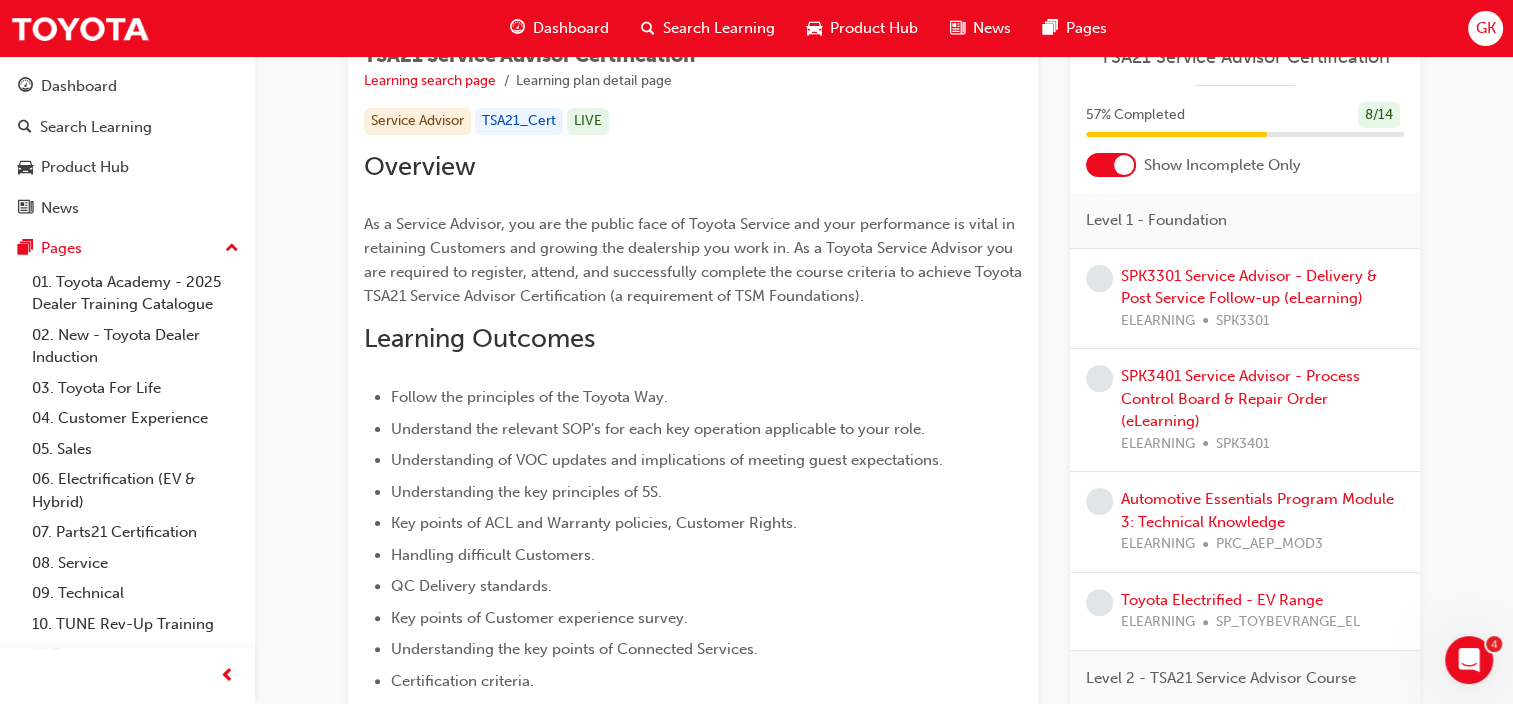 click at bounding box center (1124, 165) 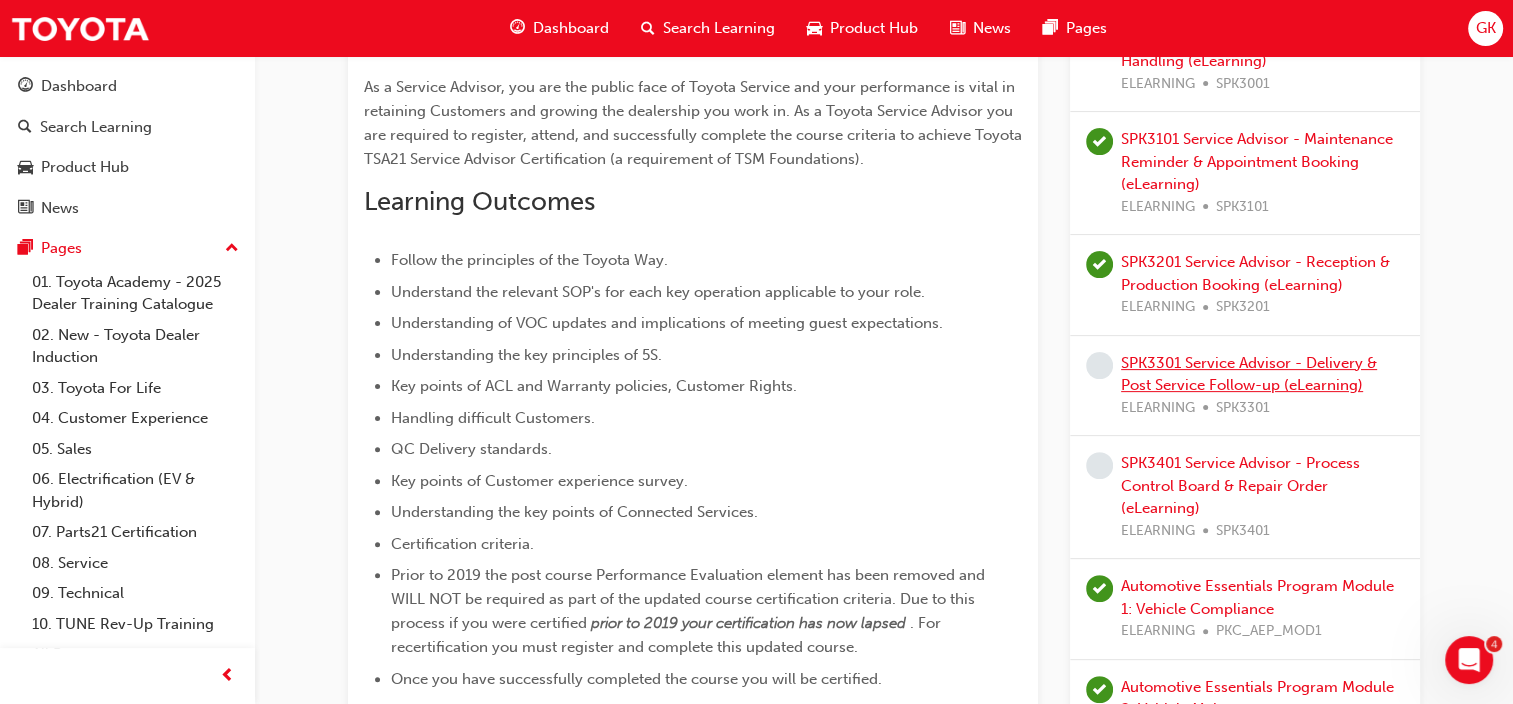 scroll, scrollTop: 524, scrollLeft: 0, axis: vertical 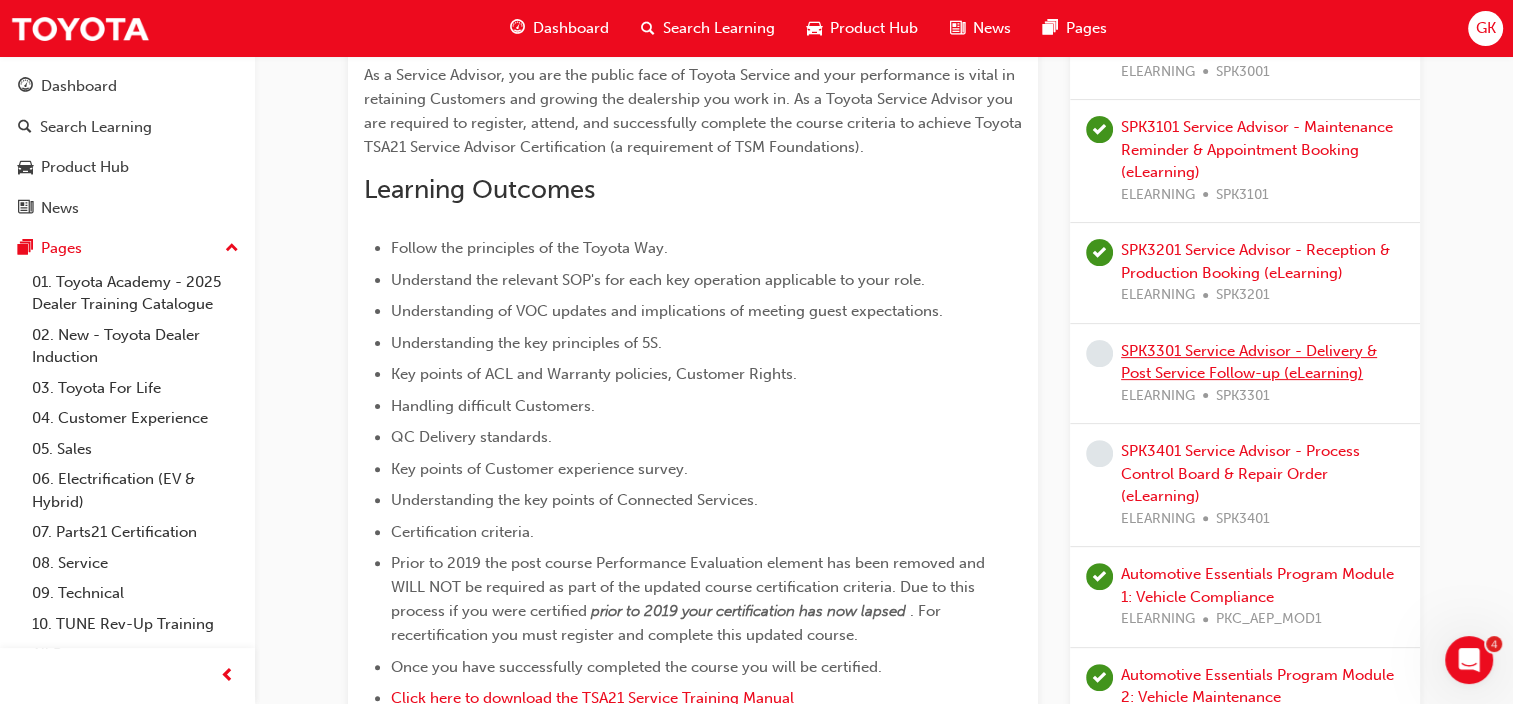 click on "SPK3301 Service Advisor - Delivery & Post Service Follow-up (eLearning)" at bounding box center [1249, 362] 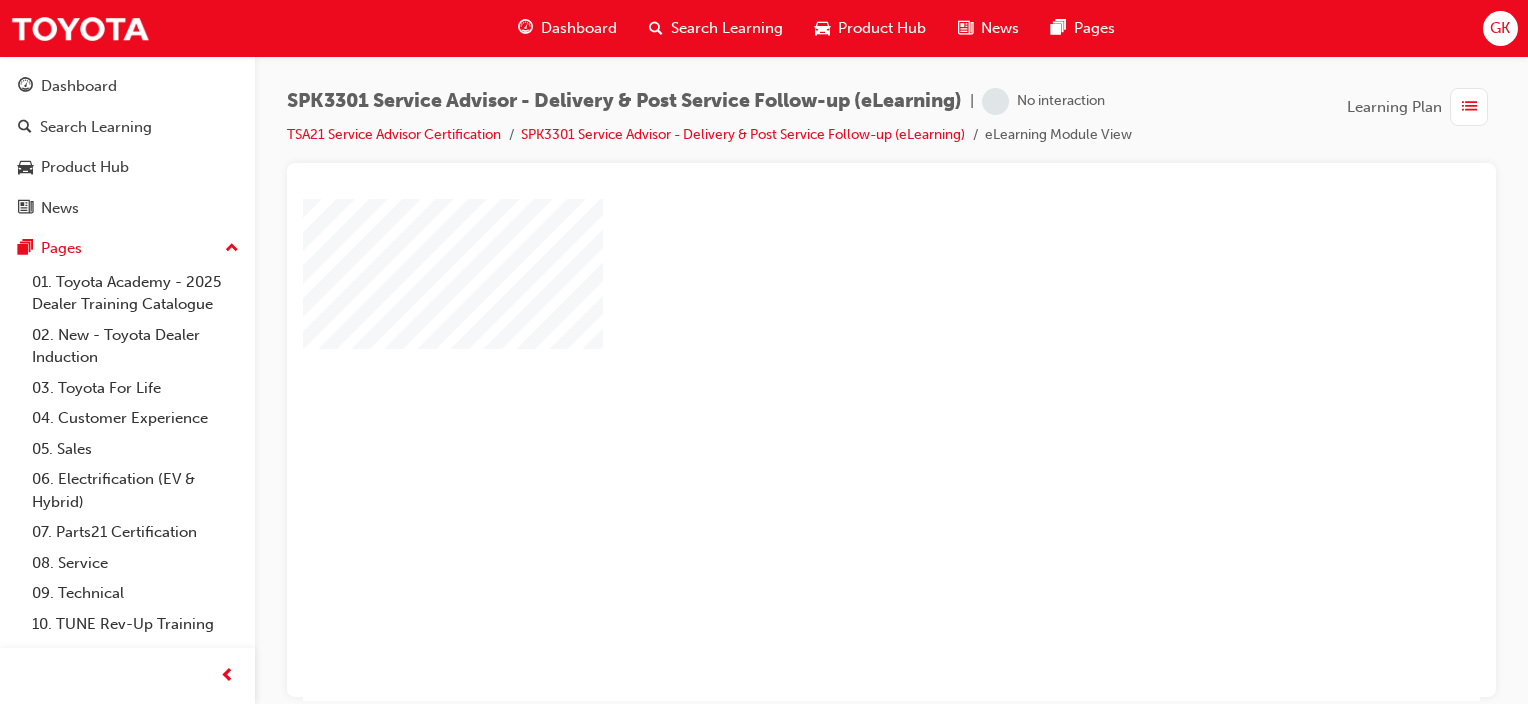 scroll, scrollTop: 0, scrollLeft: 0, axis: both 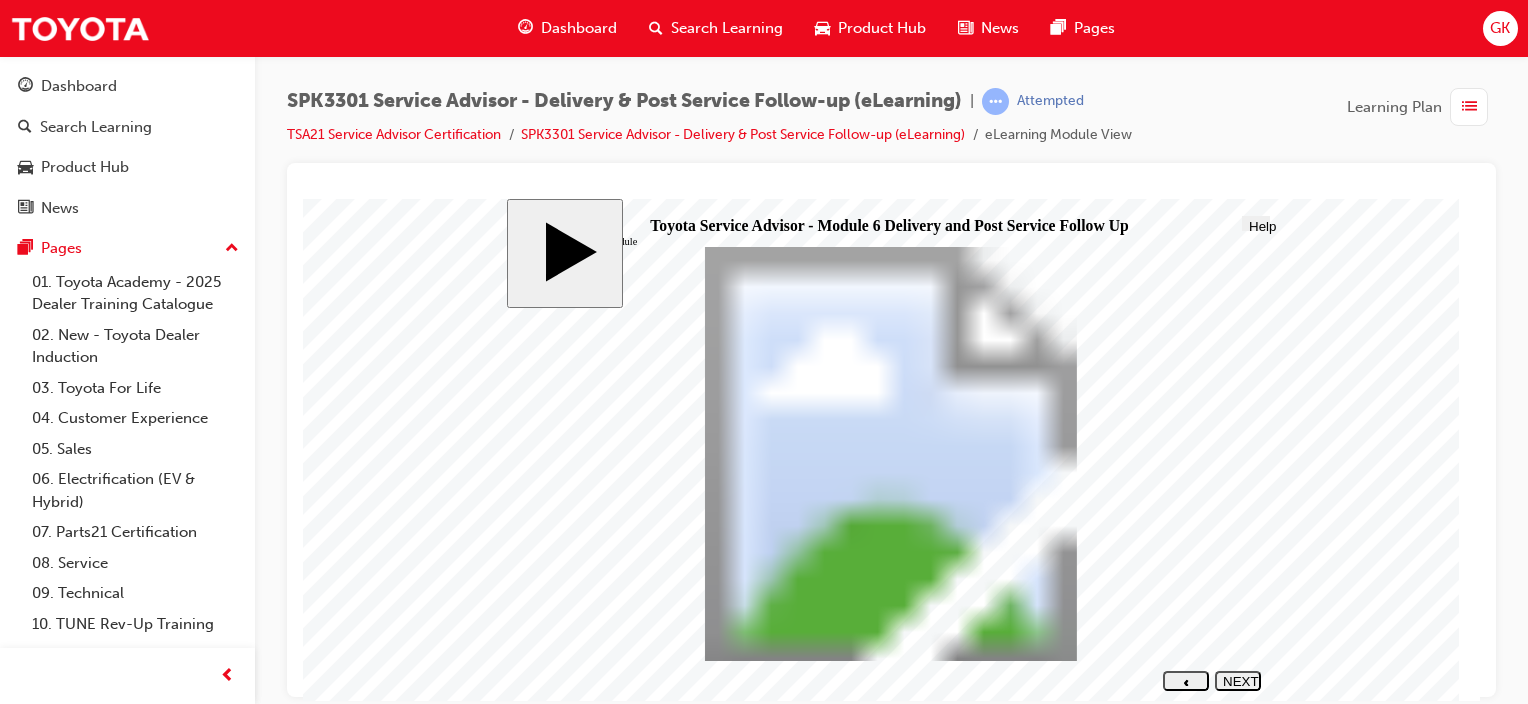 click on "NEXT" at bounding box center (1238, 688) 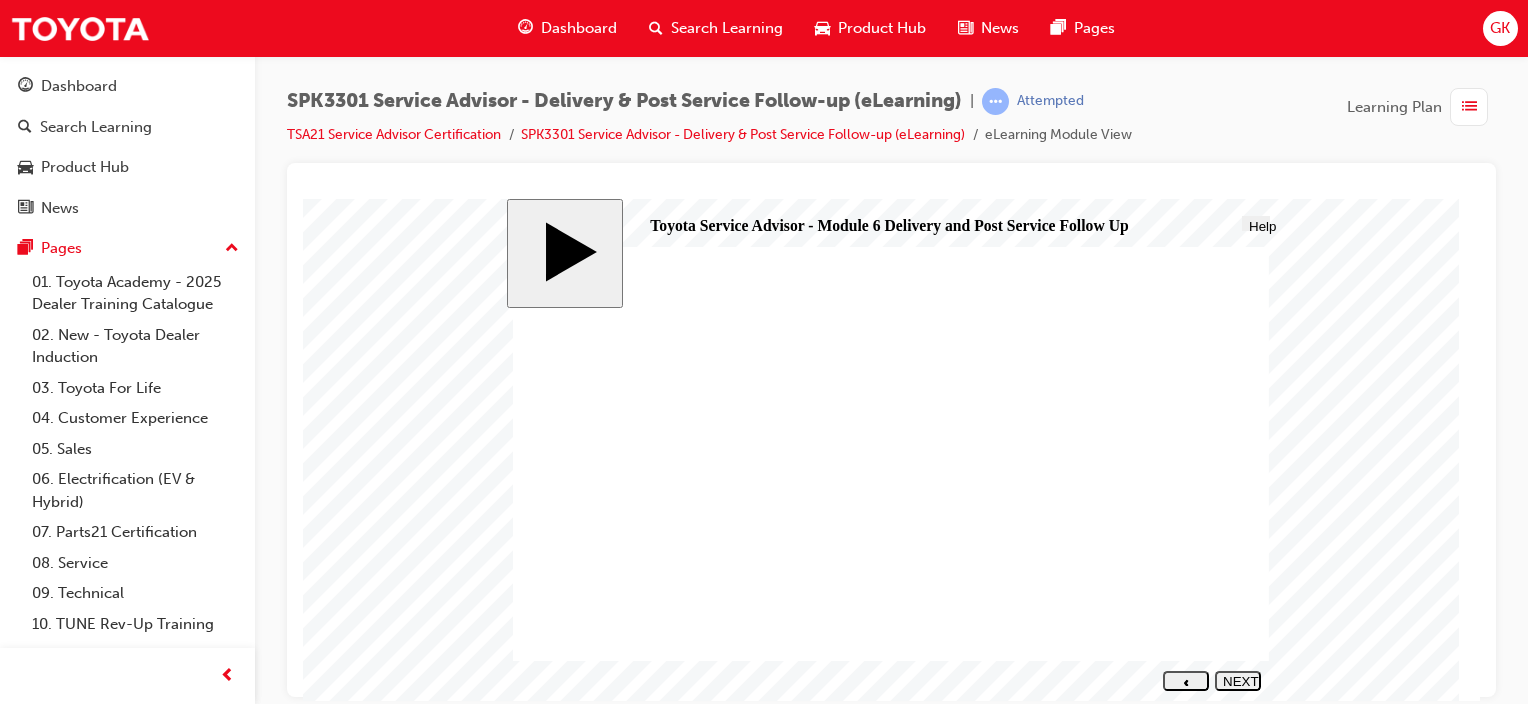 click on "NEXT" at bounding box center (1238, 688) 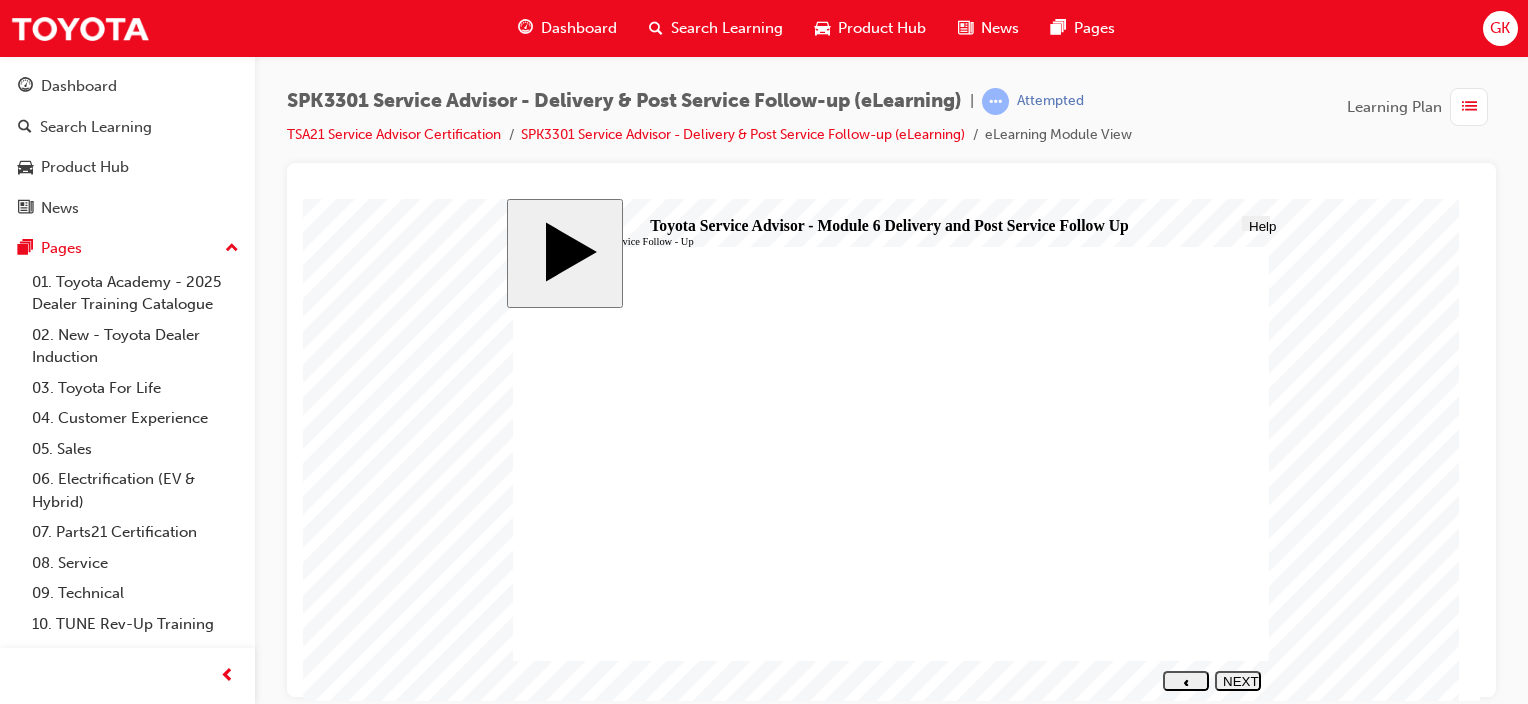 click on "NEXT" at bounding box center (1238, 688) 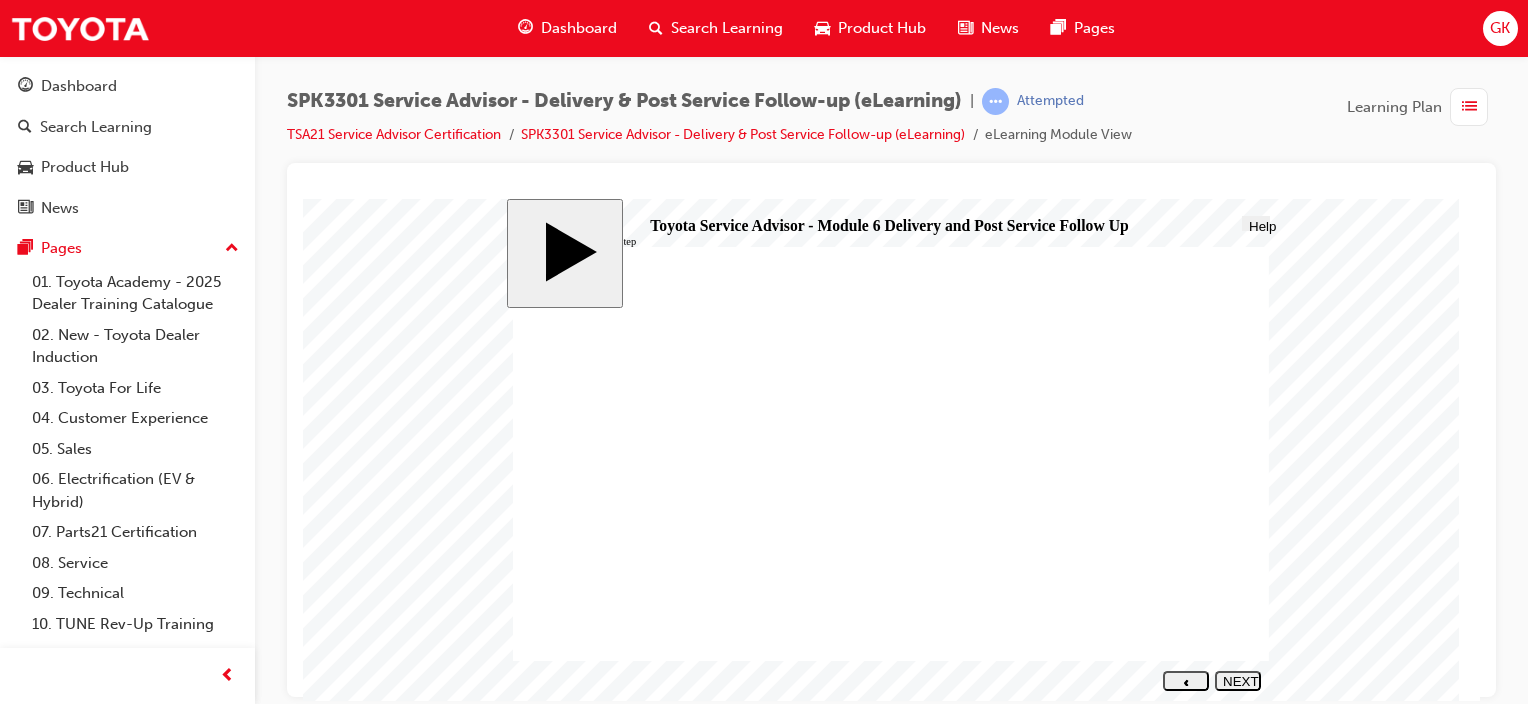 click 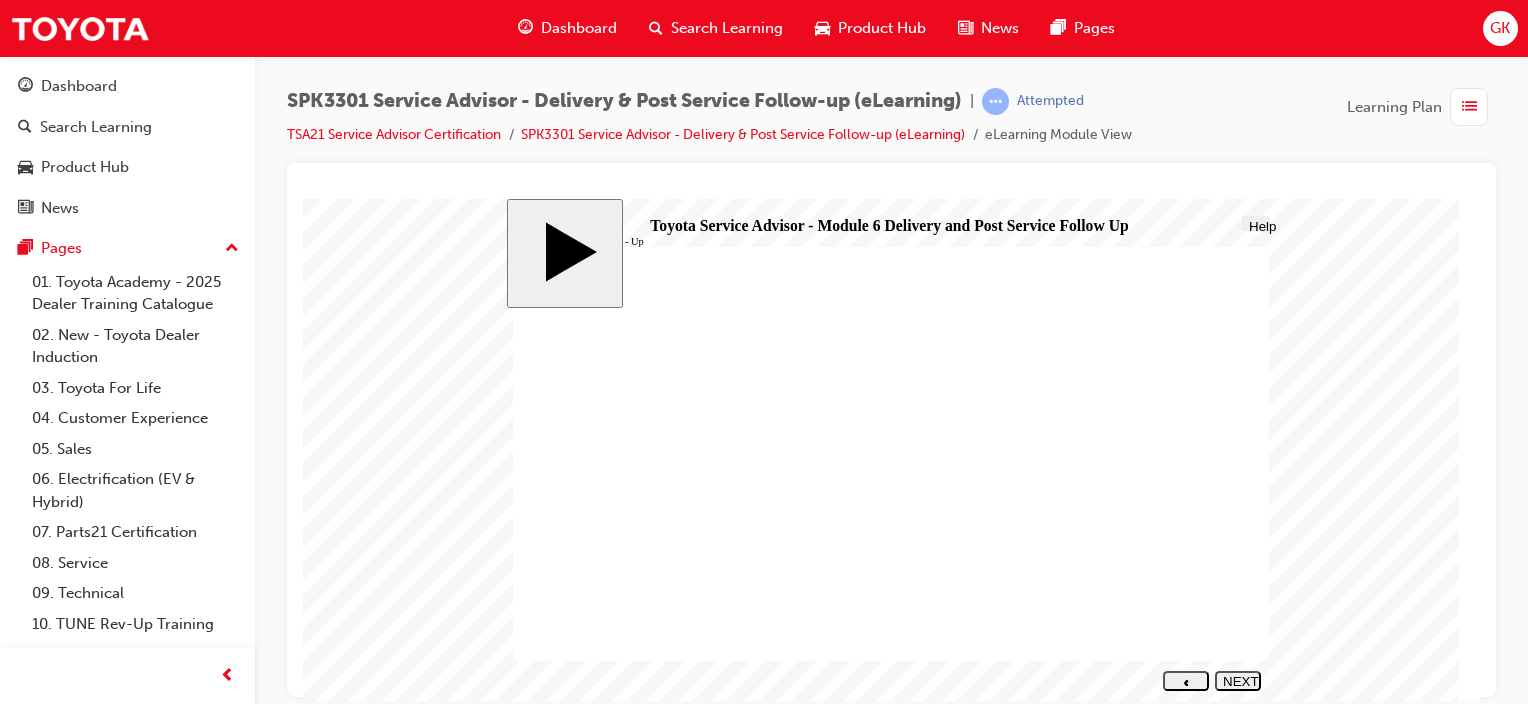 click on "NEXT" at bounding box center (1238, 680) 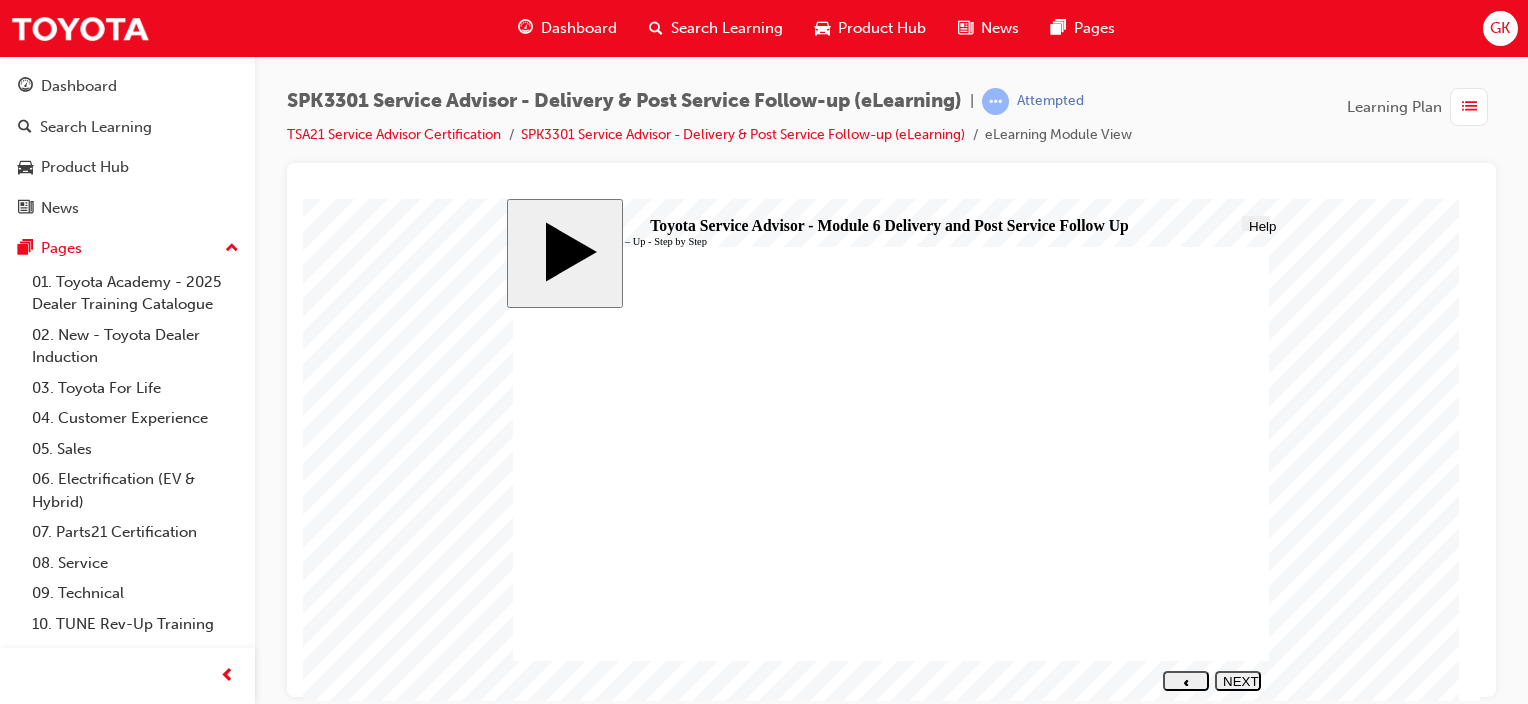 click 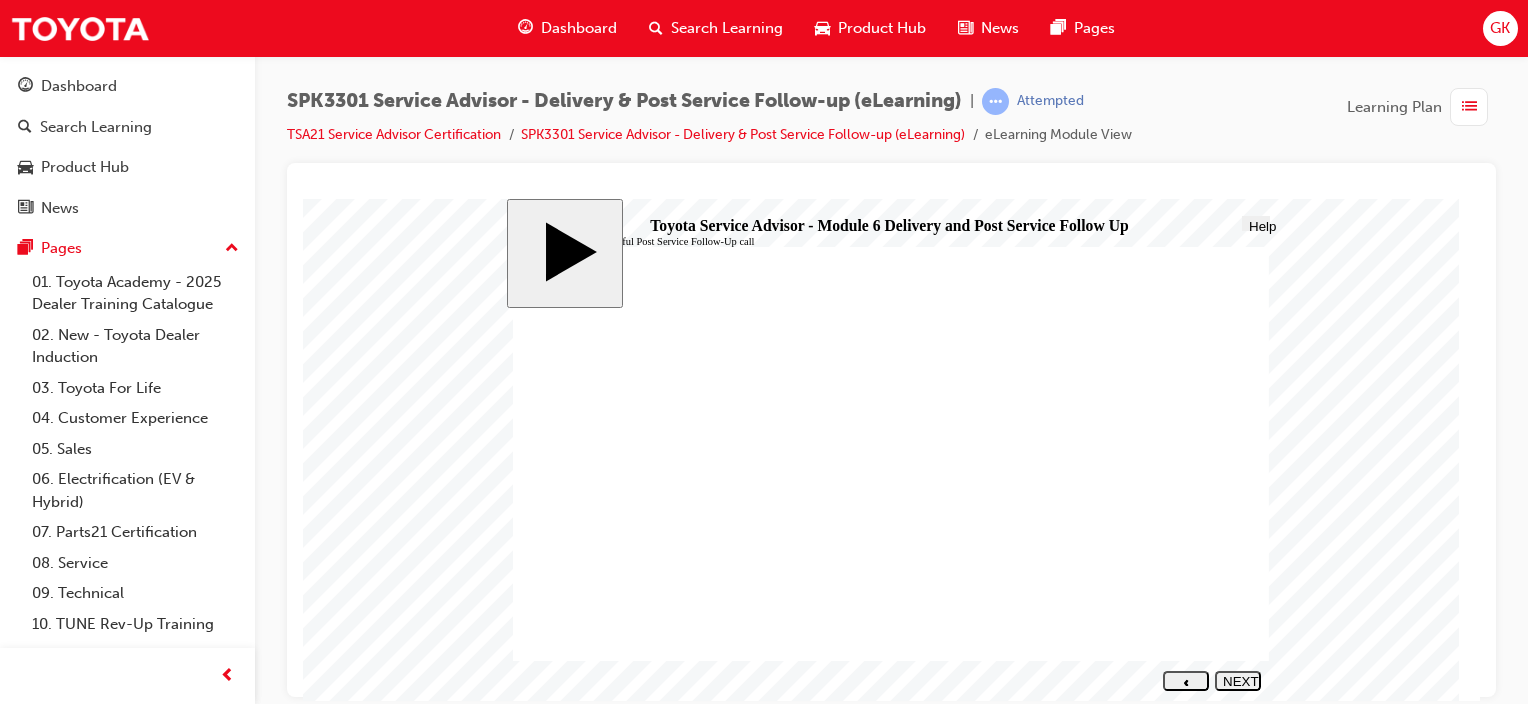 click 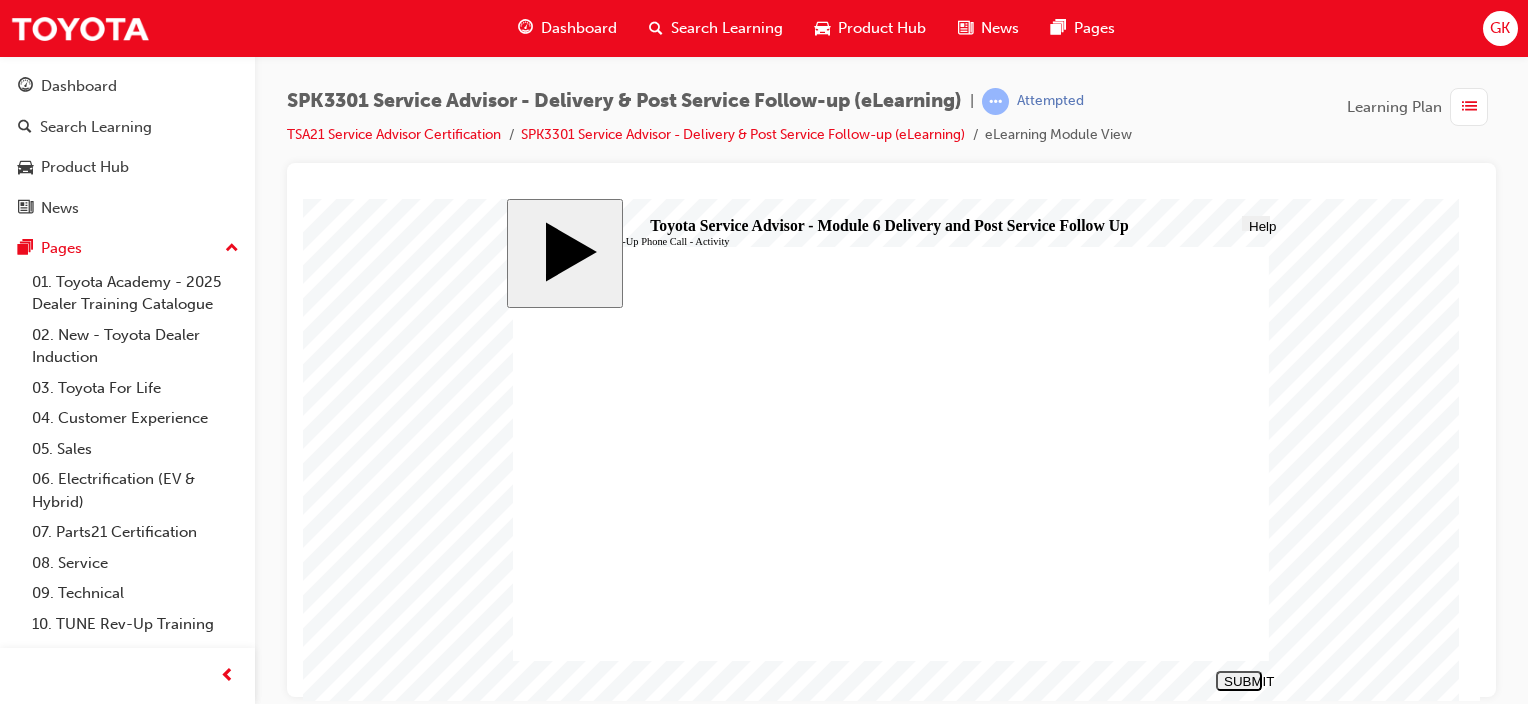 drag, startPoint x: 729, startPoint y: 489, endPoint x: 1107, endPoint y: 576, distance: 387.88272 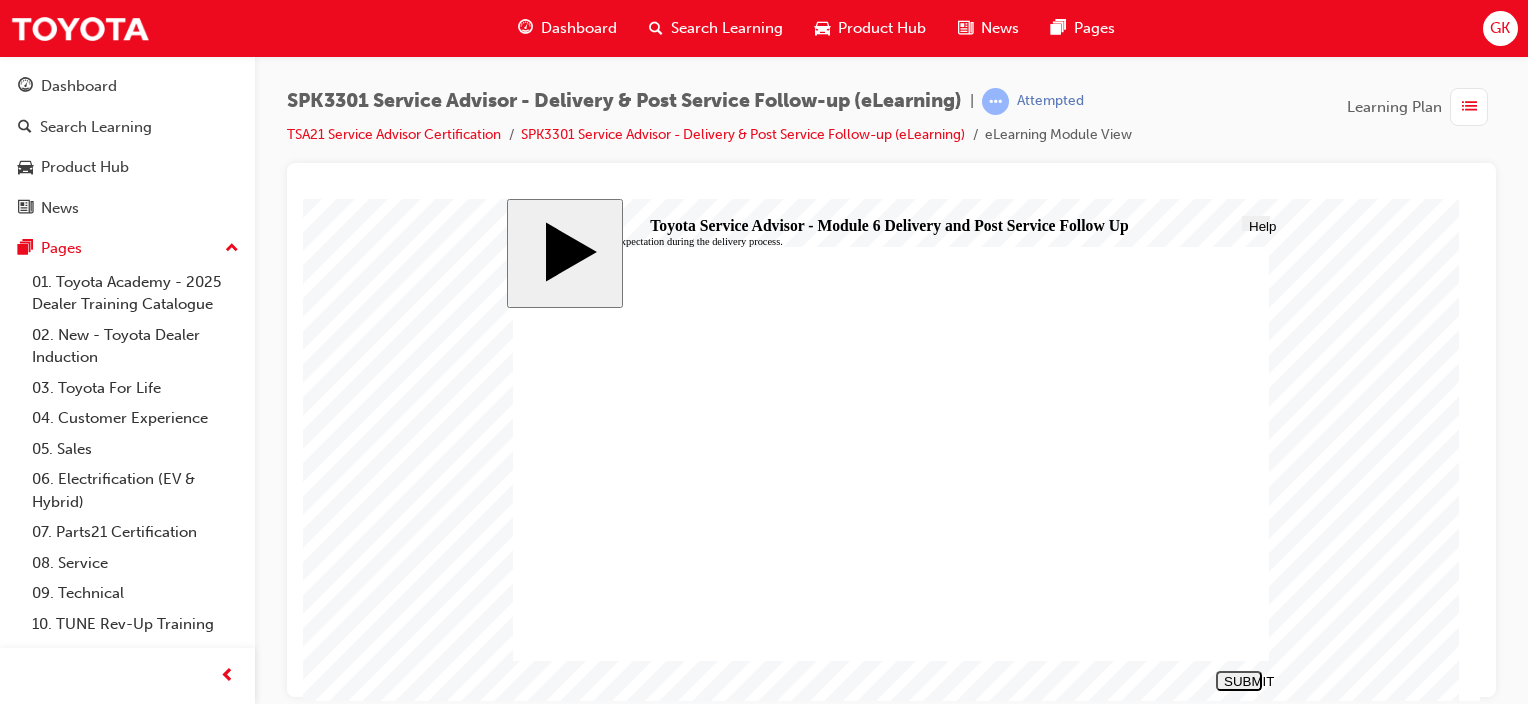 click 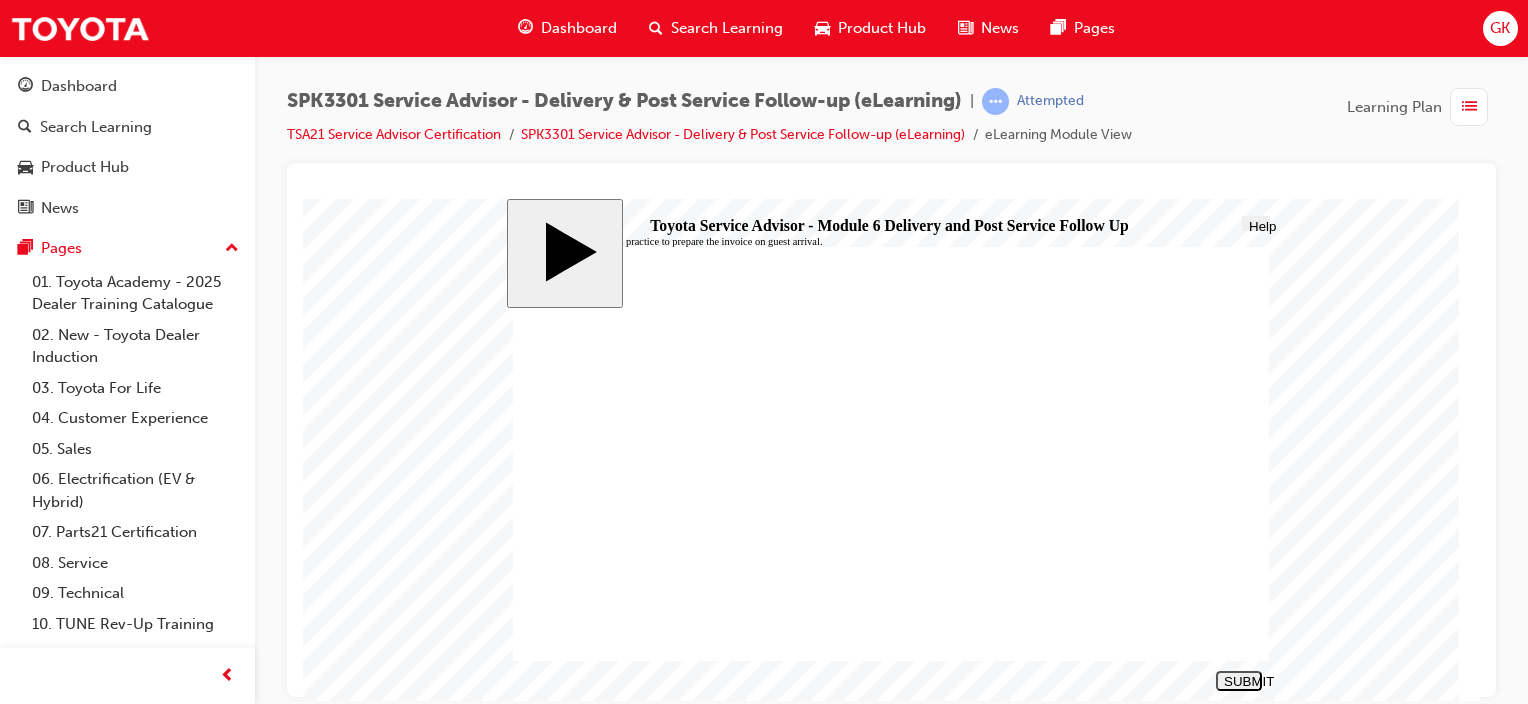 click 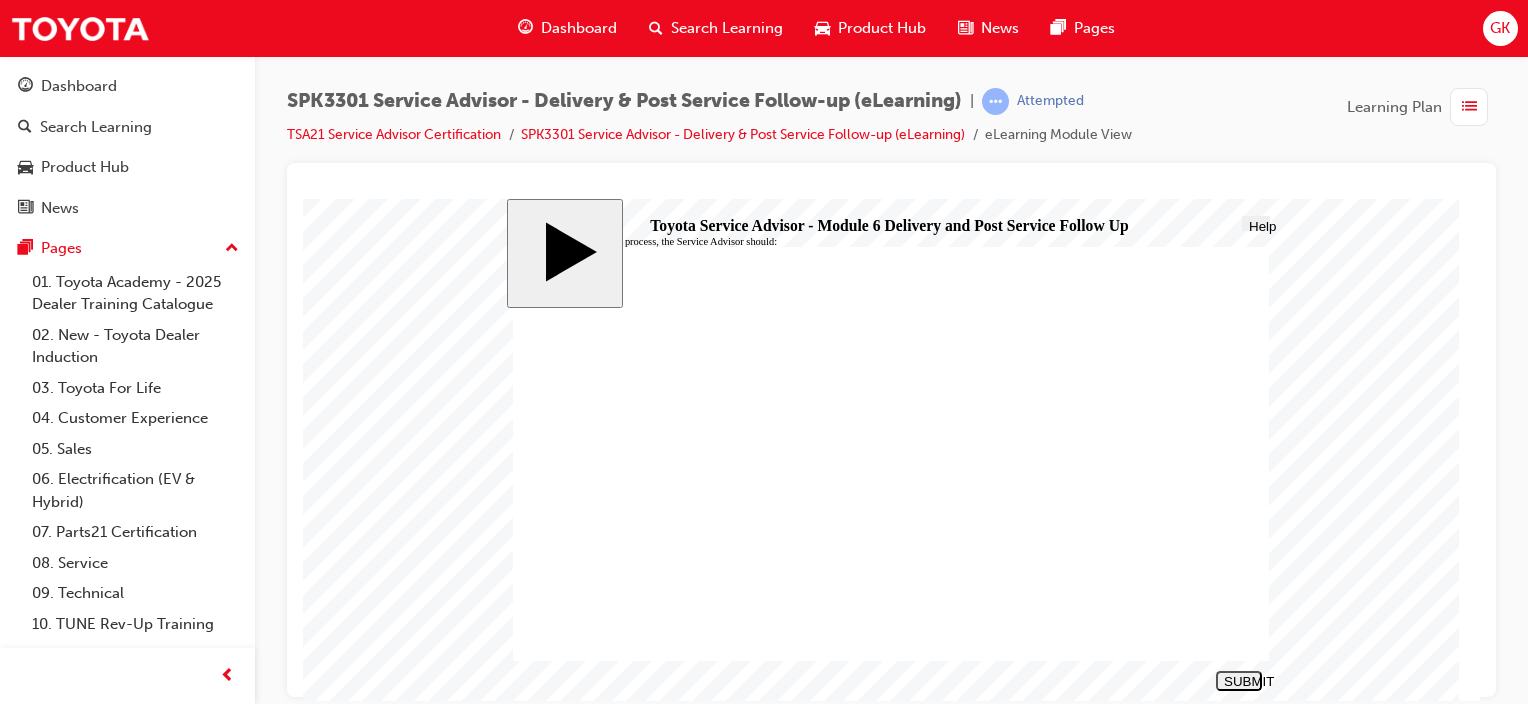 click 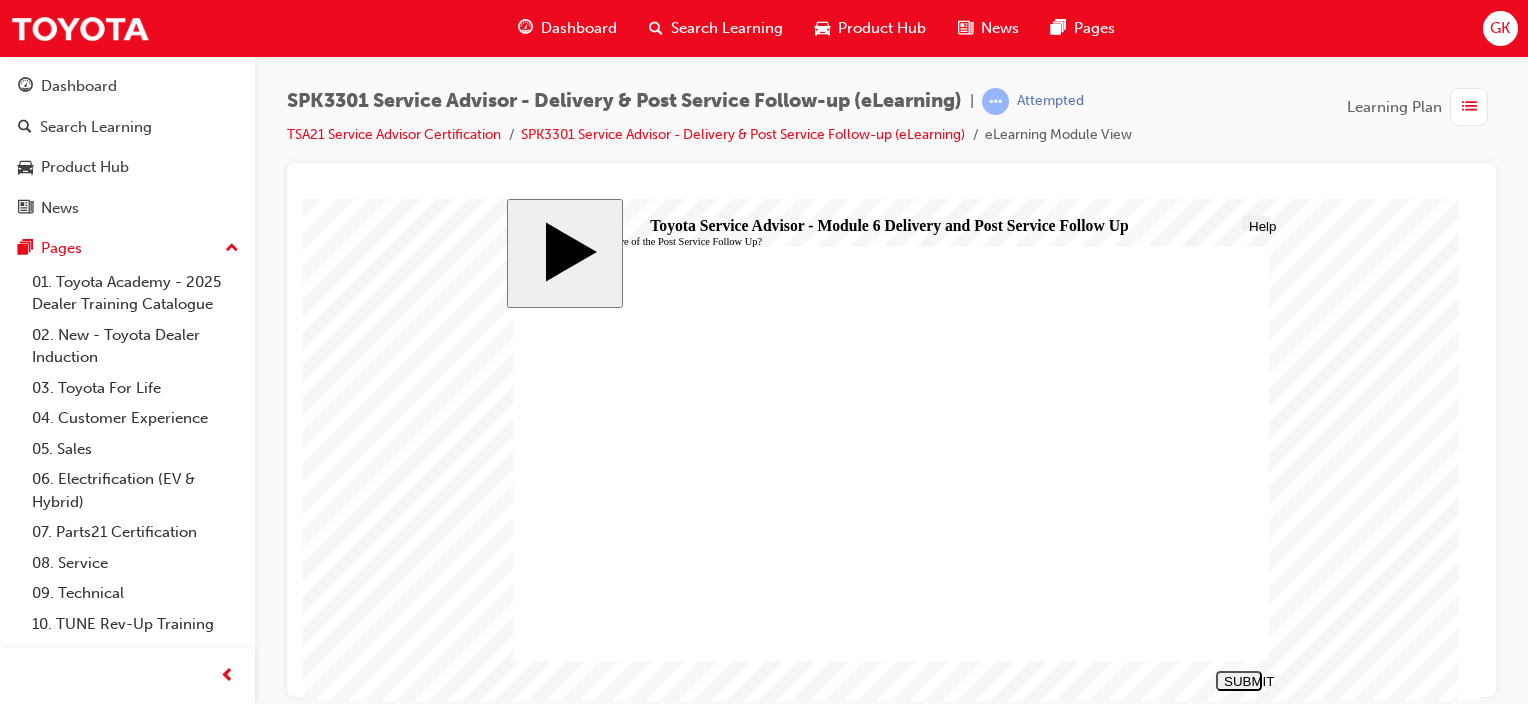 click 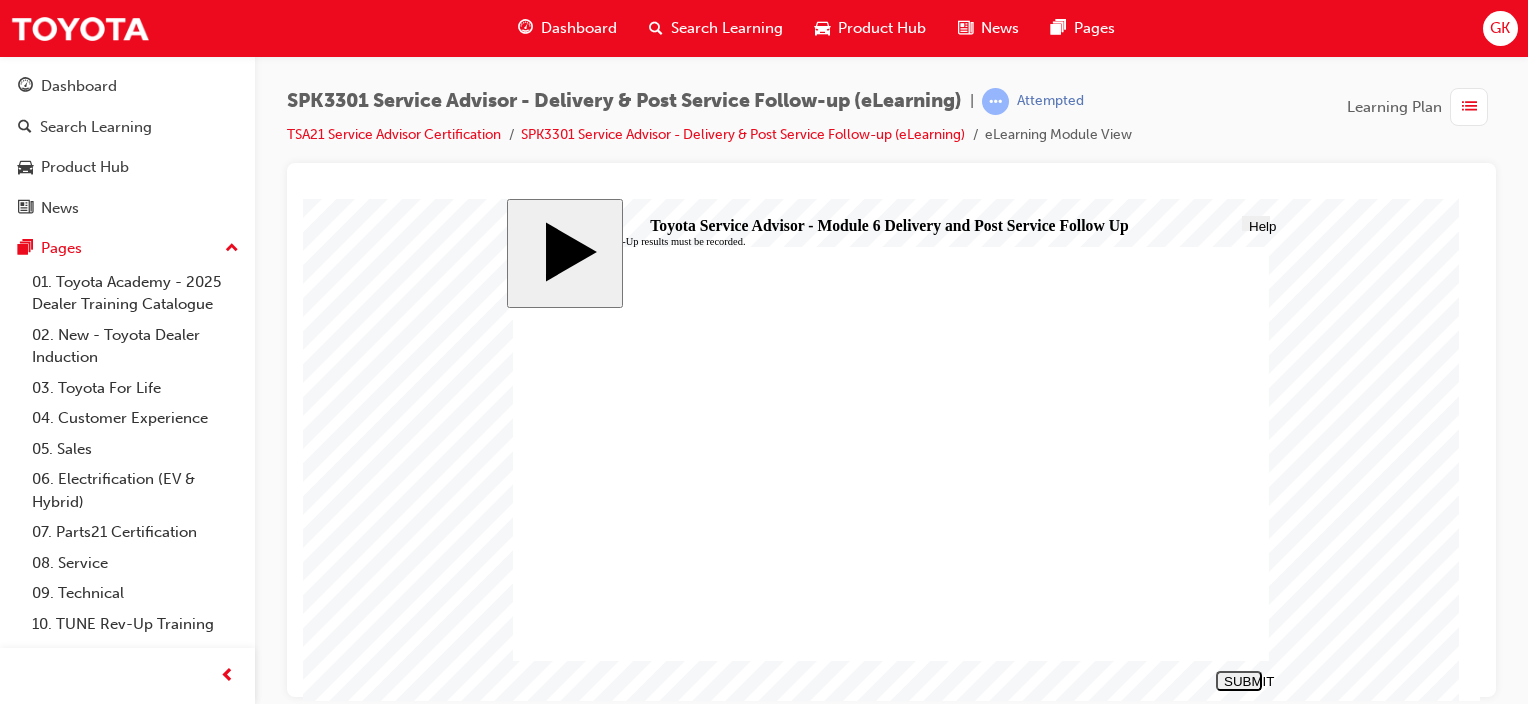 click 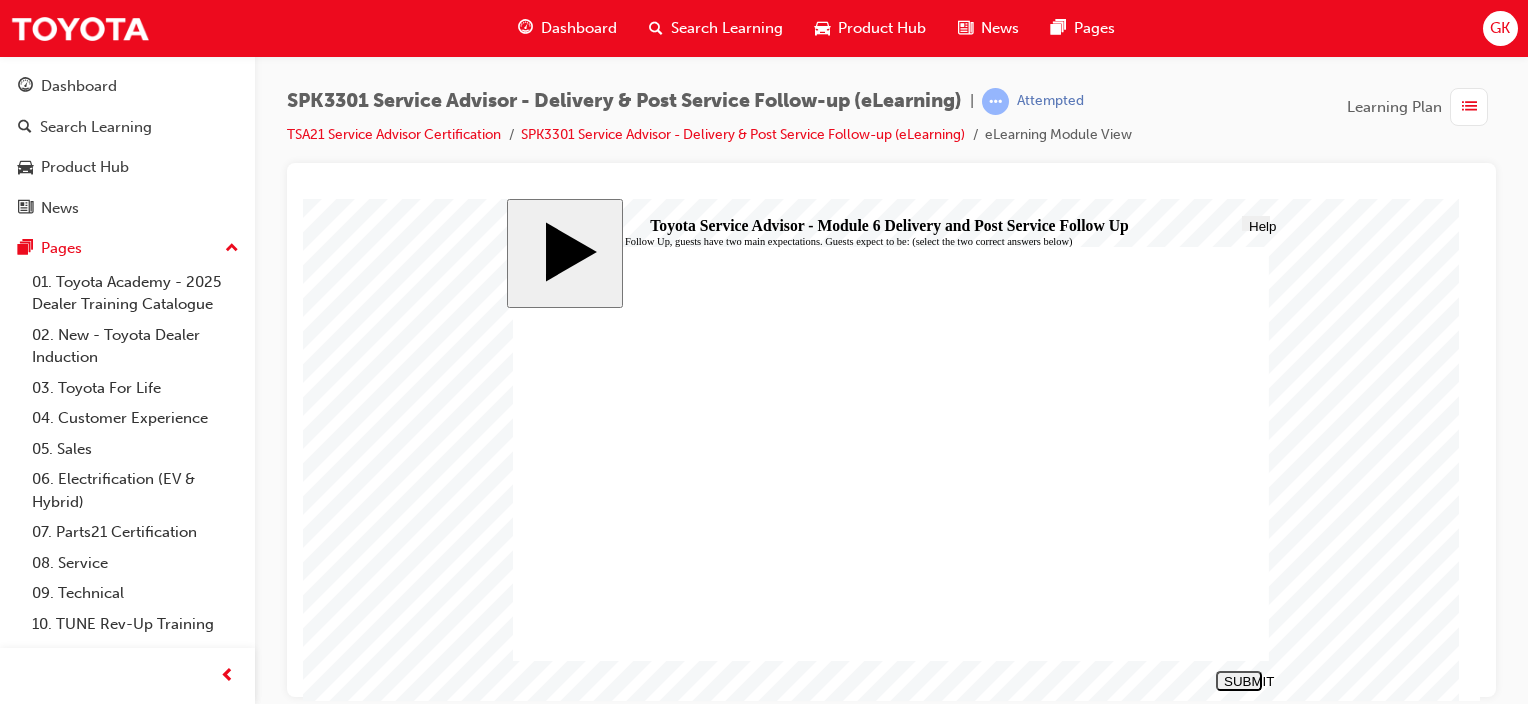 click 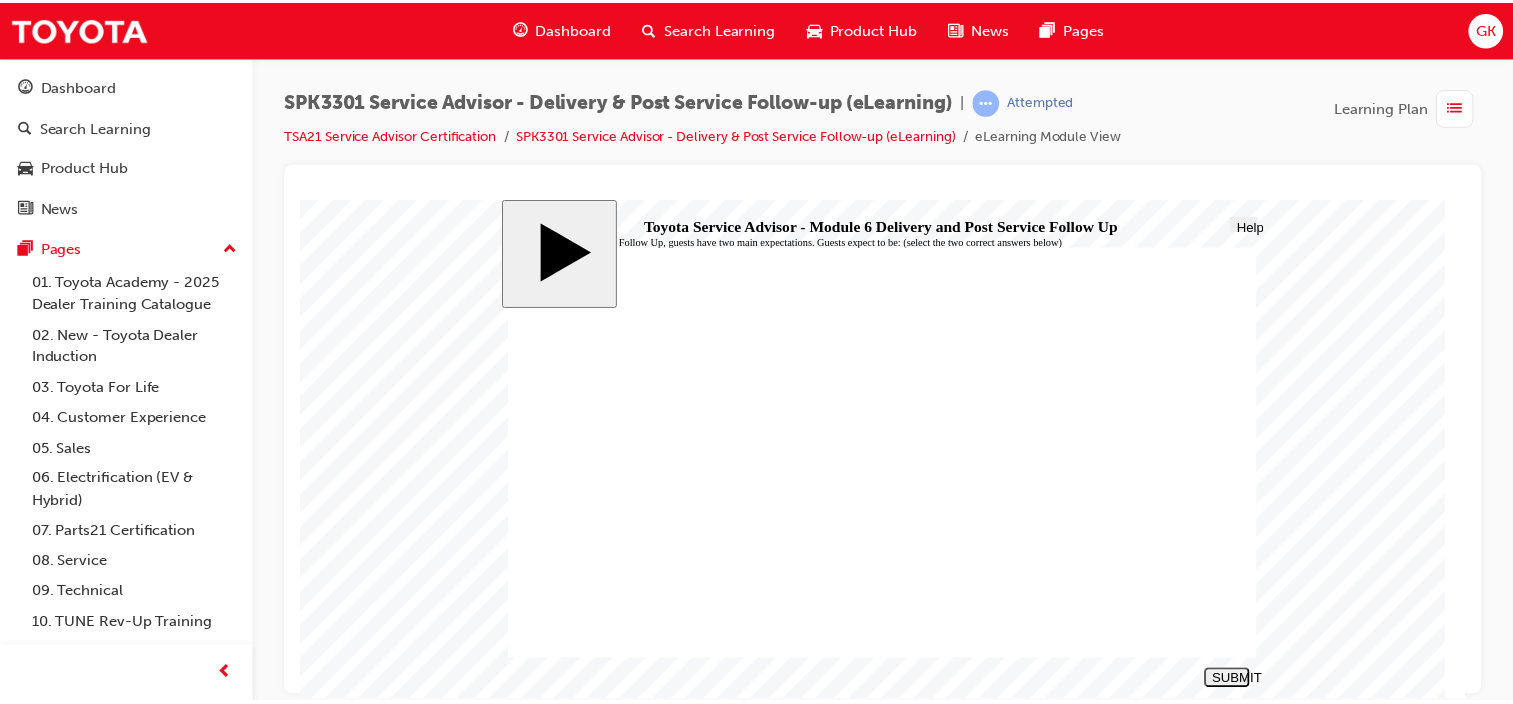 scroll, scrollTop: 0, scrollLeft: 0, axis: both 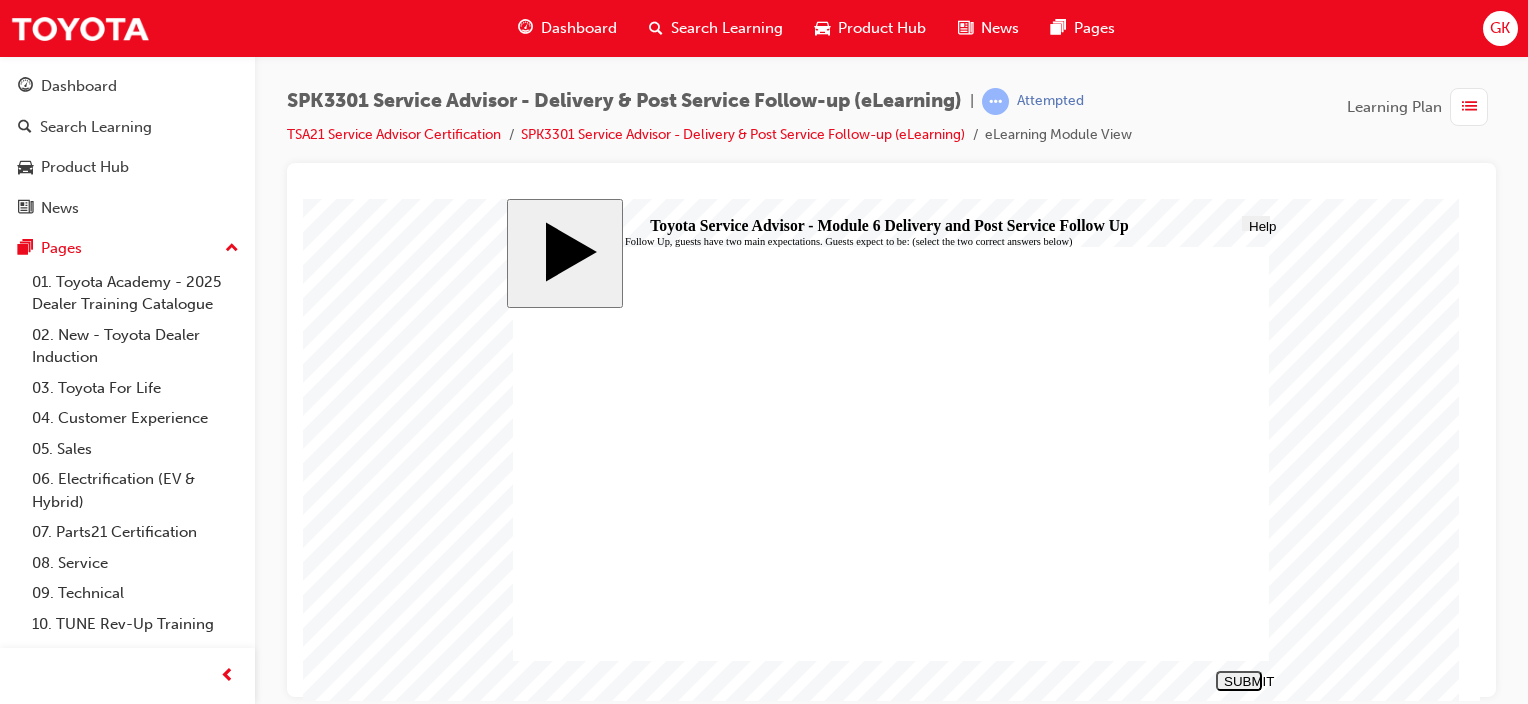 click 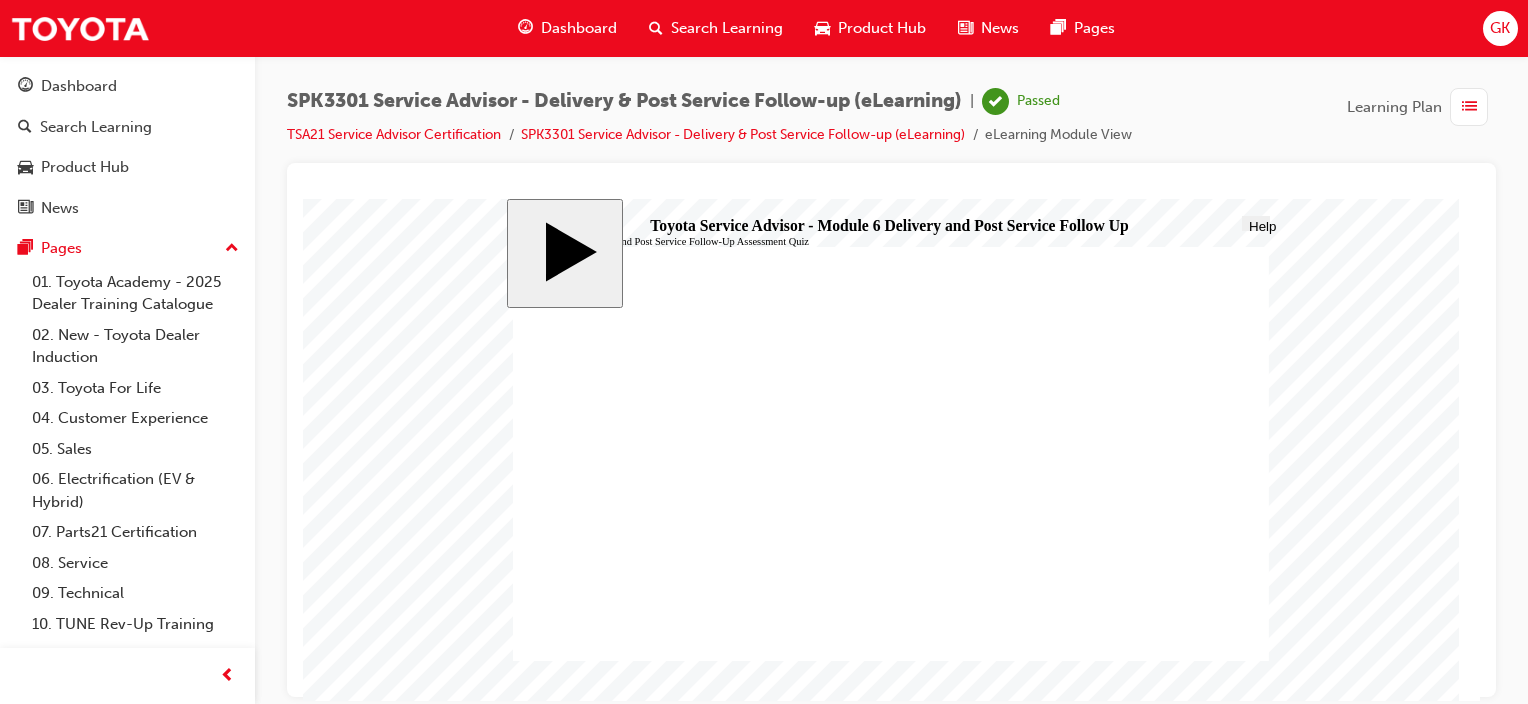 click 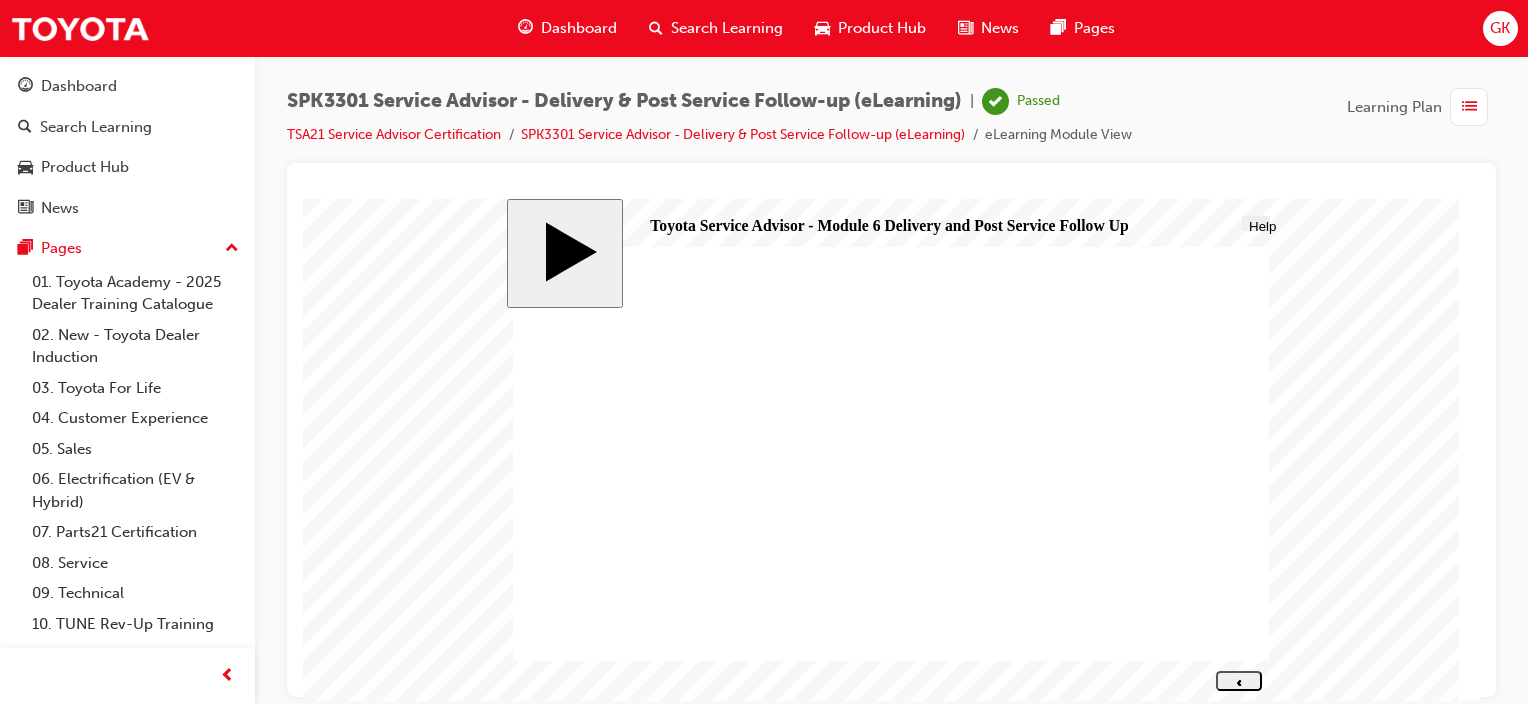 click on "Dashboard" at bounding box center [579, 28] 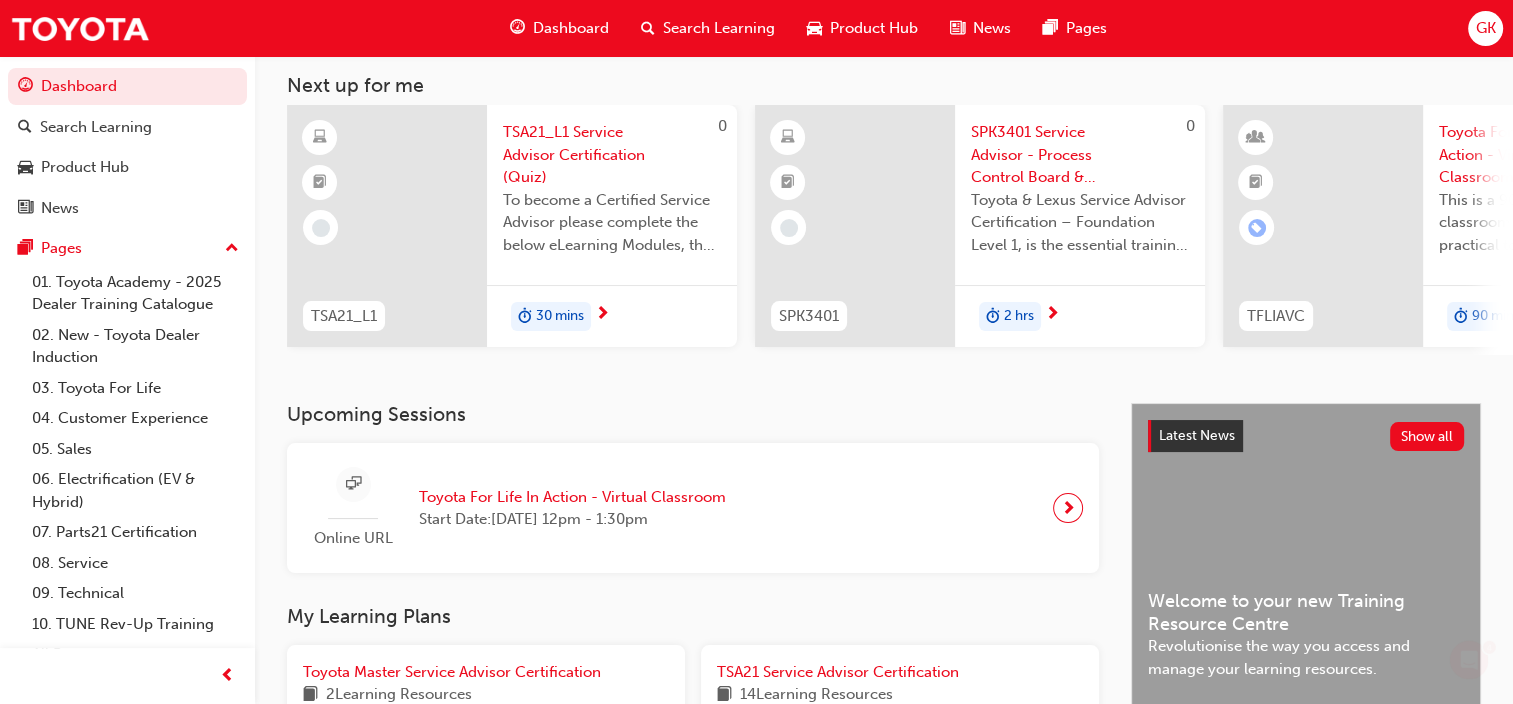 scroll, scrollTop: 324, scrollLeft: 0, axis: vertical 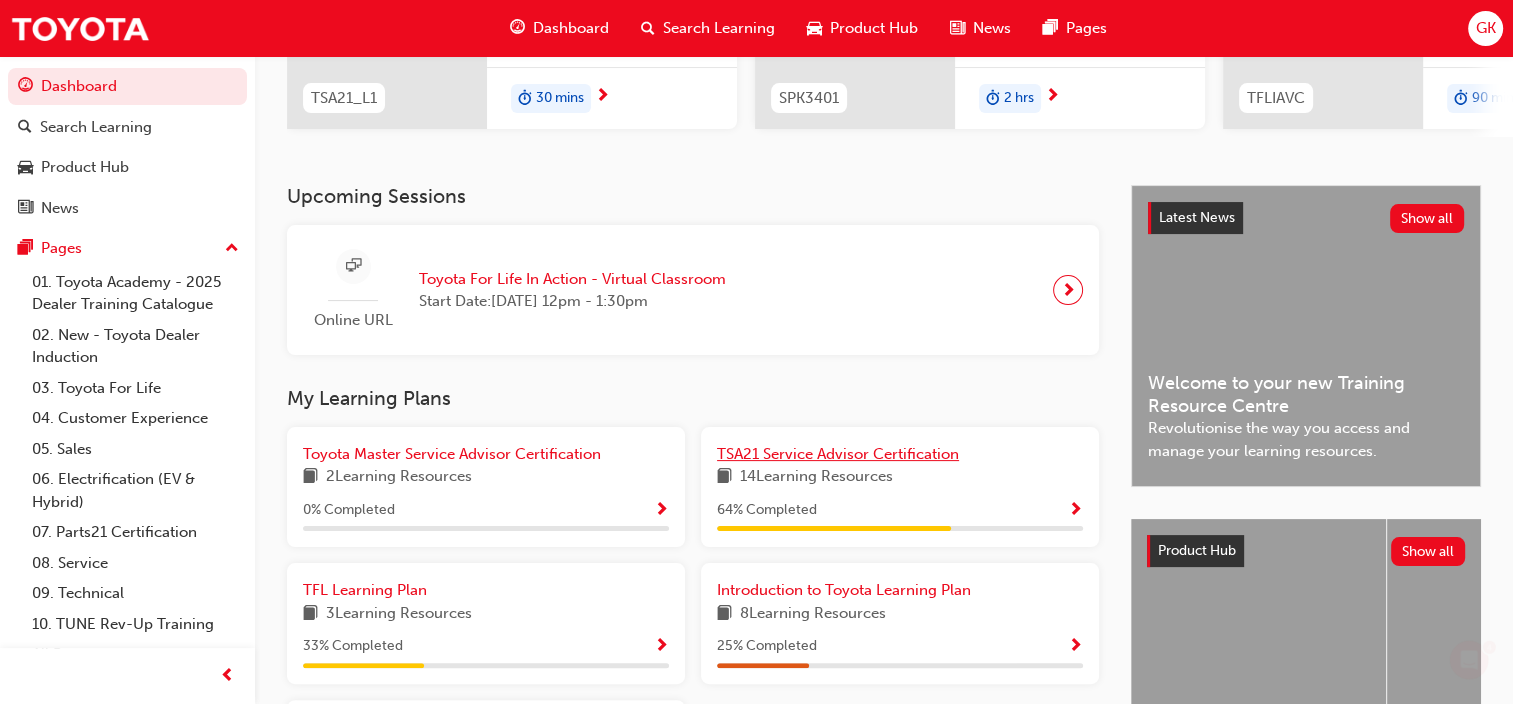 click on "TSA21 Service Advisor Certification" at bounding box center (838, 454) 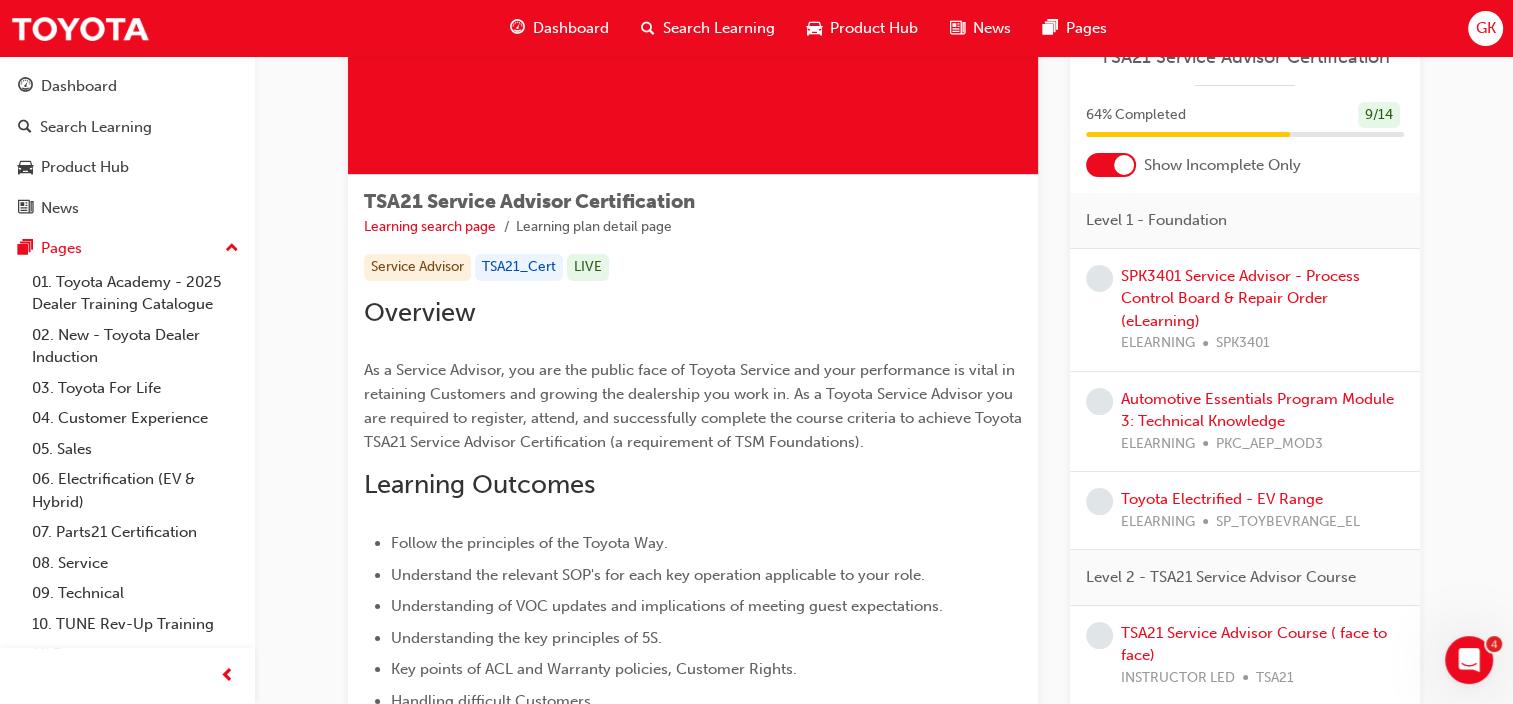 scroll, scrollTop: 150, scrollLeft: 0, axis: vertical 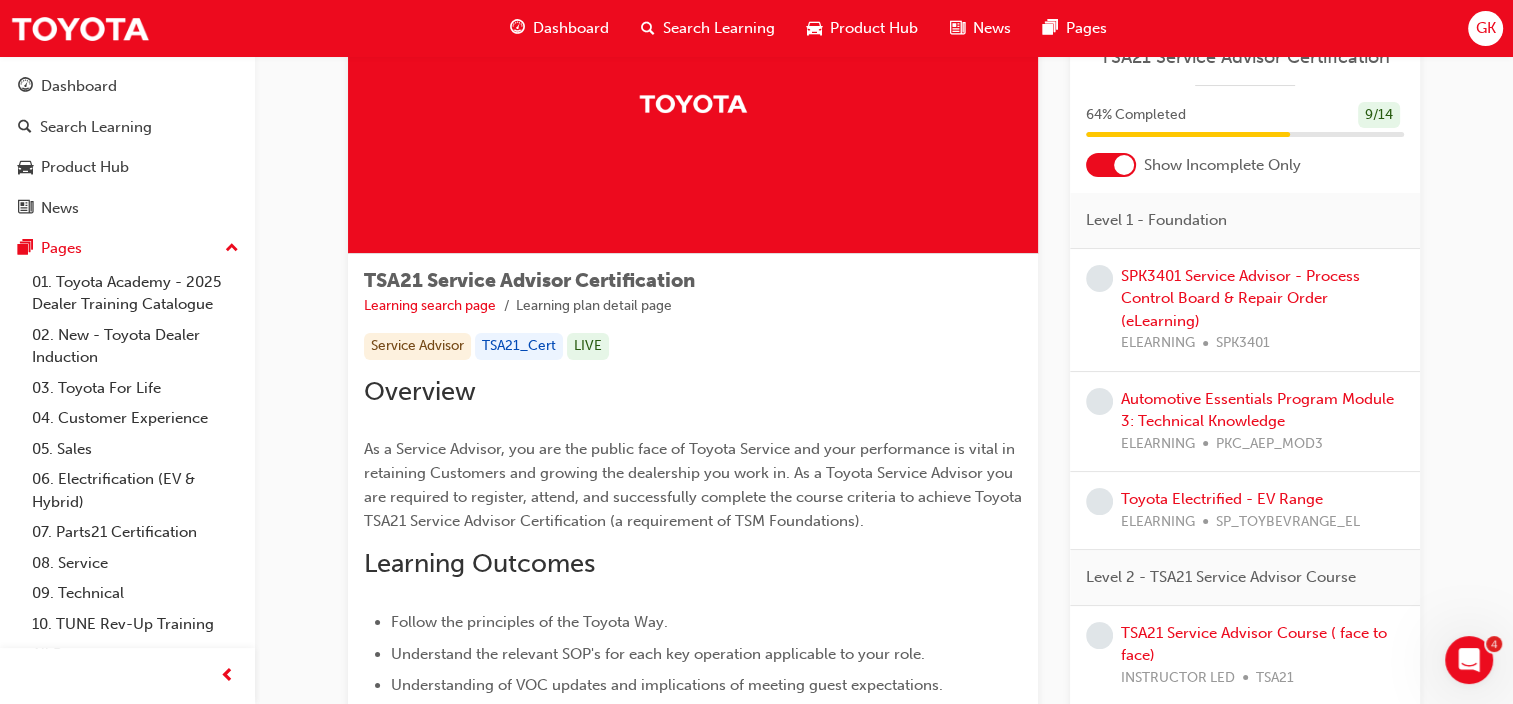 click at bounding box center [1124, 165] 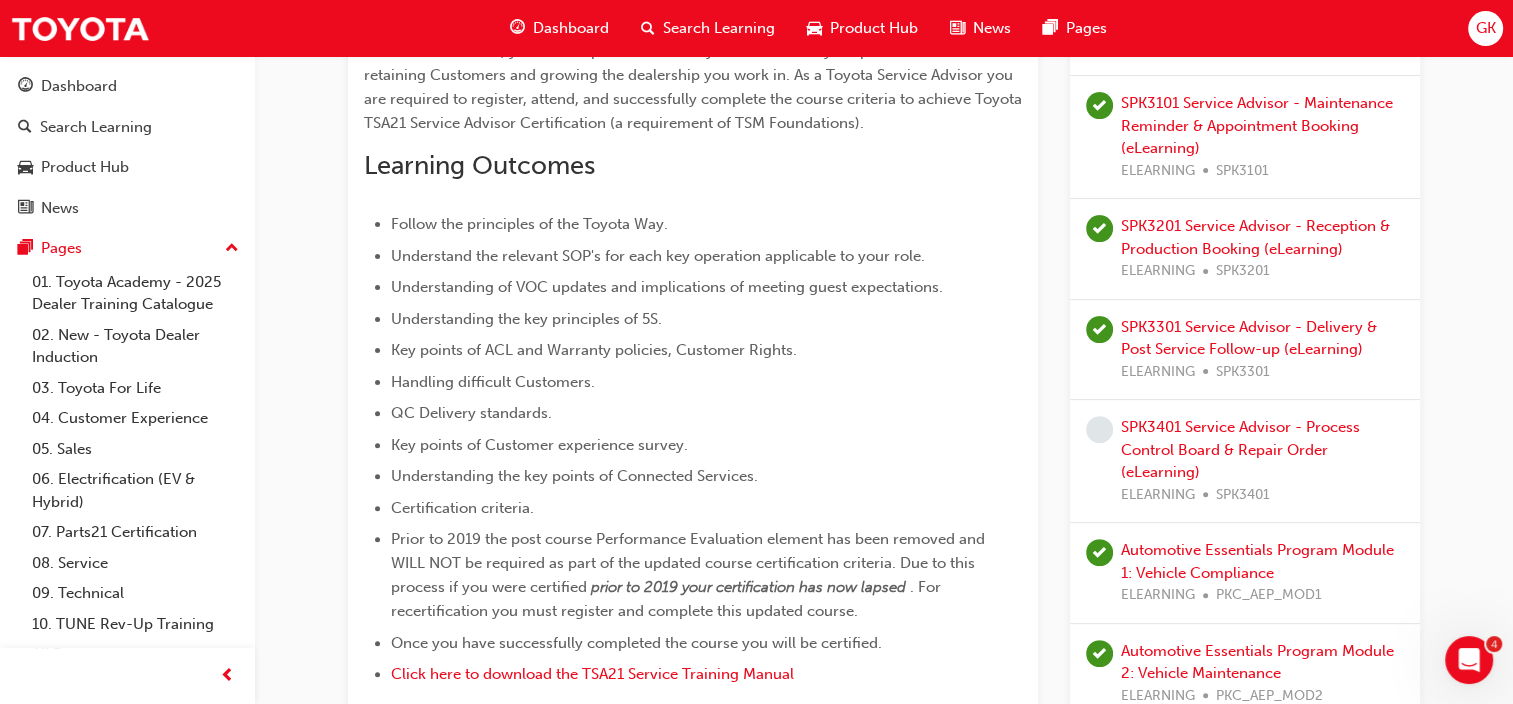 scroll, scrollTop: 700, scrollLeft: 0, axis: vertical 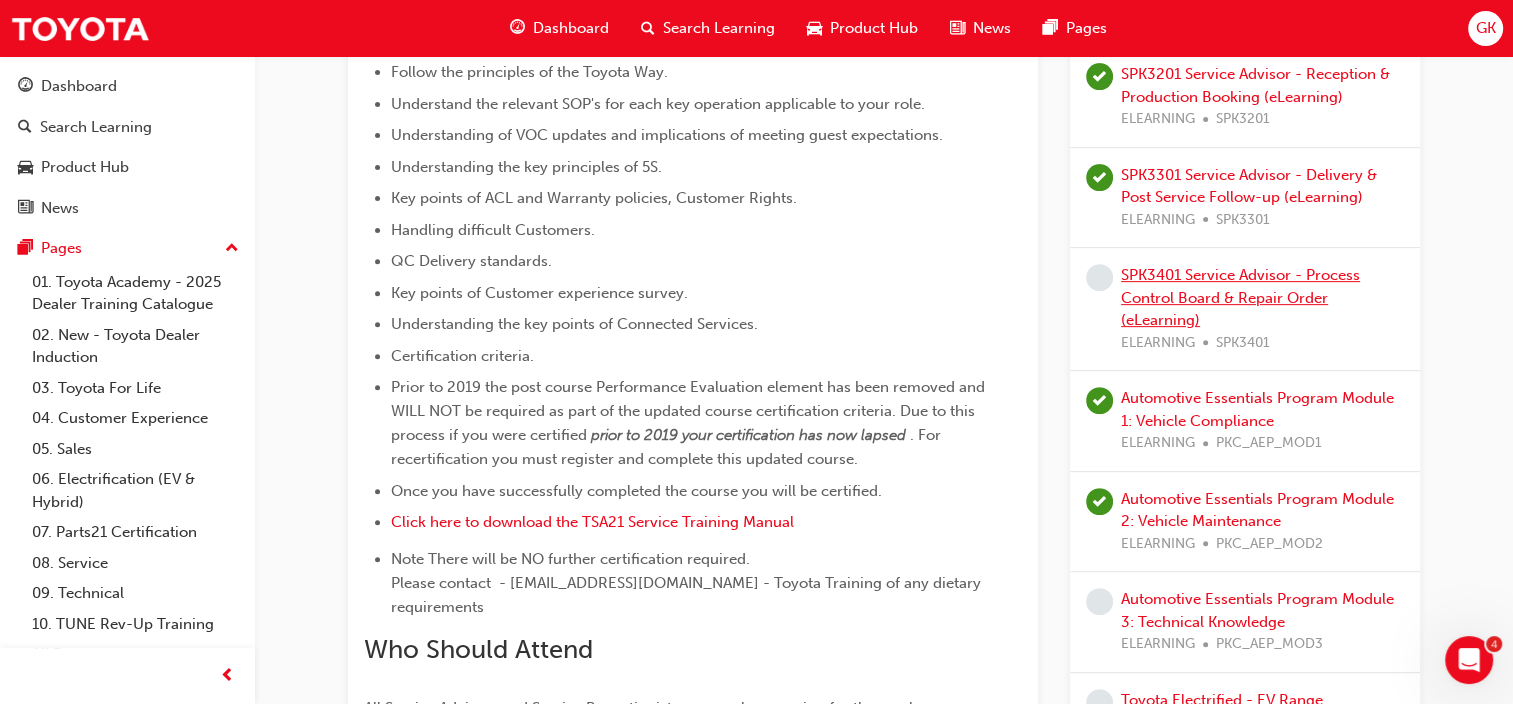 click on "SPK3401 Service Advisor - Process Control Board & Repair Order (eLearning)" at bounding box center (1240, 297) 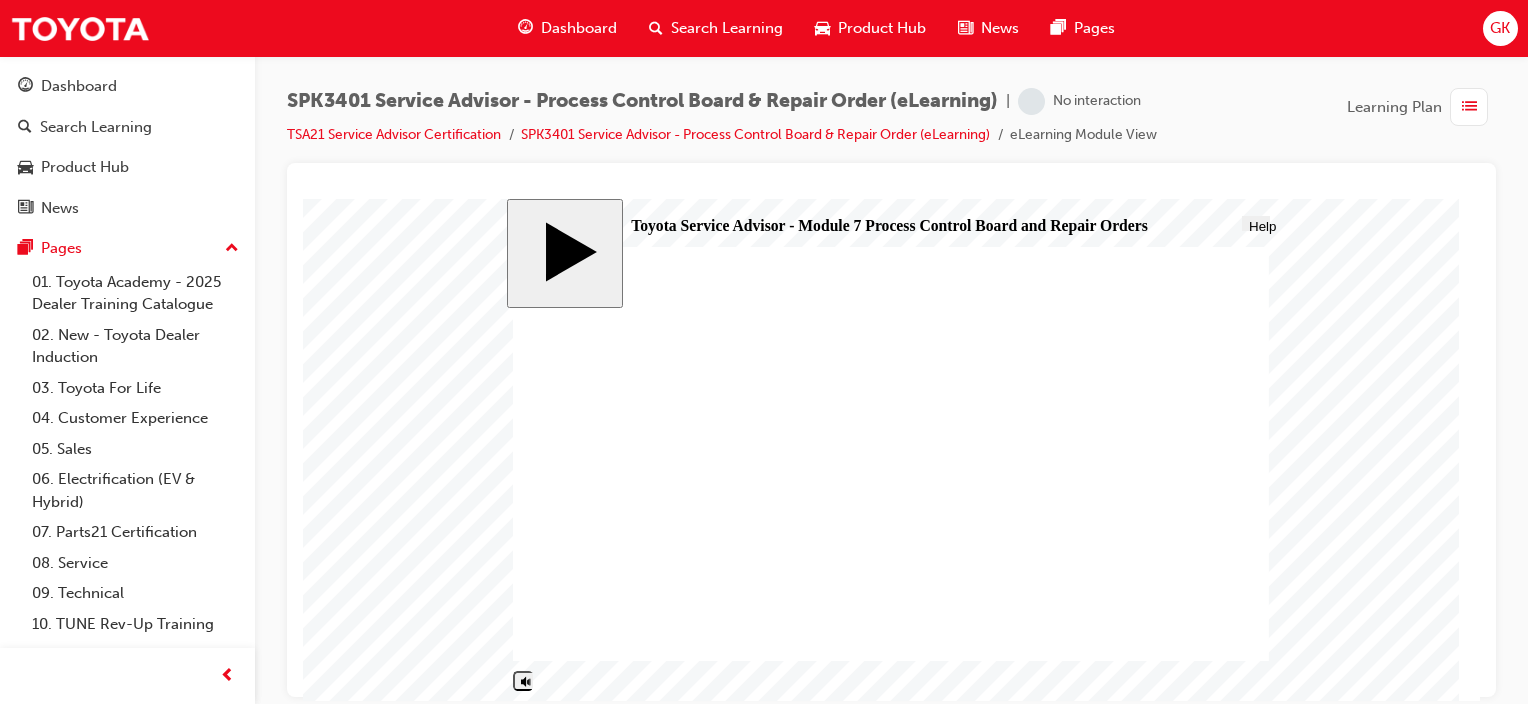 scroll, scrollTop: 0, scrollLeft: 0, axis: both 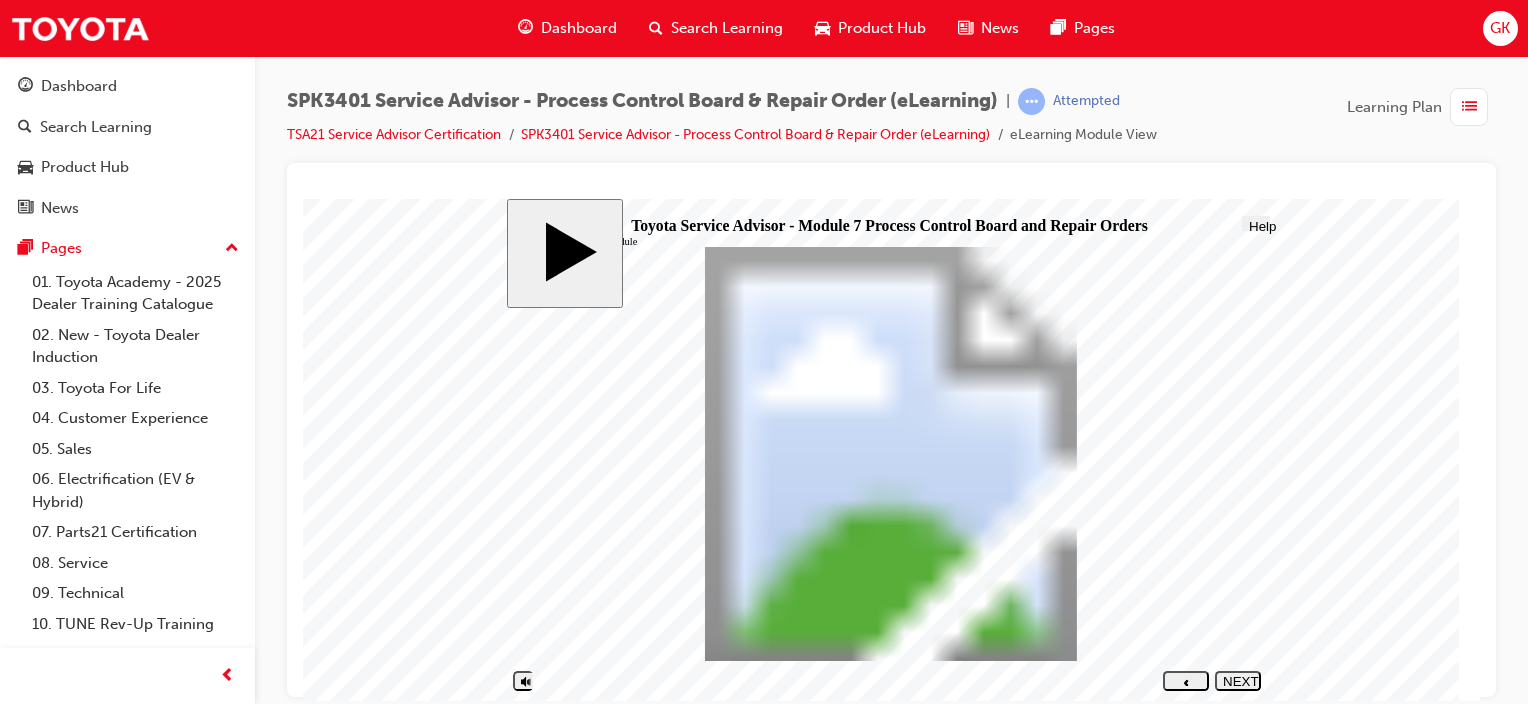 click on "NEXT" at bounding box center [1238, 688] 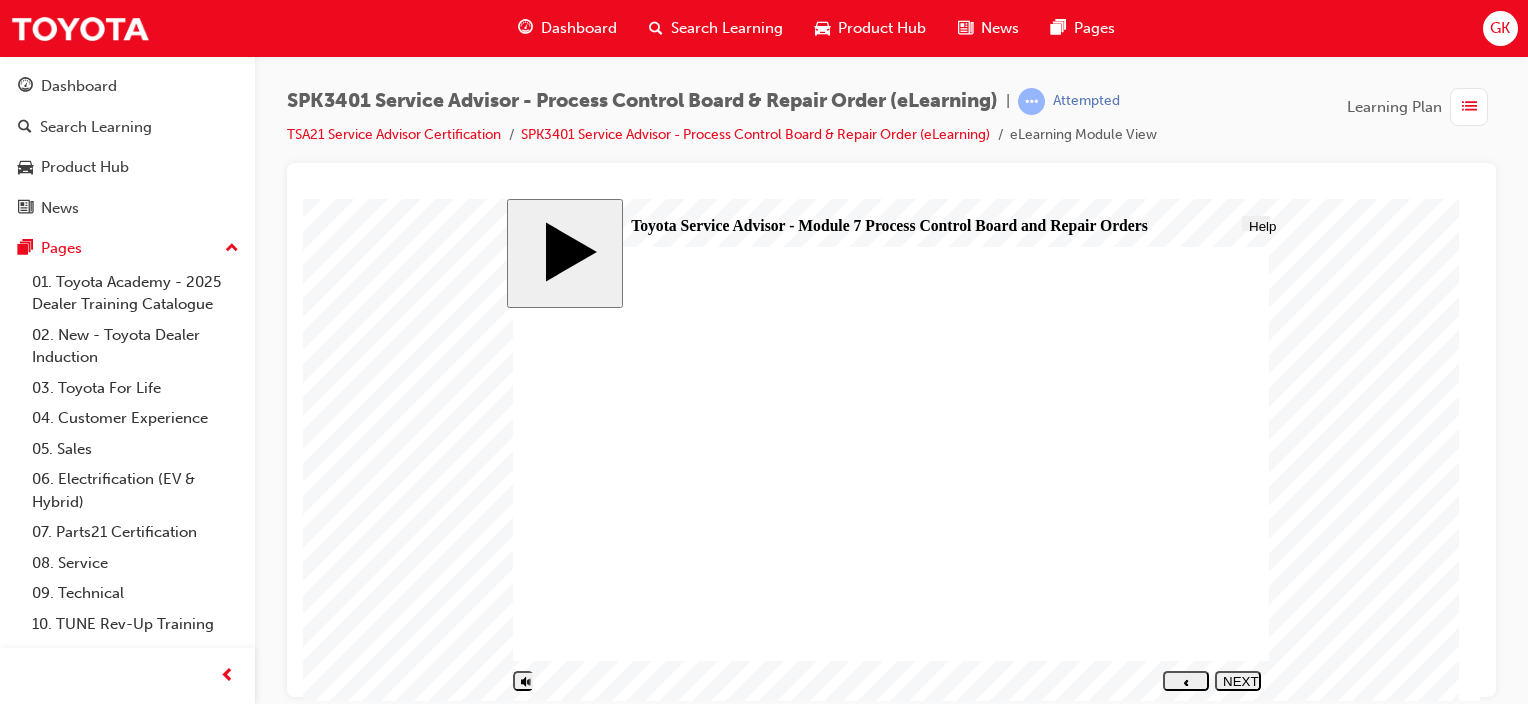 click on "NEXT" at bounding box center [1238, 688] 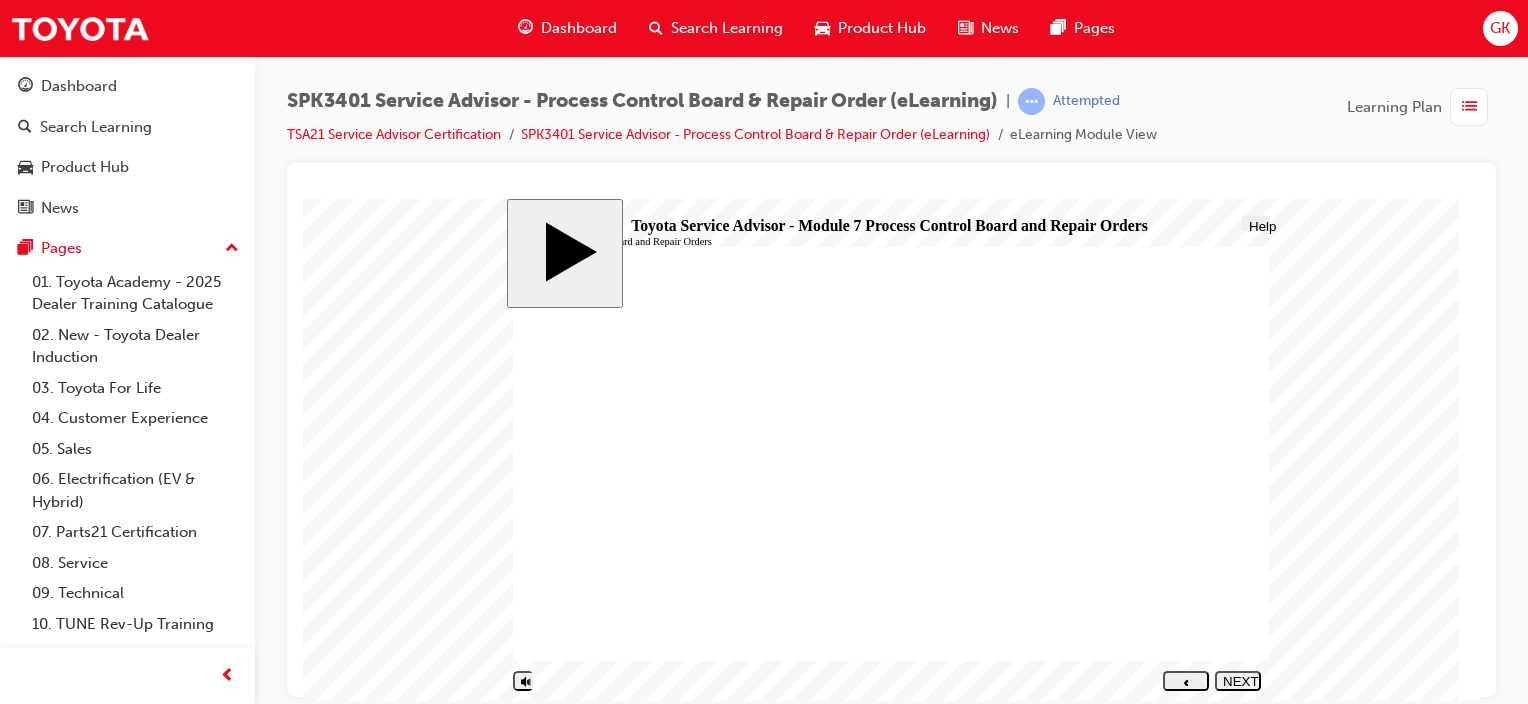 click on "NEXT" at bounding box center (1238, 688) 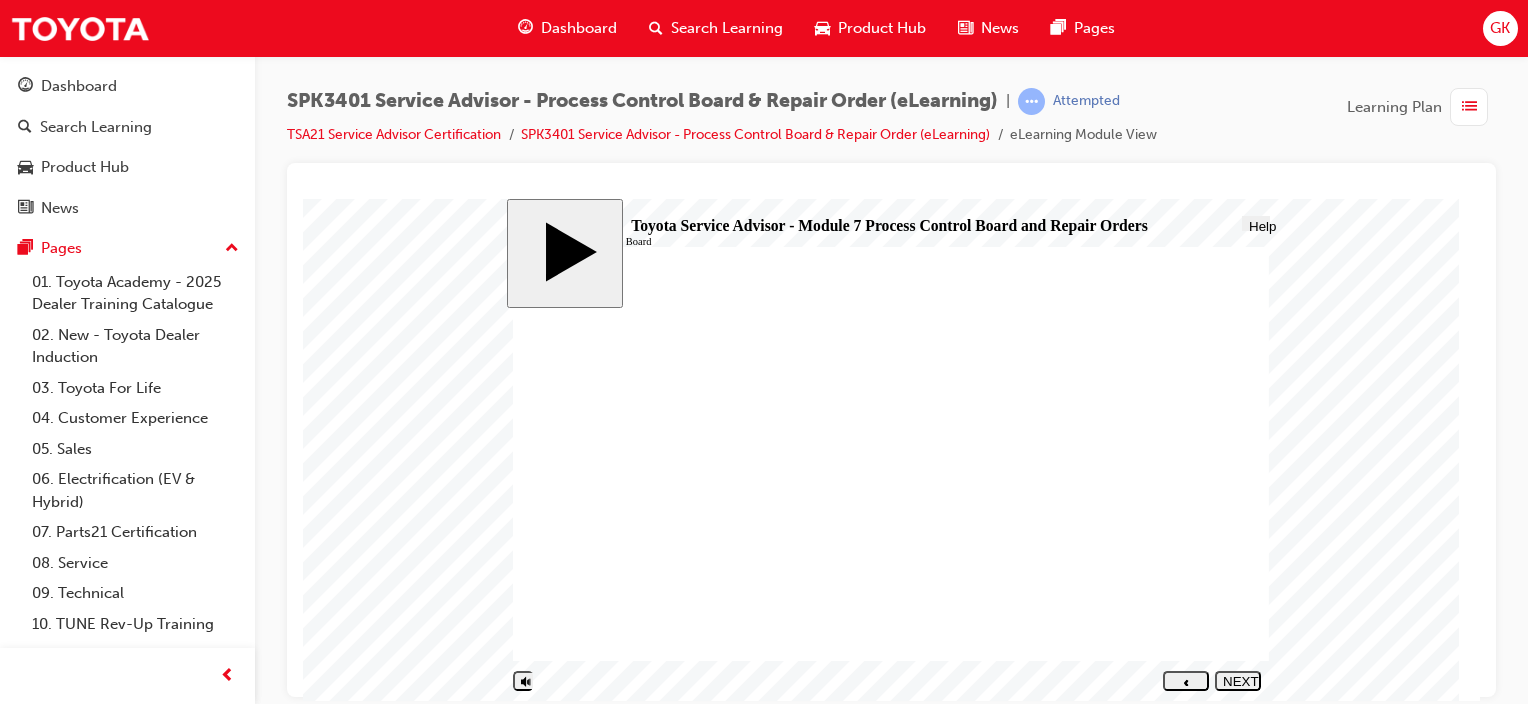 click 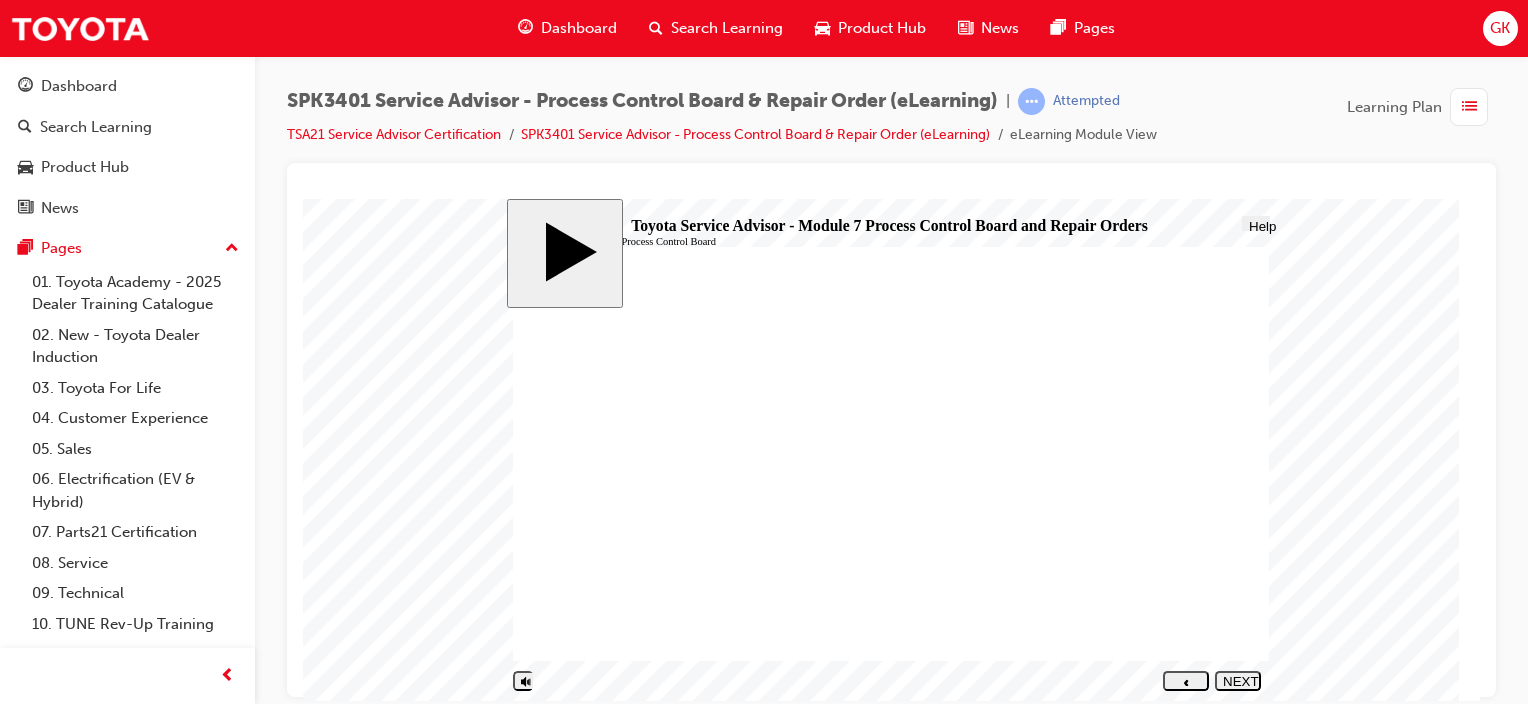 click 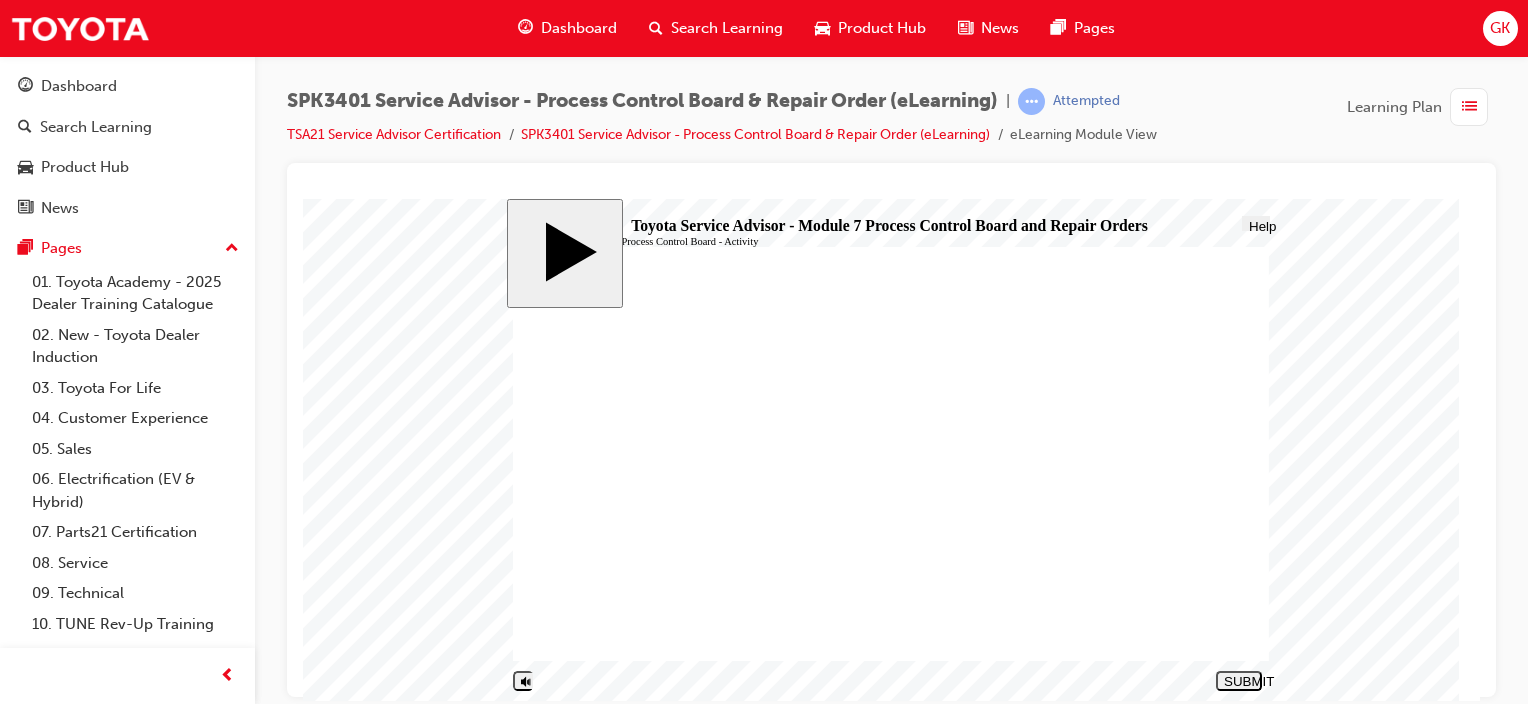 drag, startPoint x: 652, startPoint y: 489, endPoint x: 1032, endPoint y: 388, distance: 393.19333 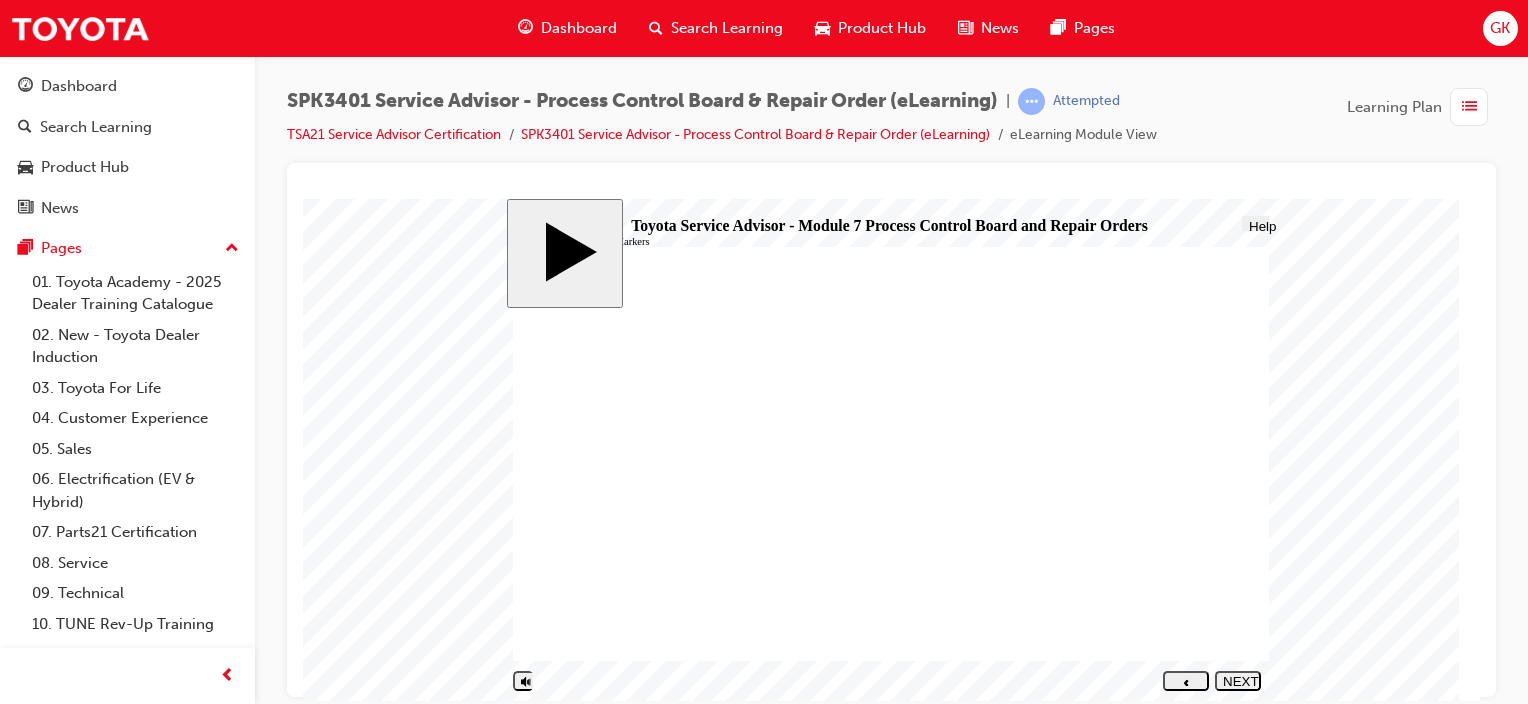 click on "NEXT" at bounding box center (1238, 680) 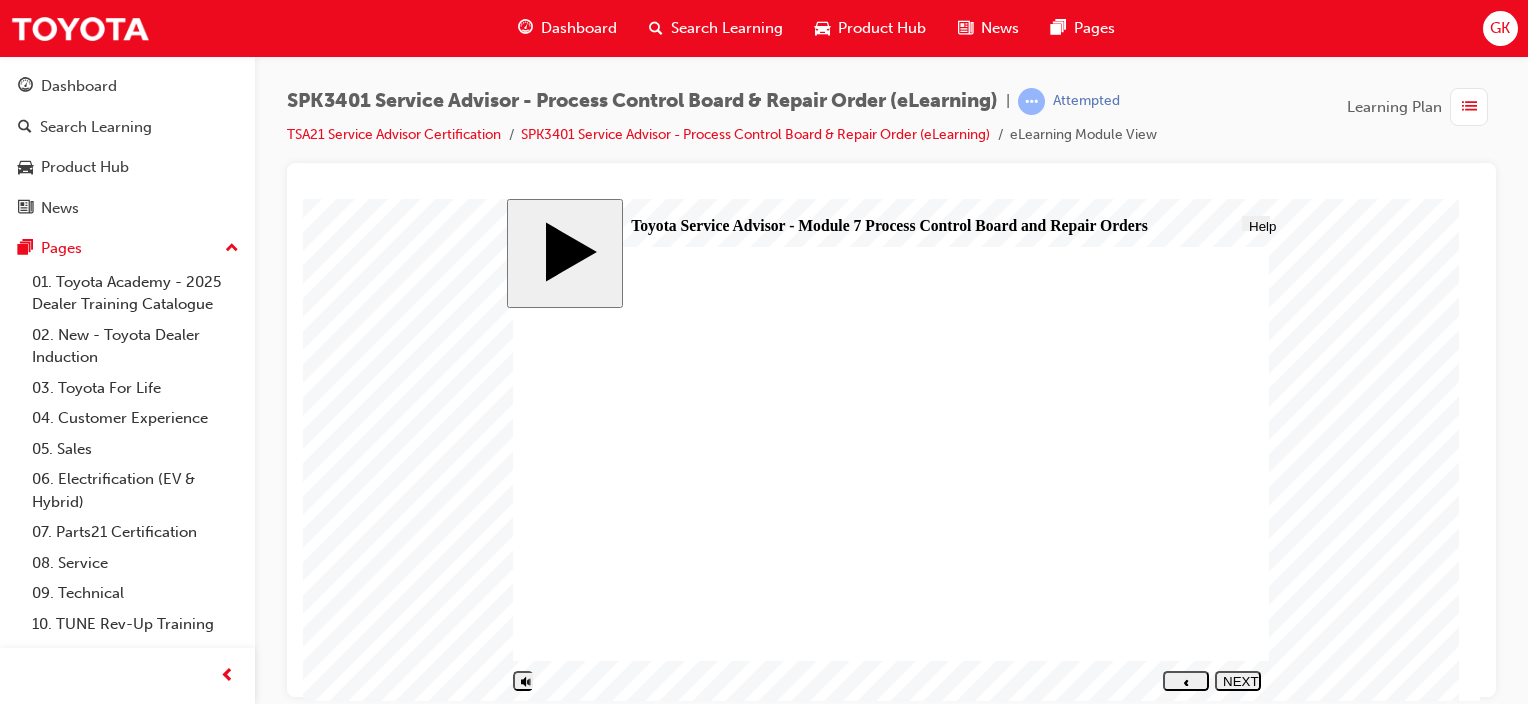 click on "NEXT" at bounding box center [1238, 688] 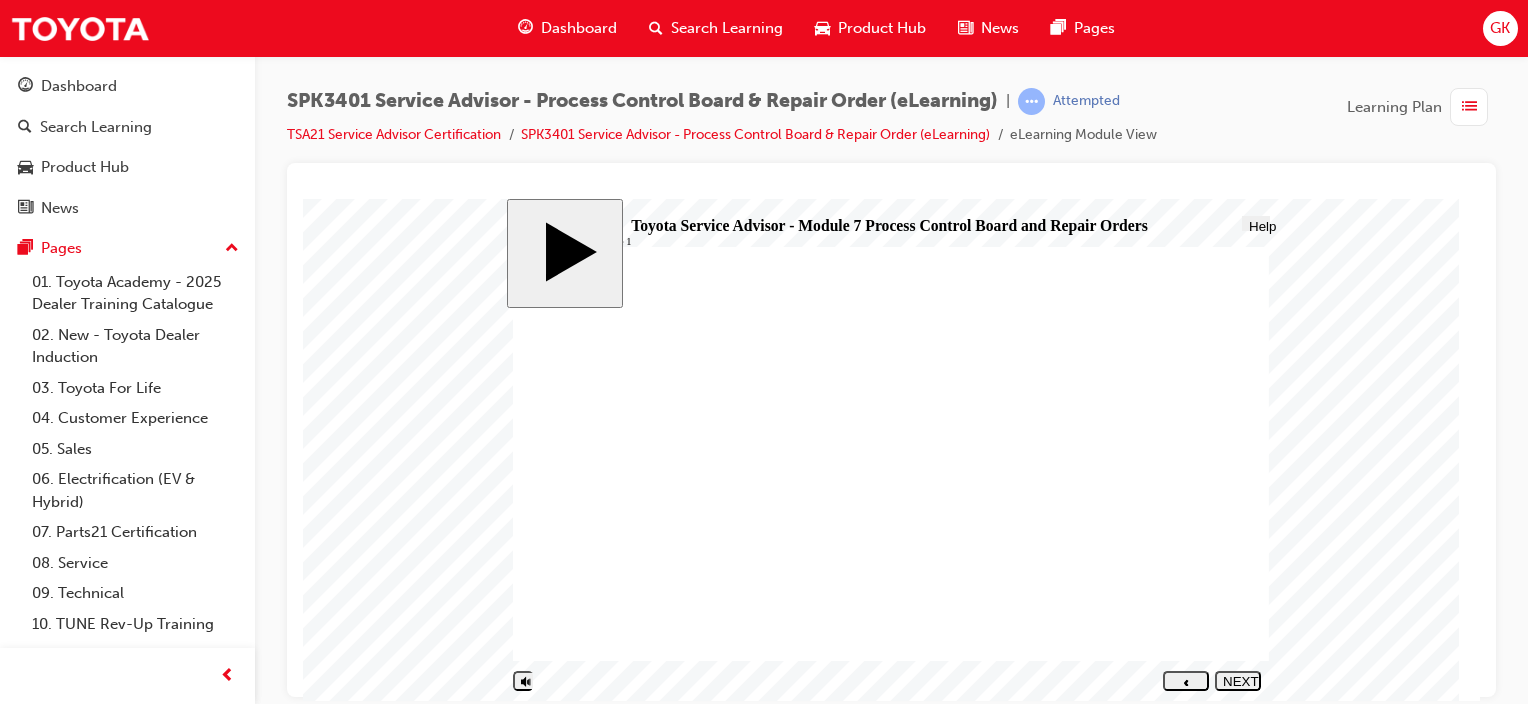 click 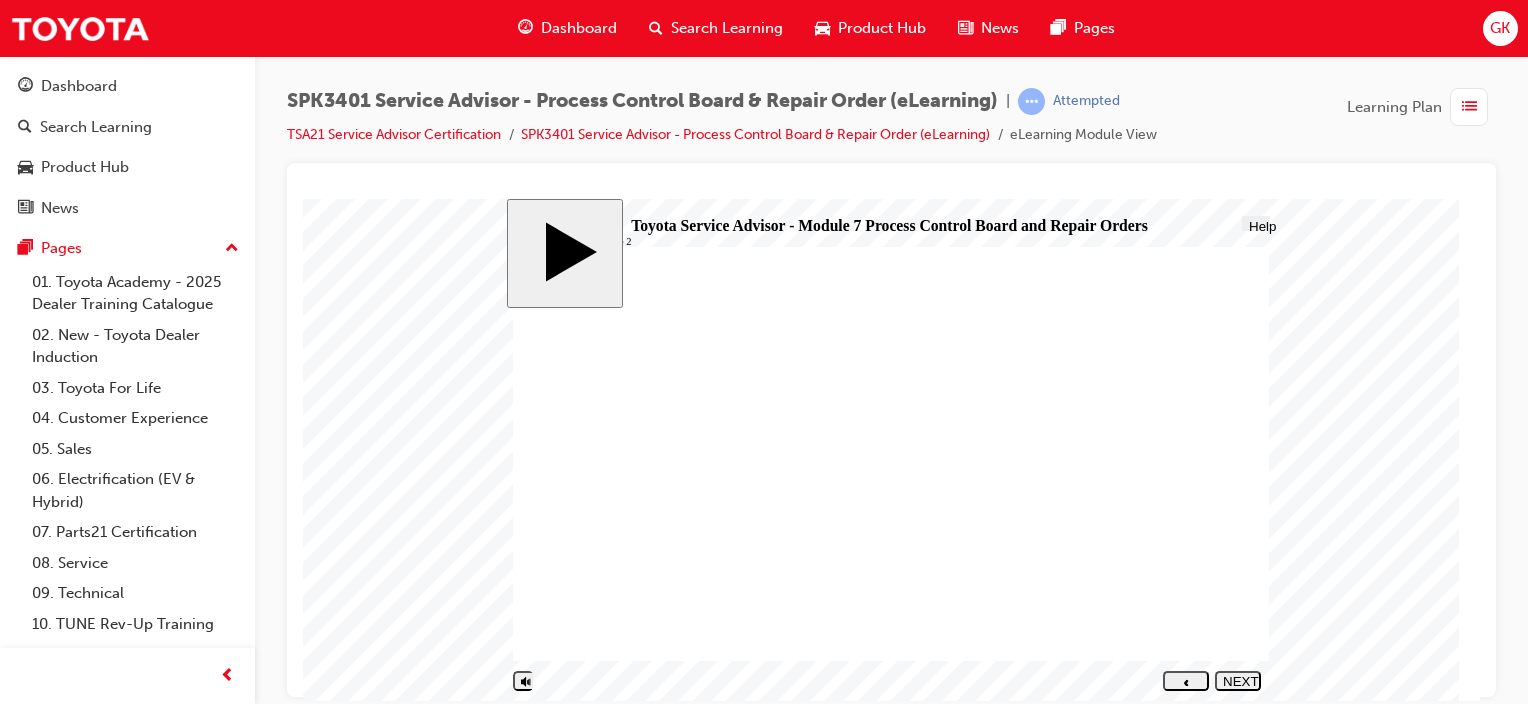 click 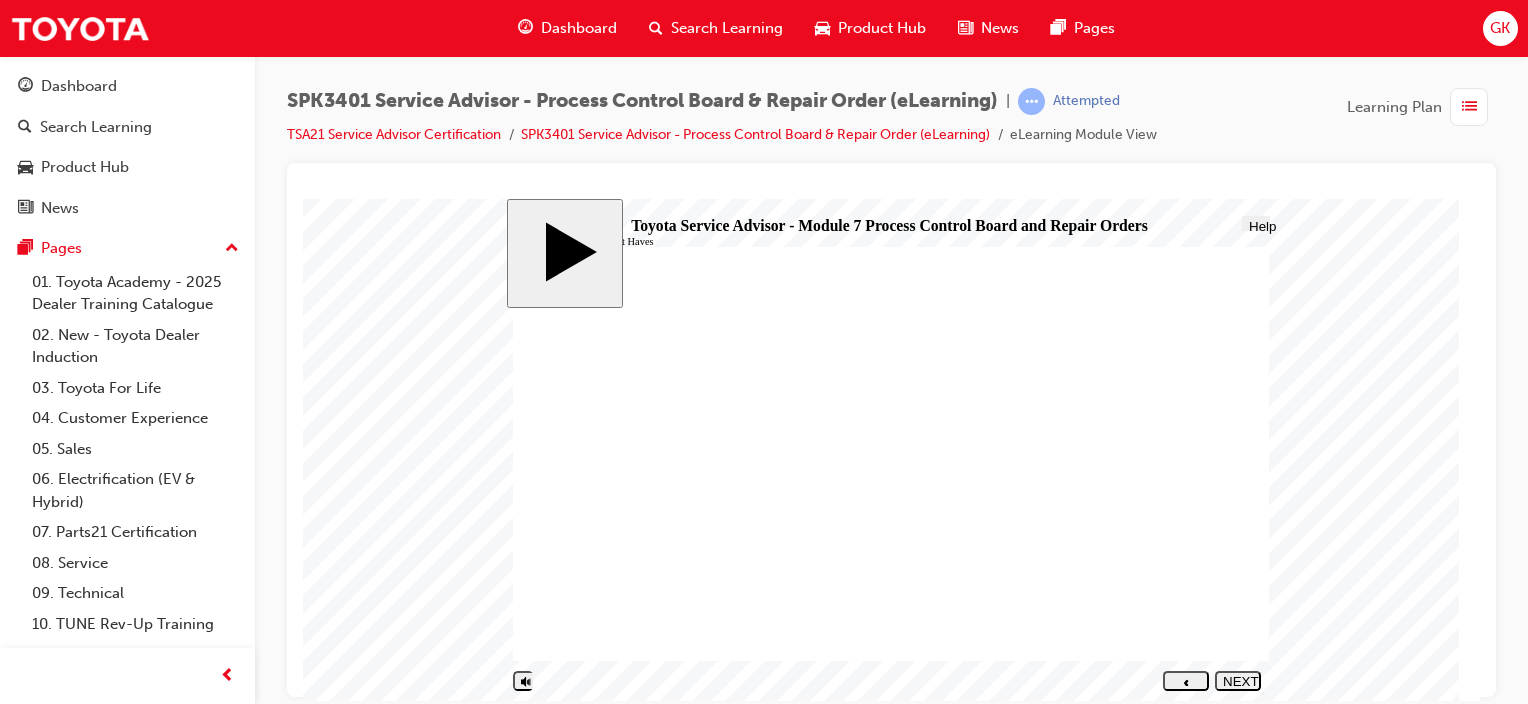 click 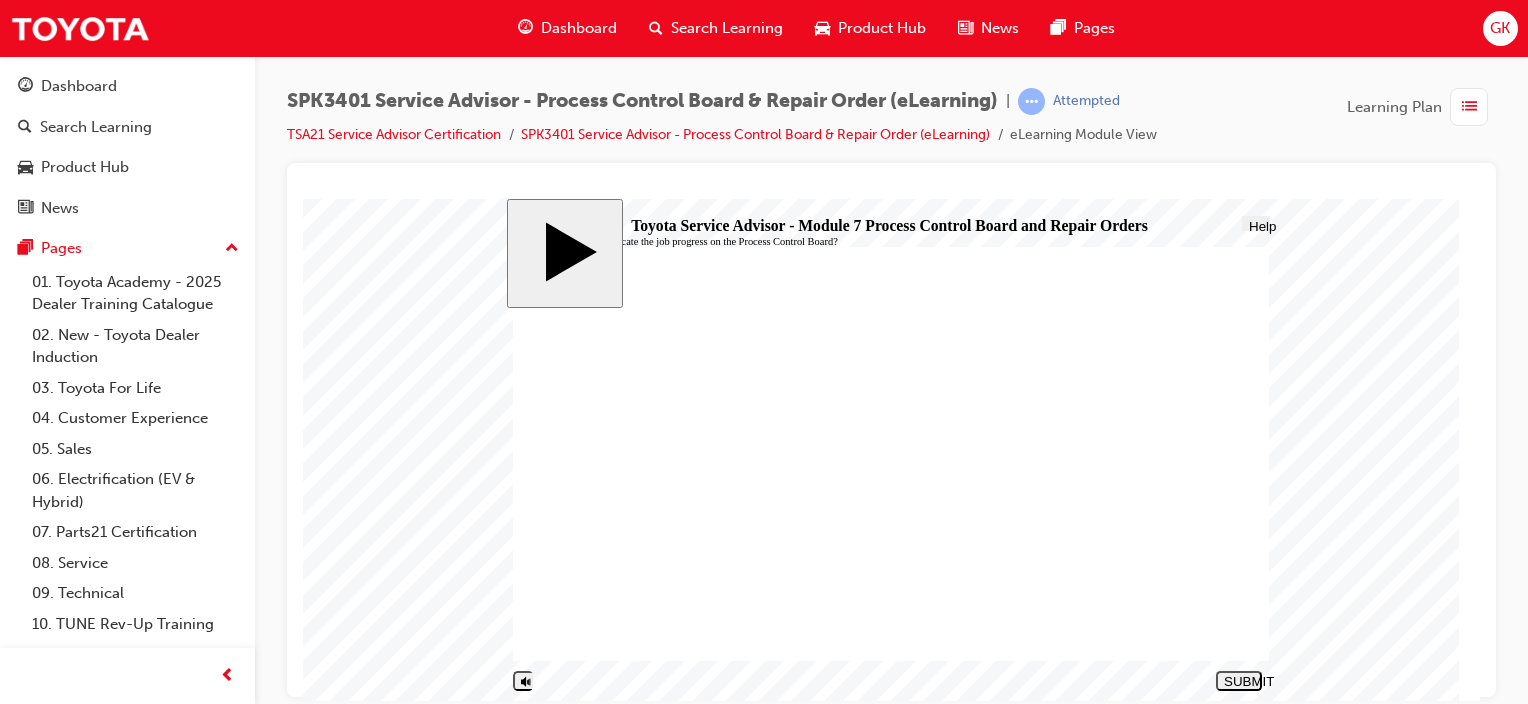 click 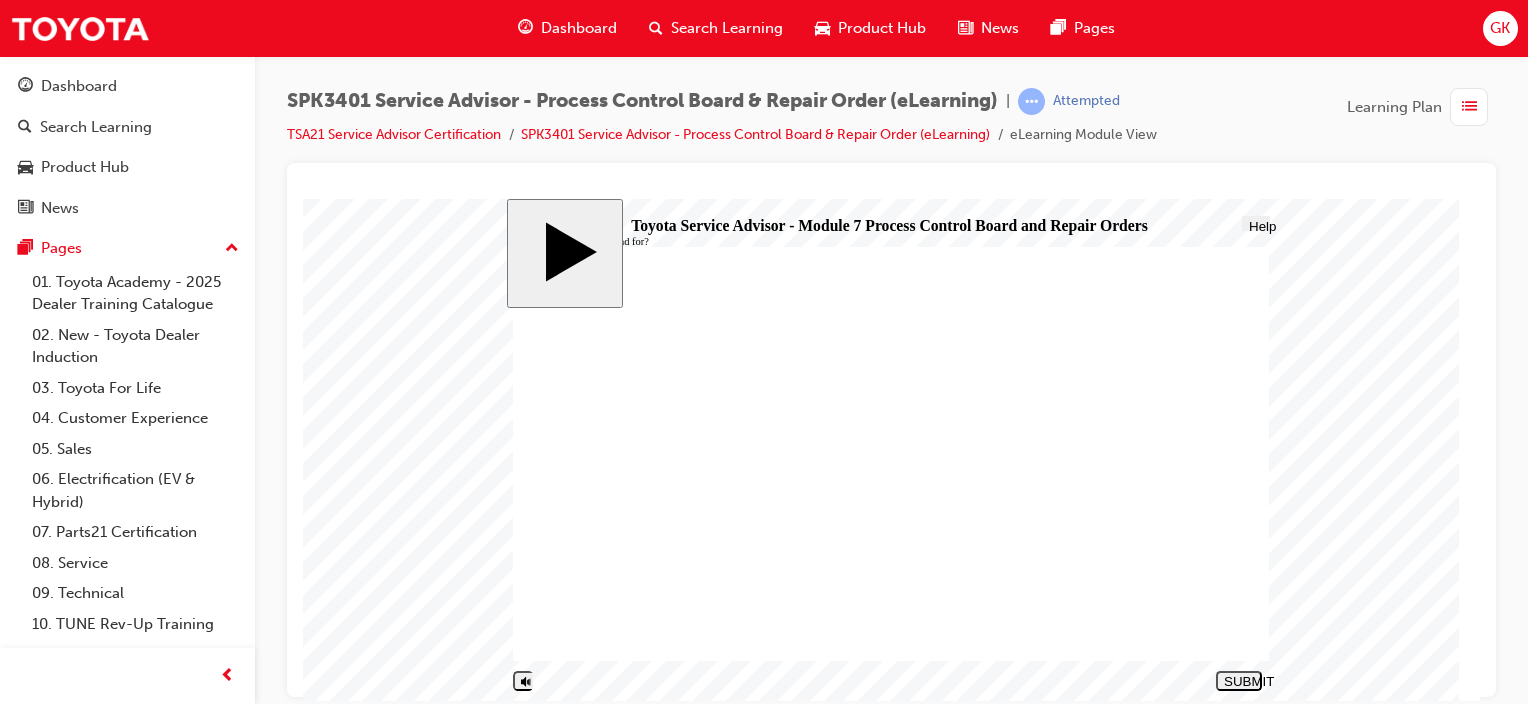 click 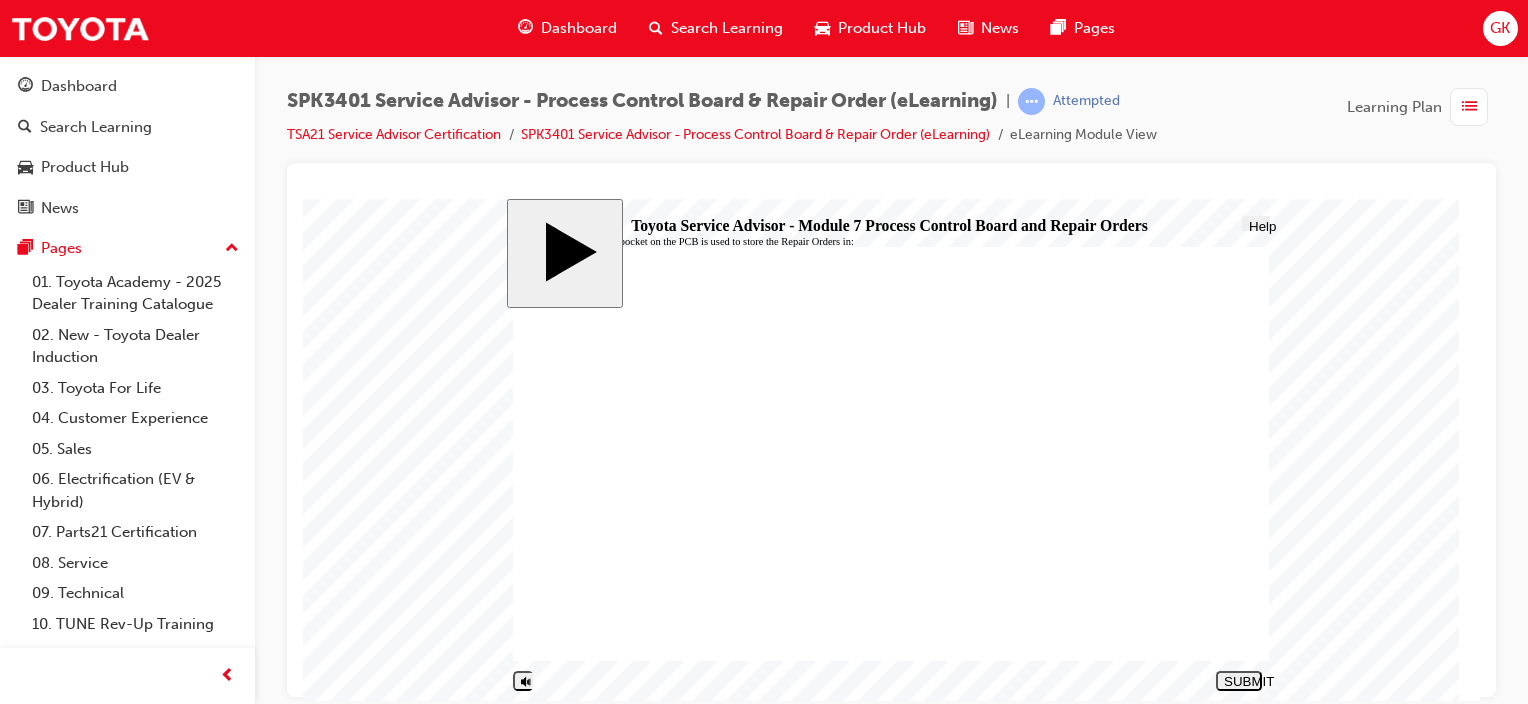 click 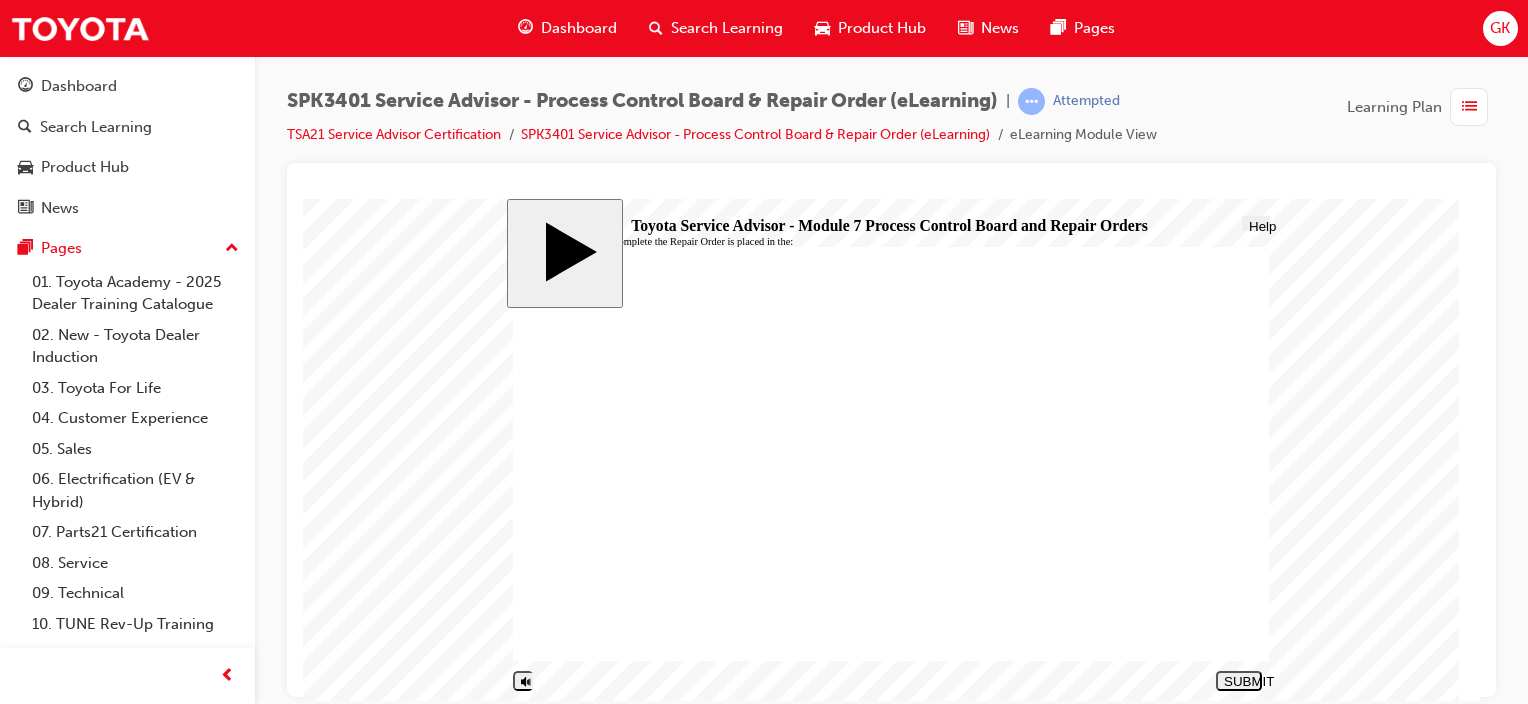 click 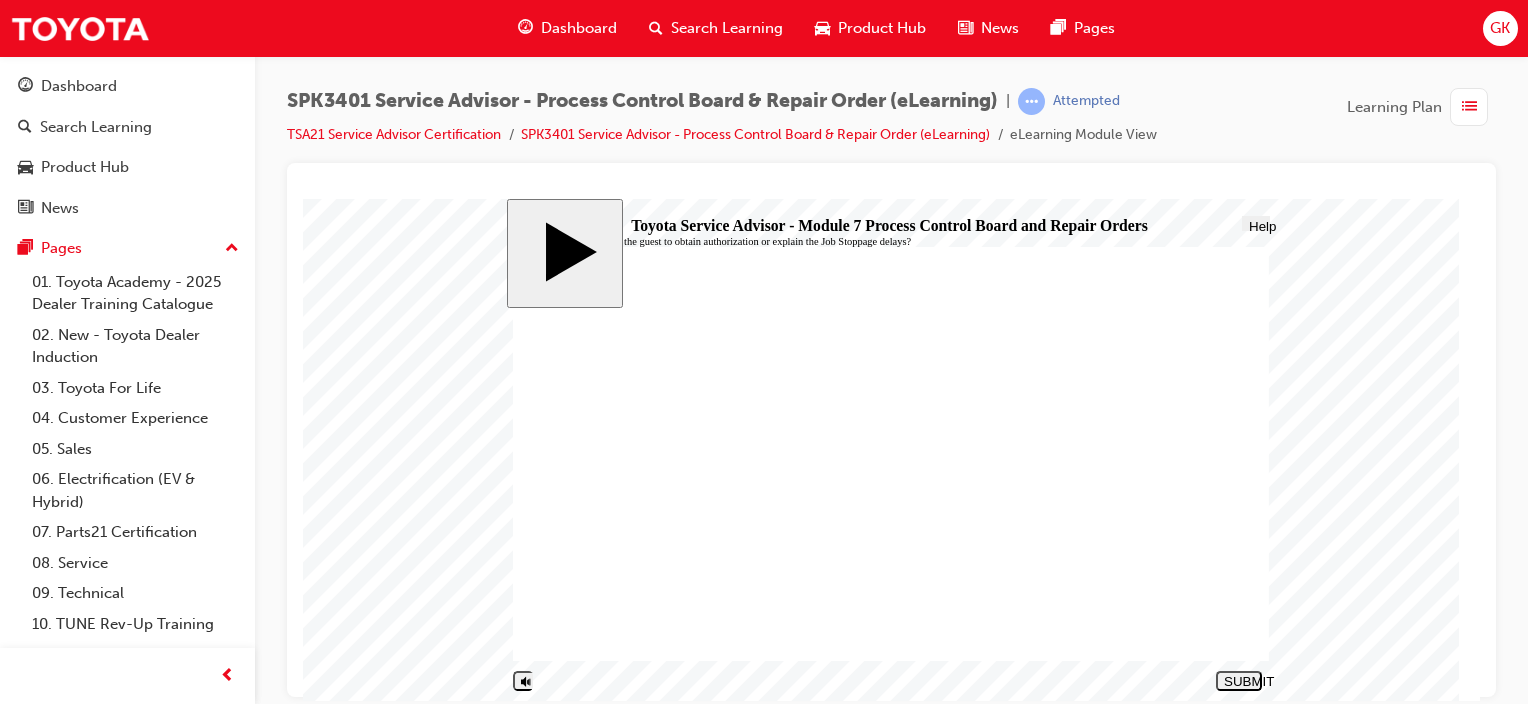 click 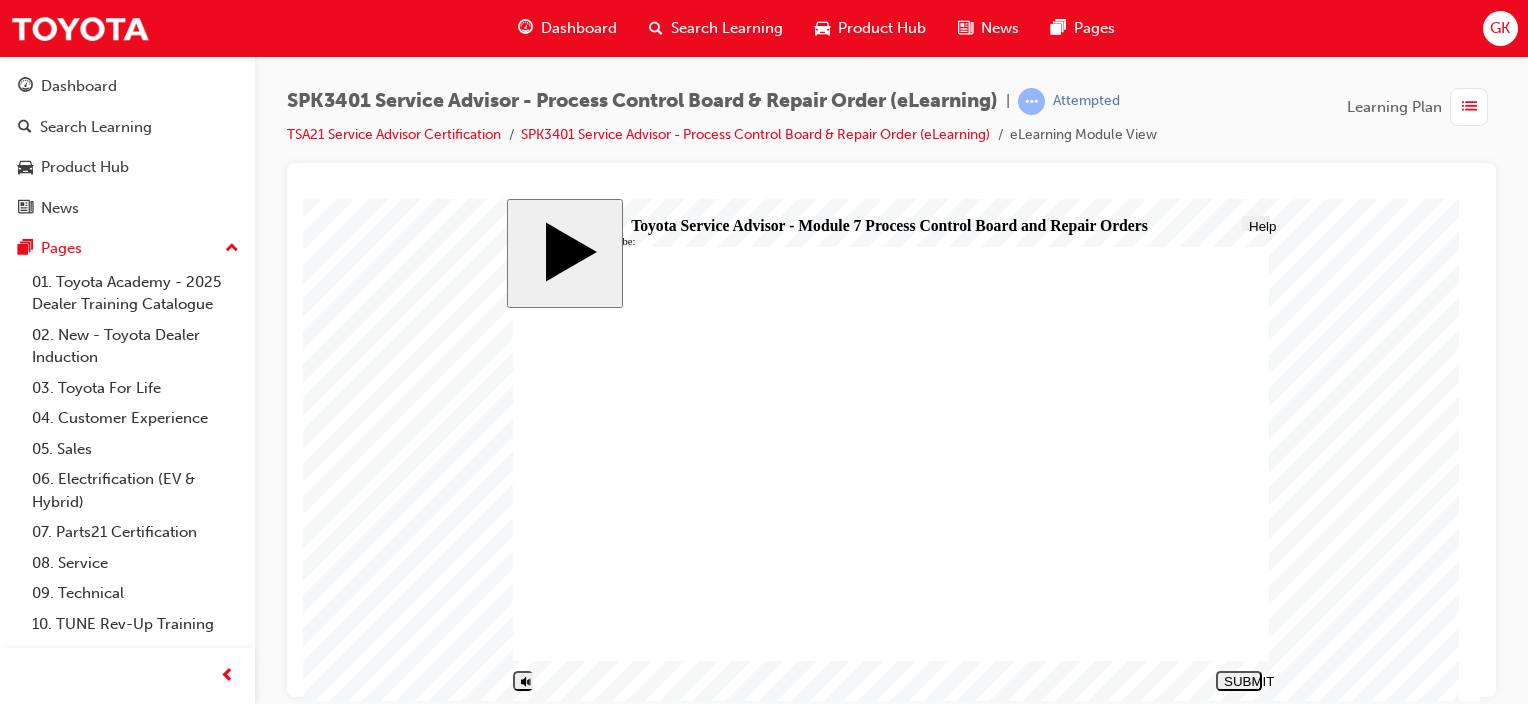 click 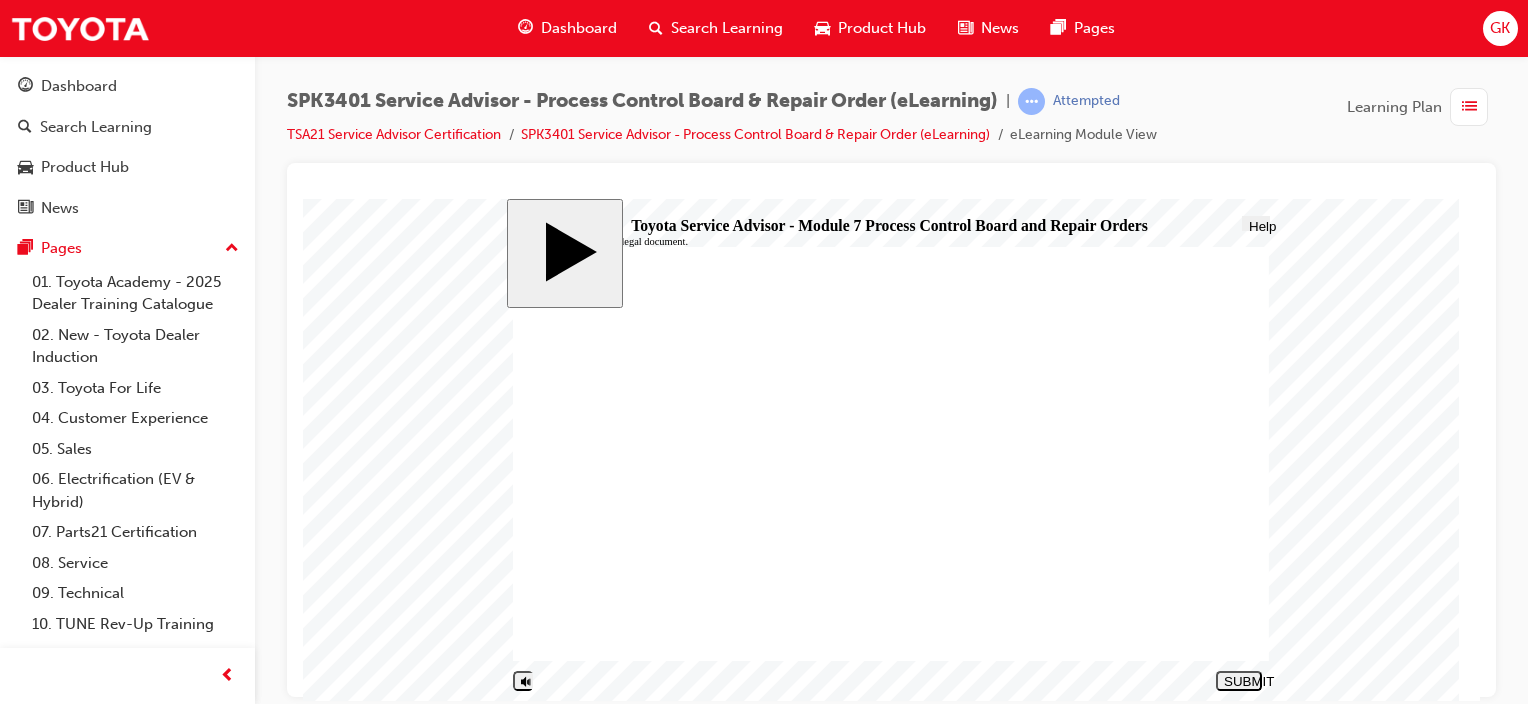 click 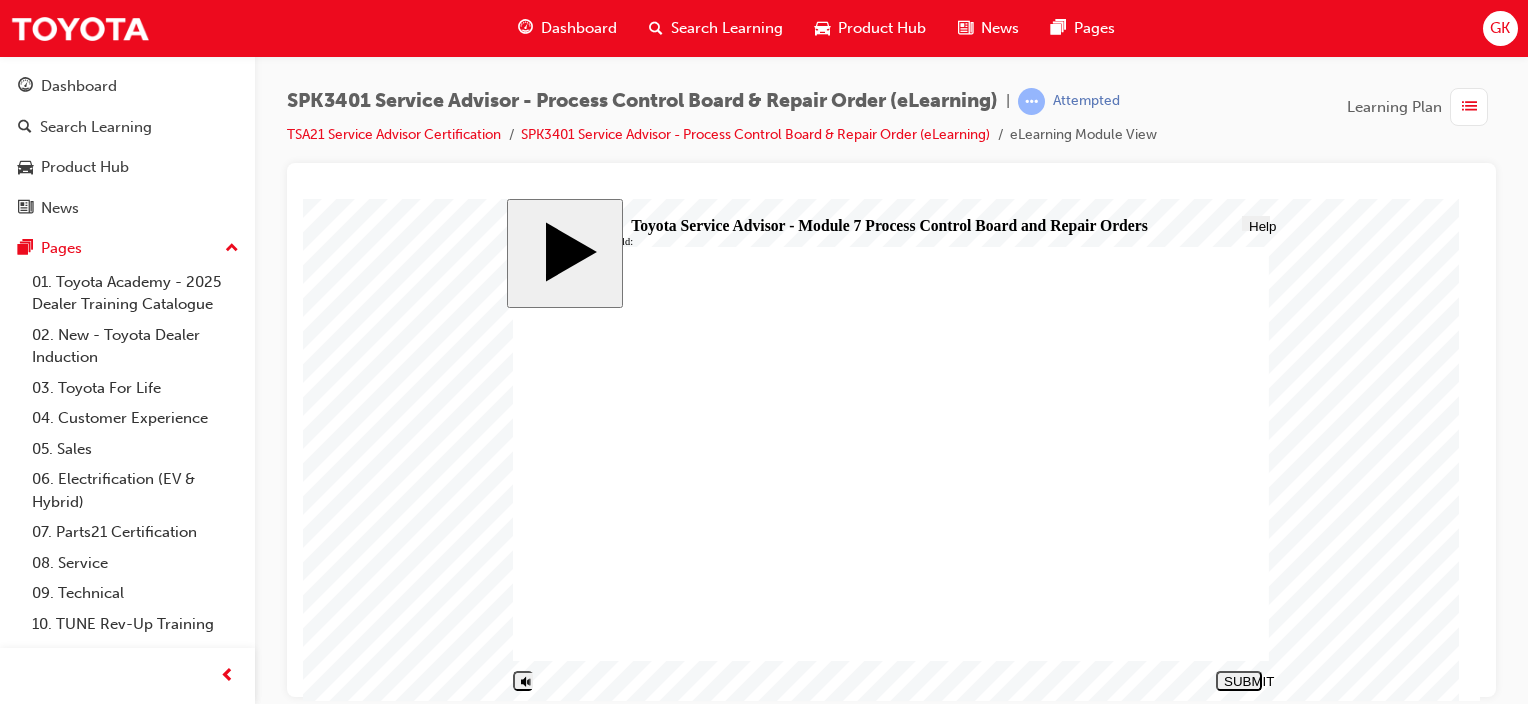 click 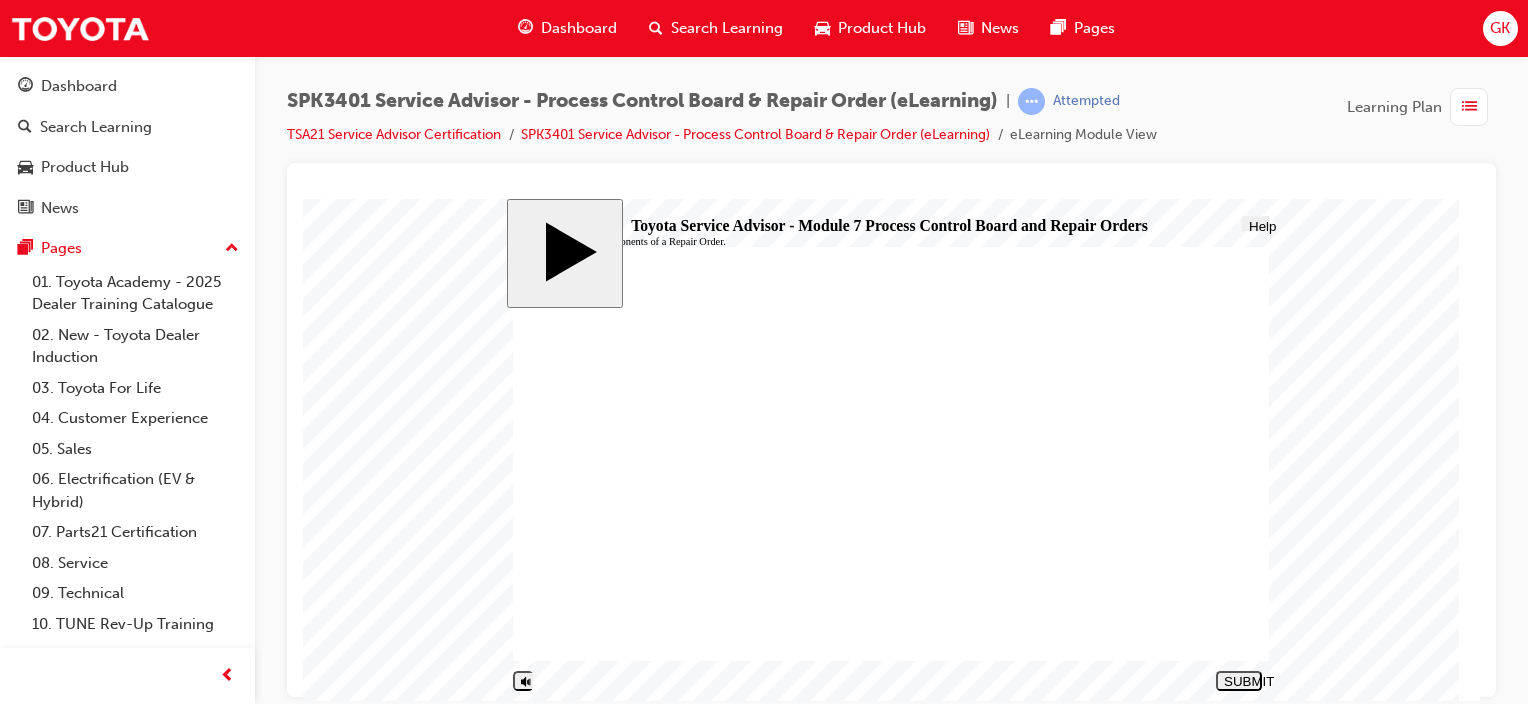 click 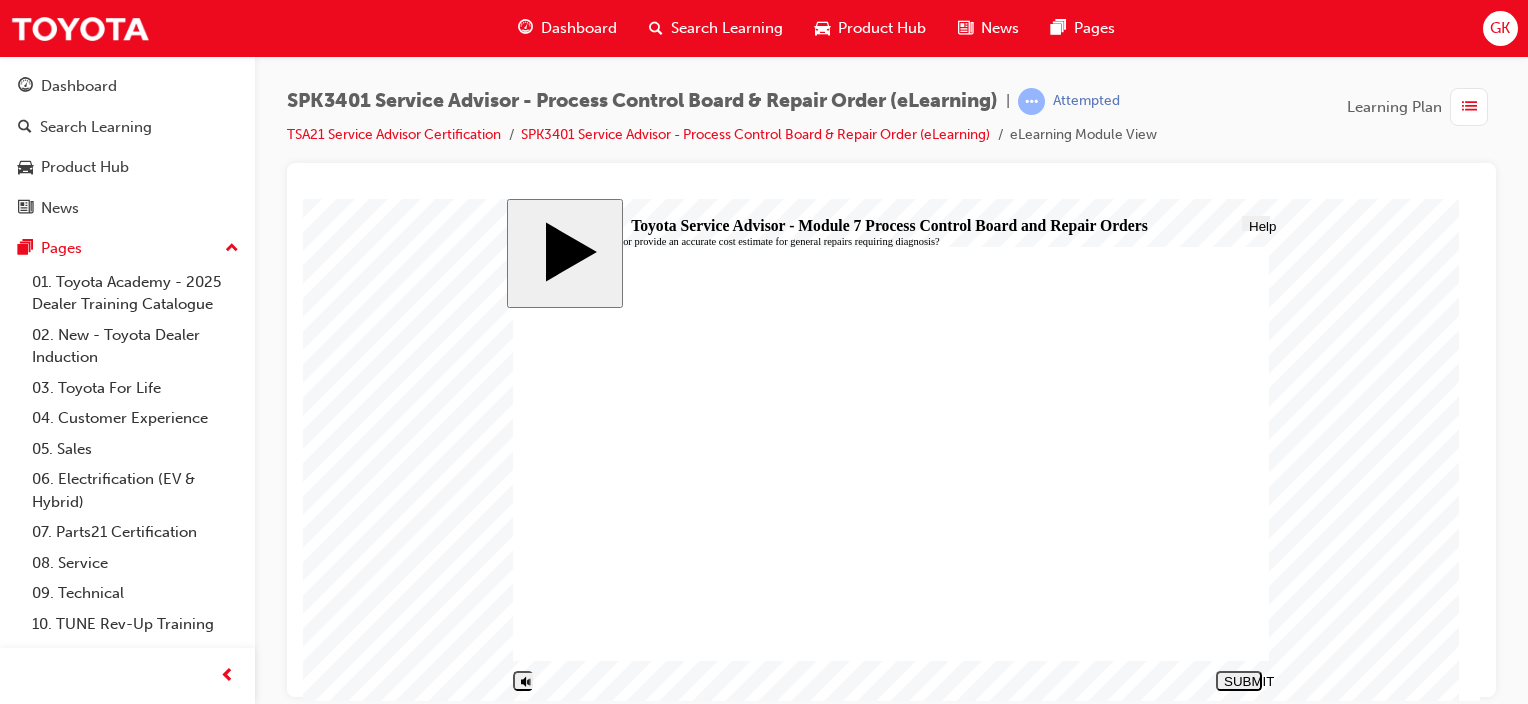 scroll, scrollTop: 0, scrollLeft: 0, axis: both 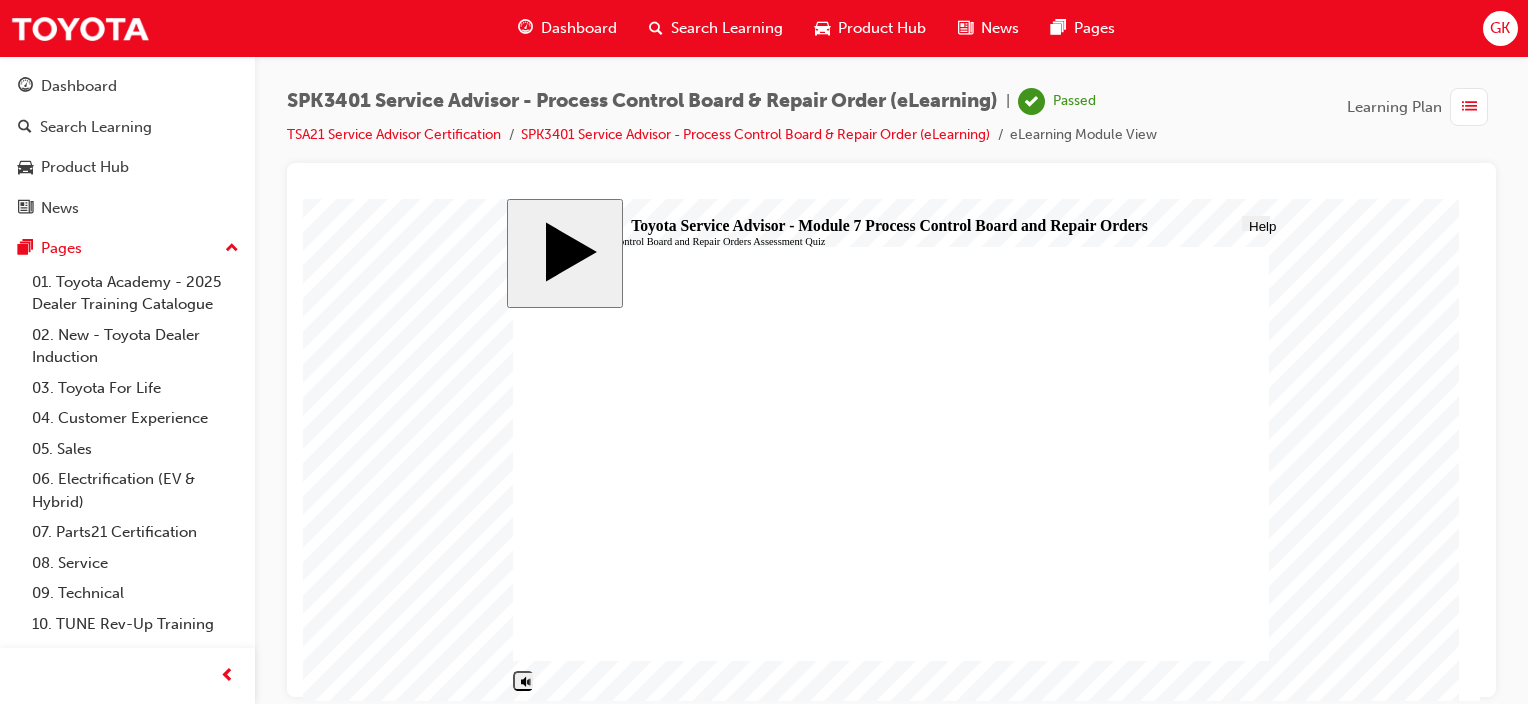 click 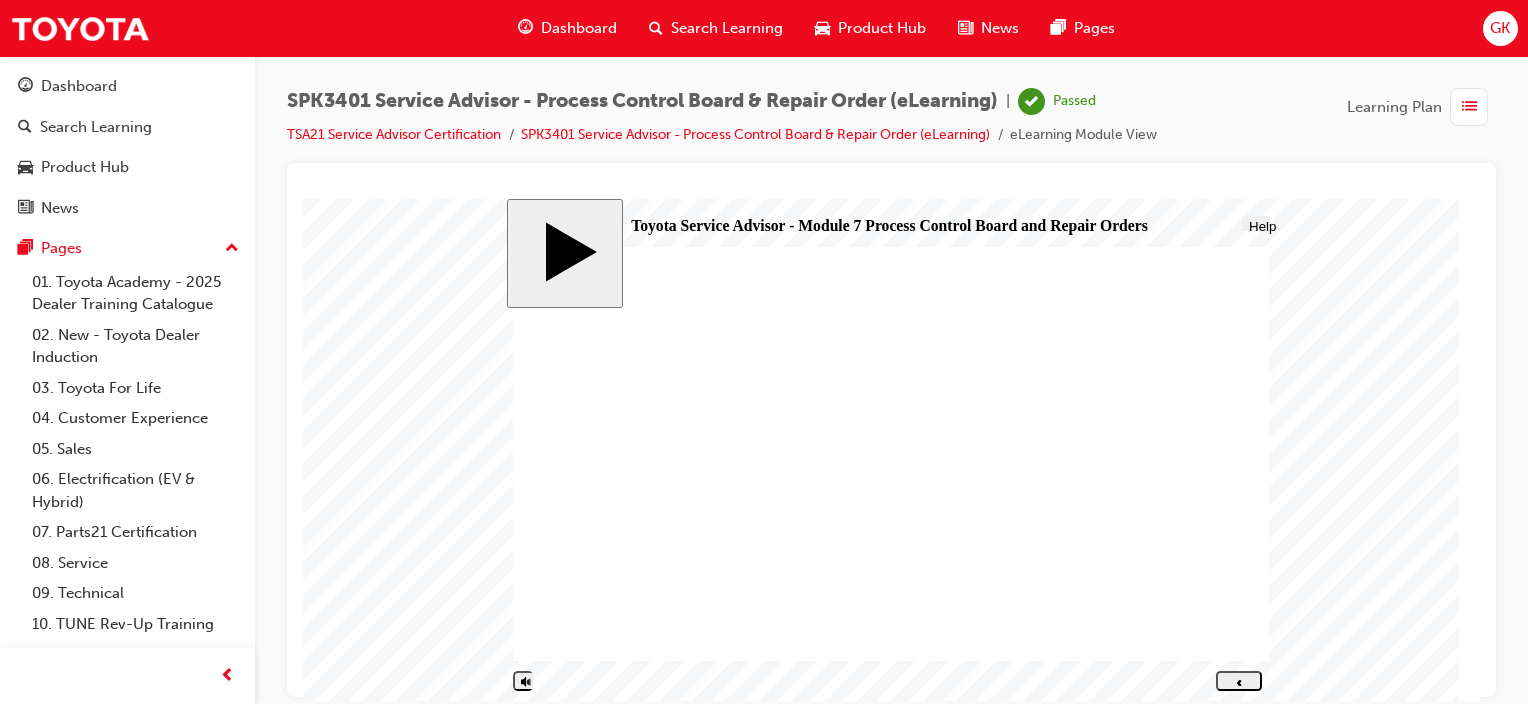 click on "Dashboard" at bounding box center [579, 28] 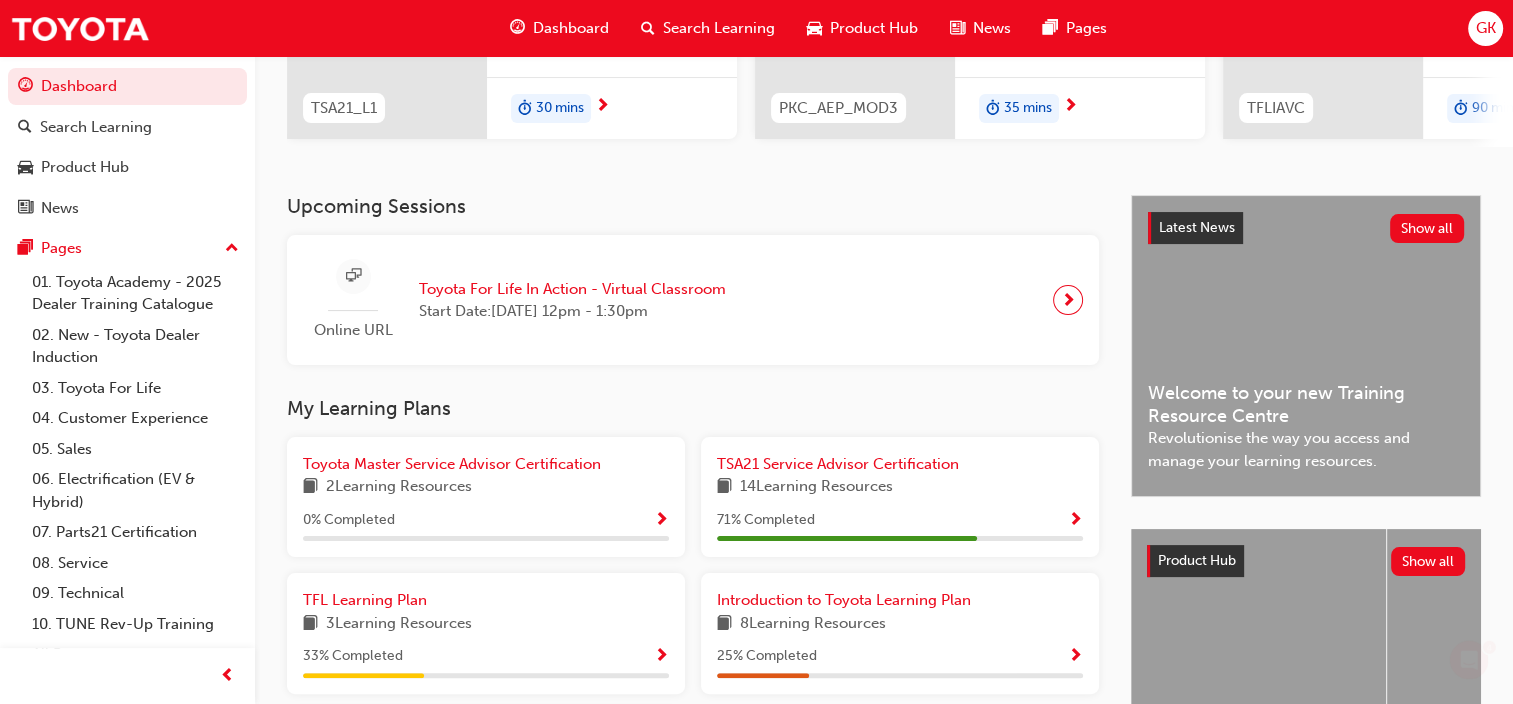 scroll, scrollTop: 475, scrollLeft: 0, axis: vertical 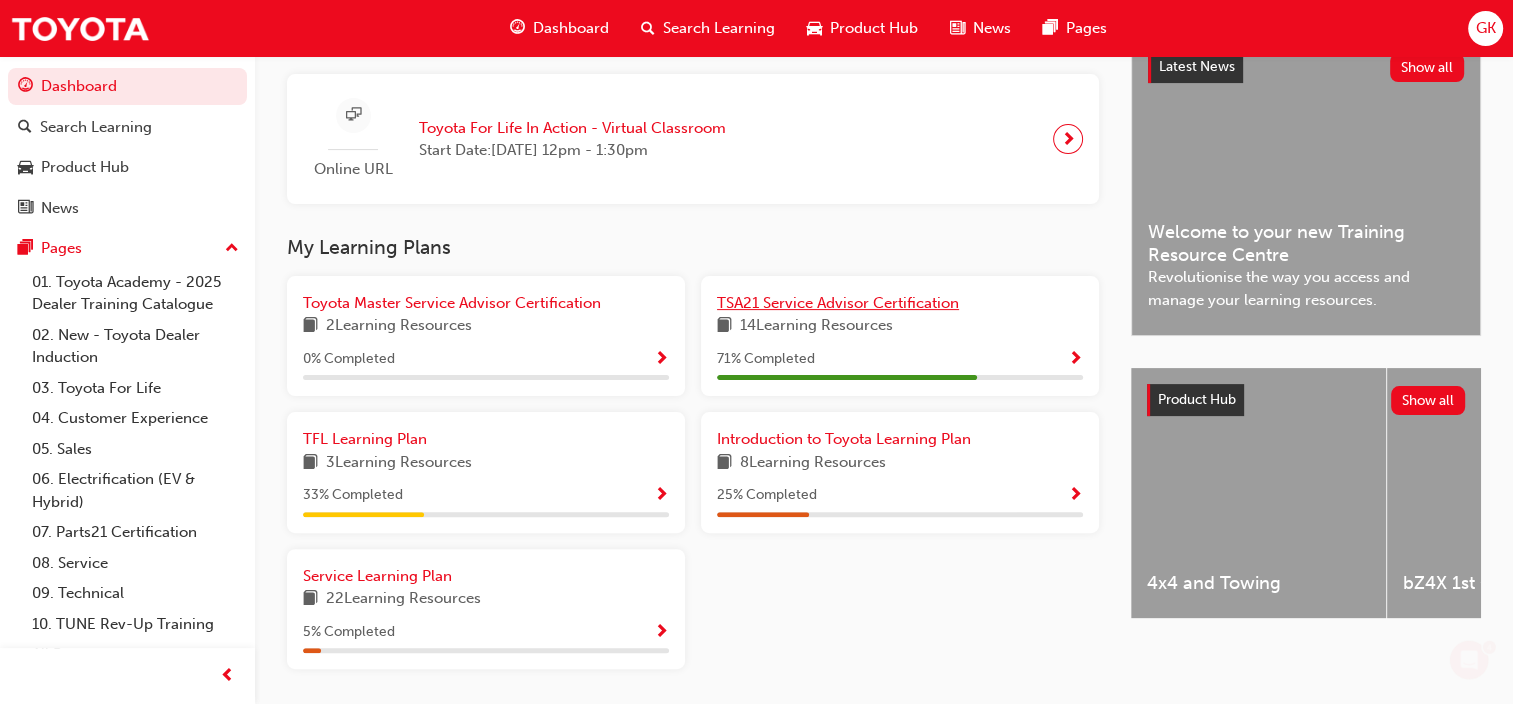 click on "TSA21 Service Advisor Certification" at bounding box center [838, 303] 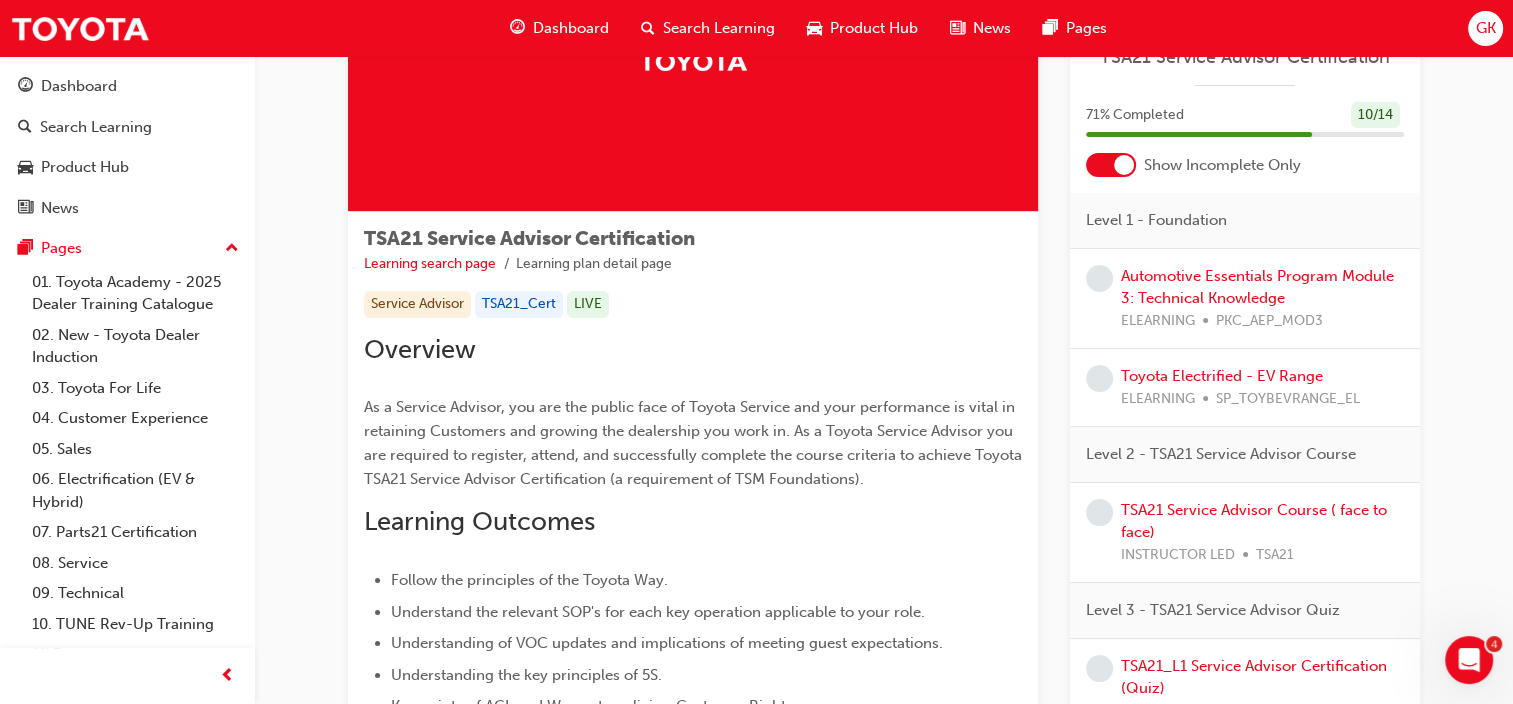 scroll, scrollTop: 175, scrollLeft: 0, axis: vertical 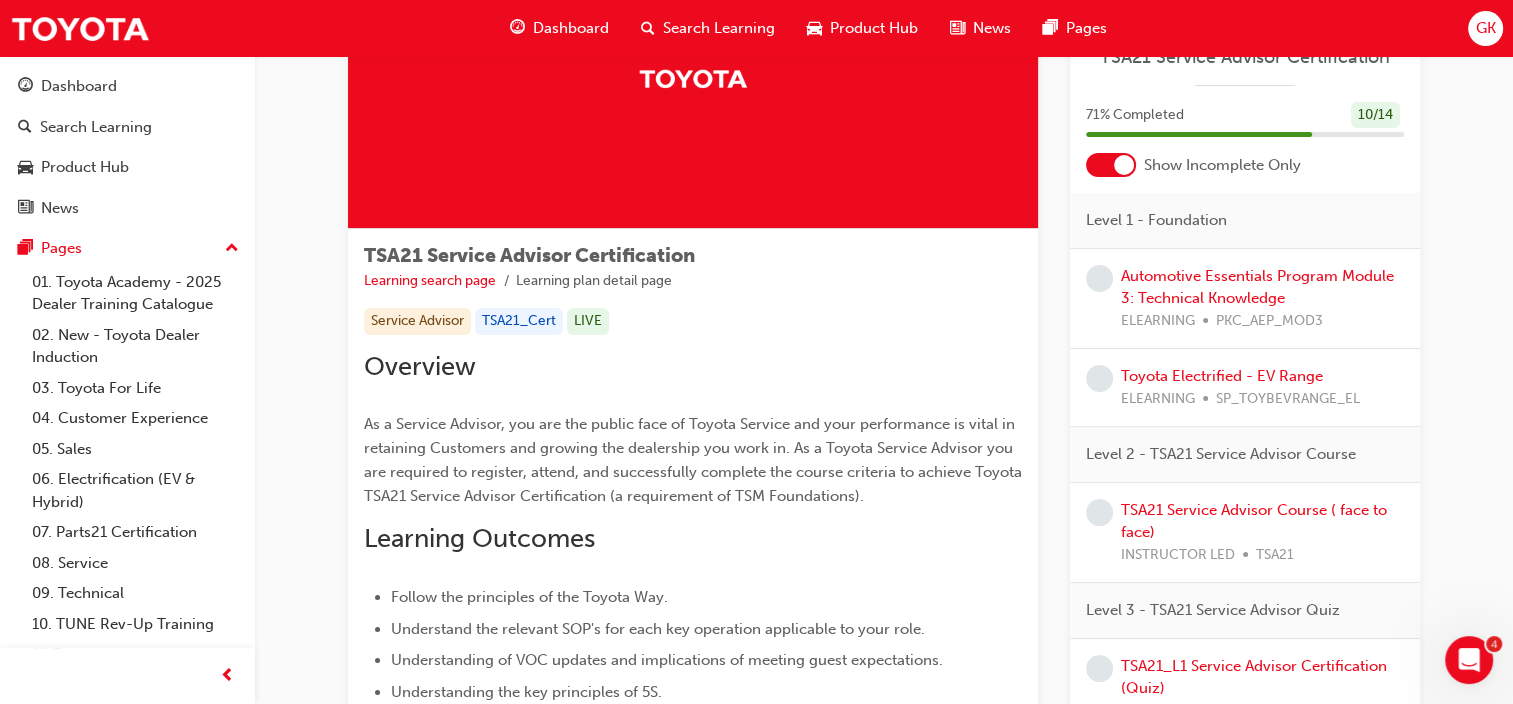 click at bounding box center (1124, 165) 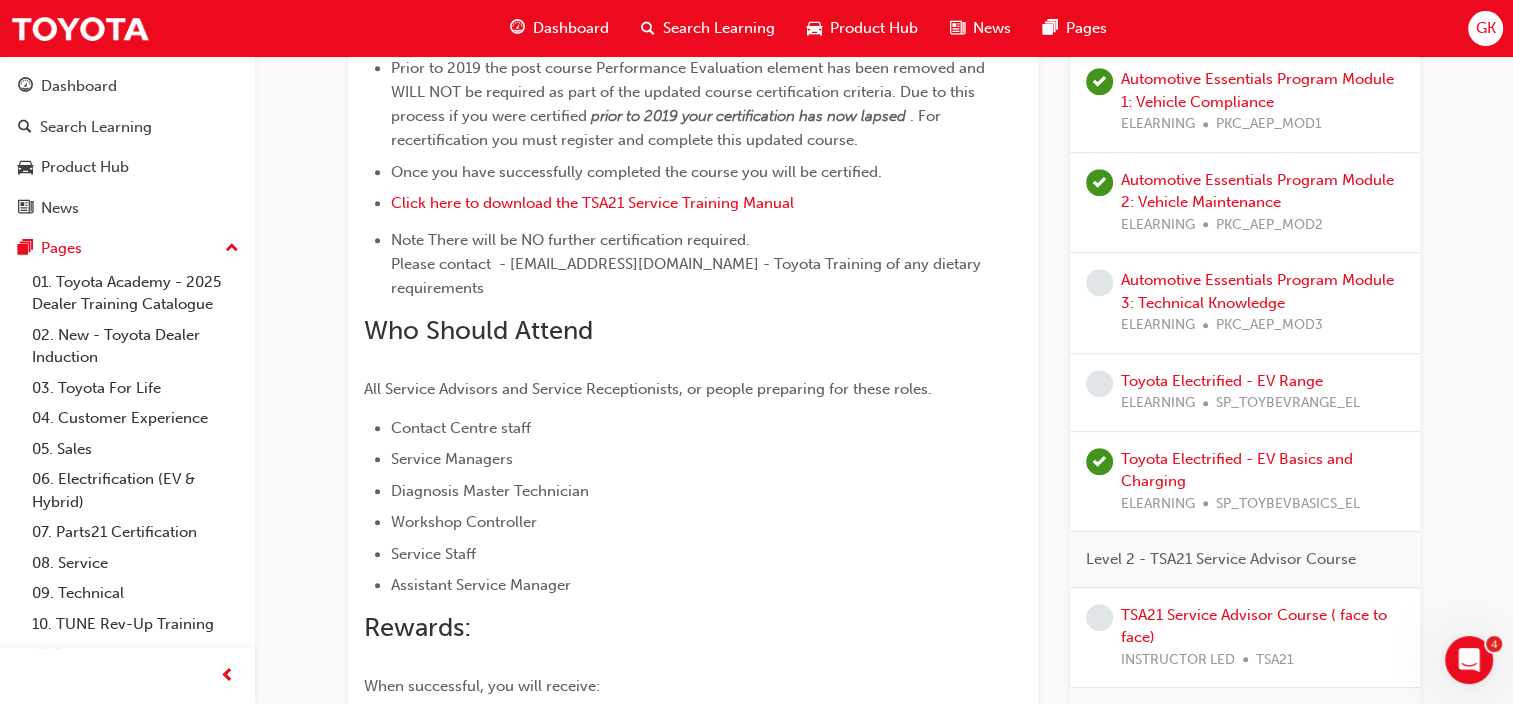 scroll, scrollTop: 1024, scrollLeft: 0, axis: vertical 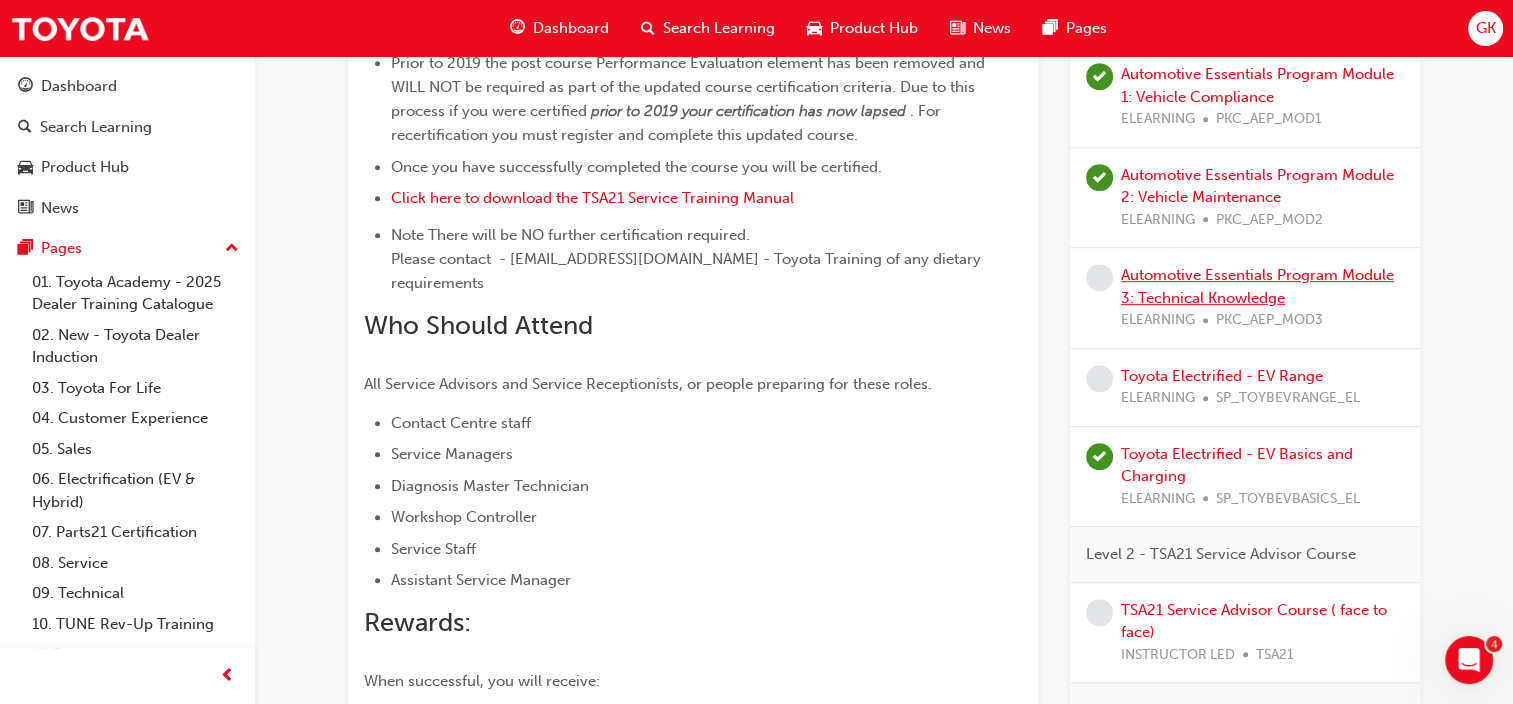 click on "Automotive Essentials Program  Module 3: Technical Knowledge" at bounding box center [1257, 286] 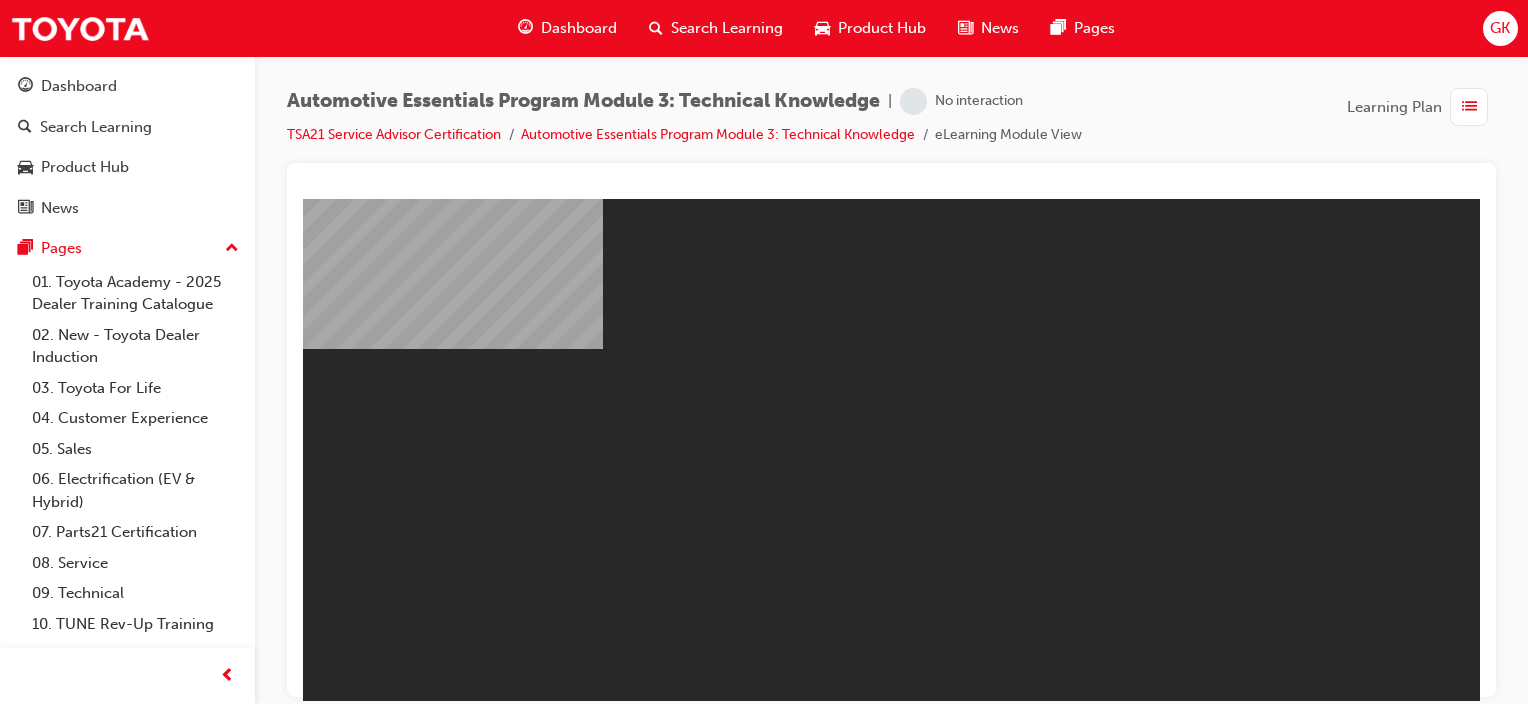 scroll, scrollTop: 0, scrollLeft: 0, axis: both 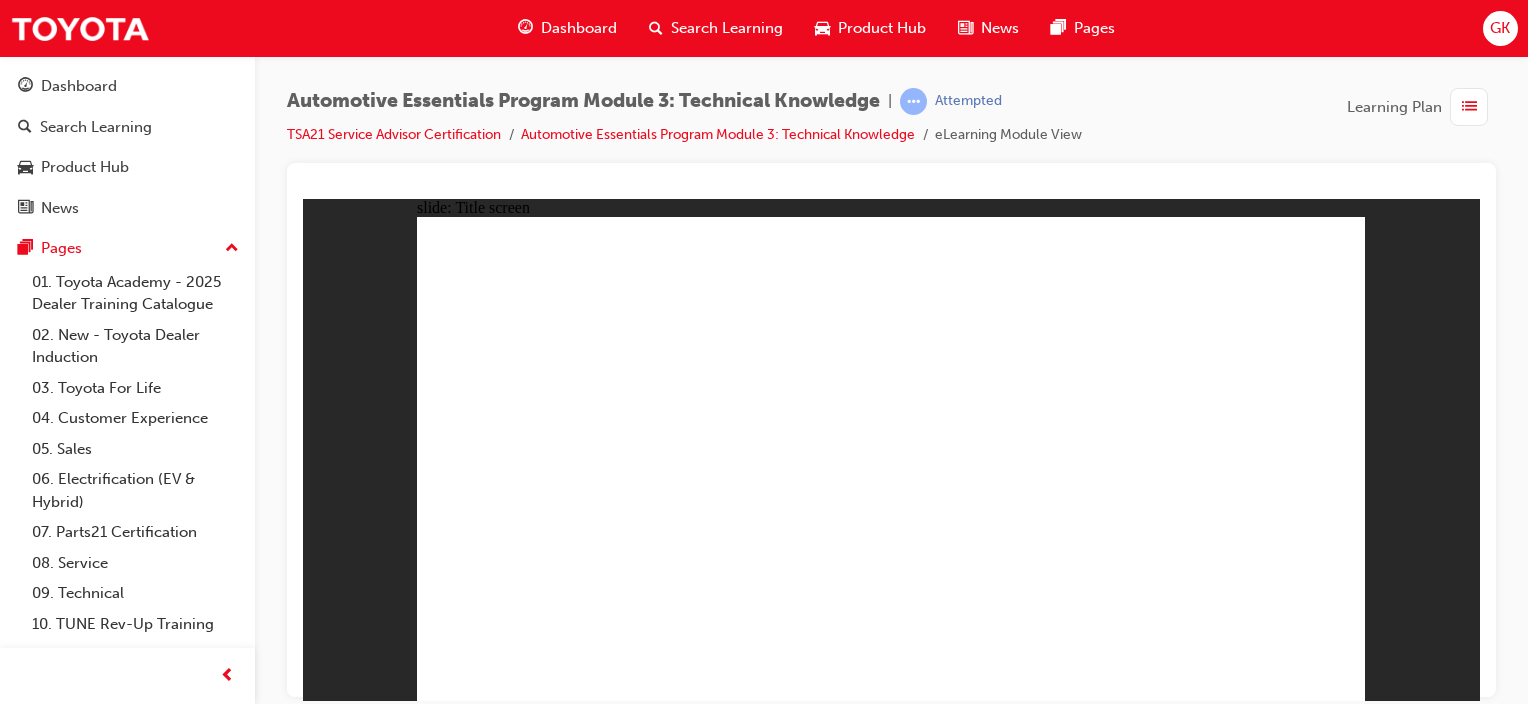 click 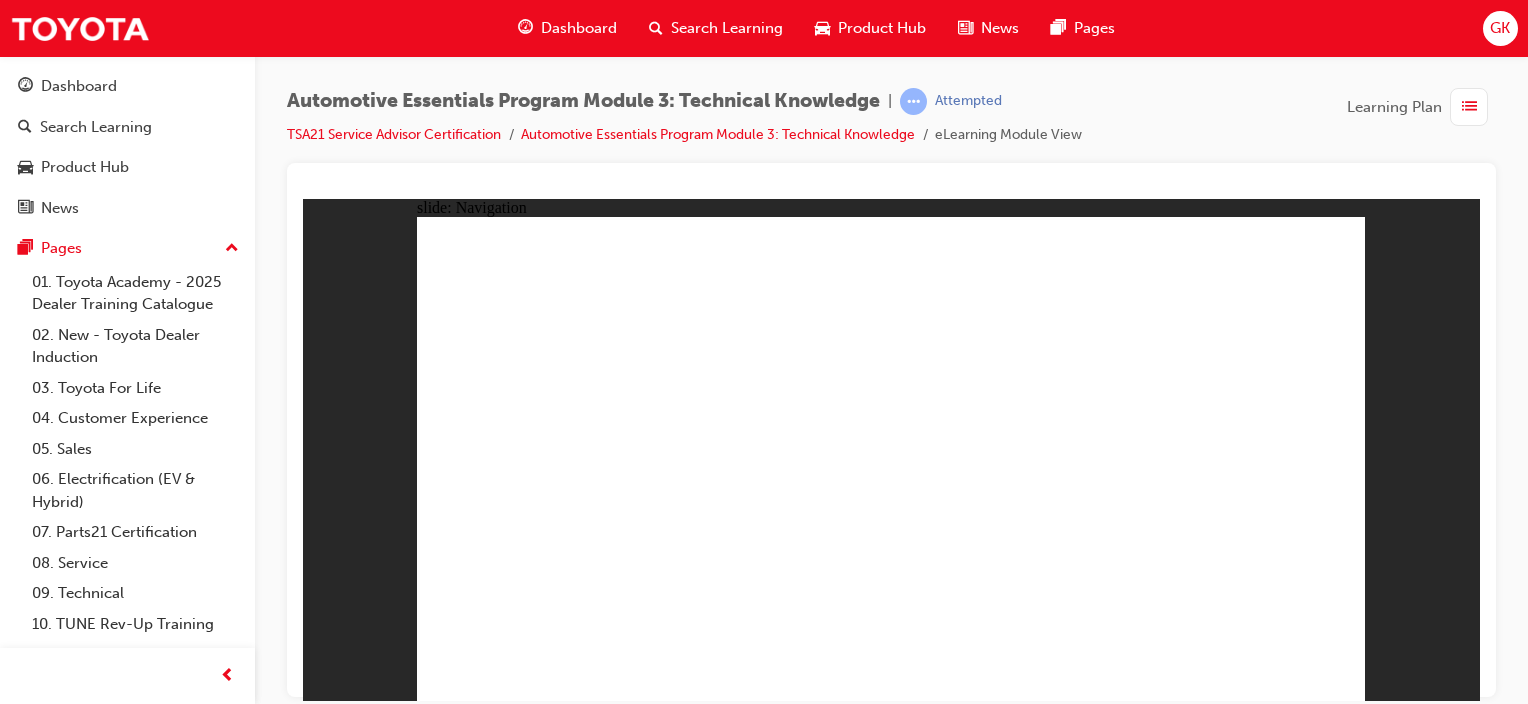 click 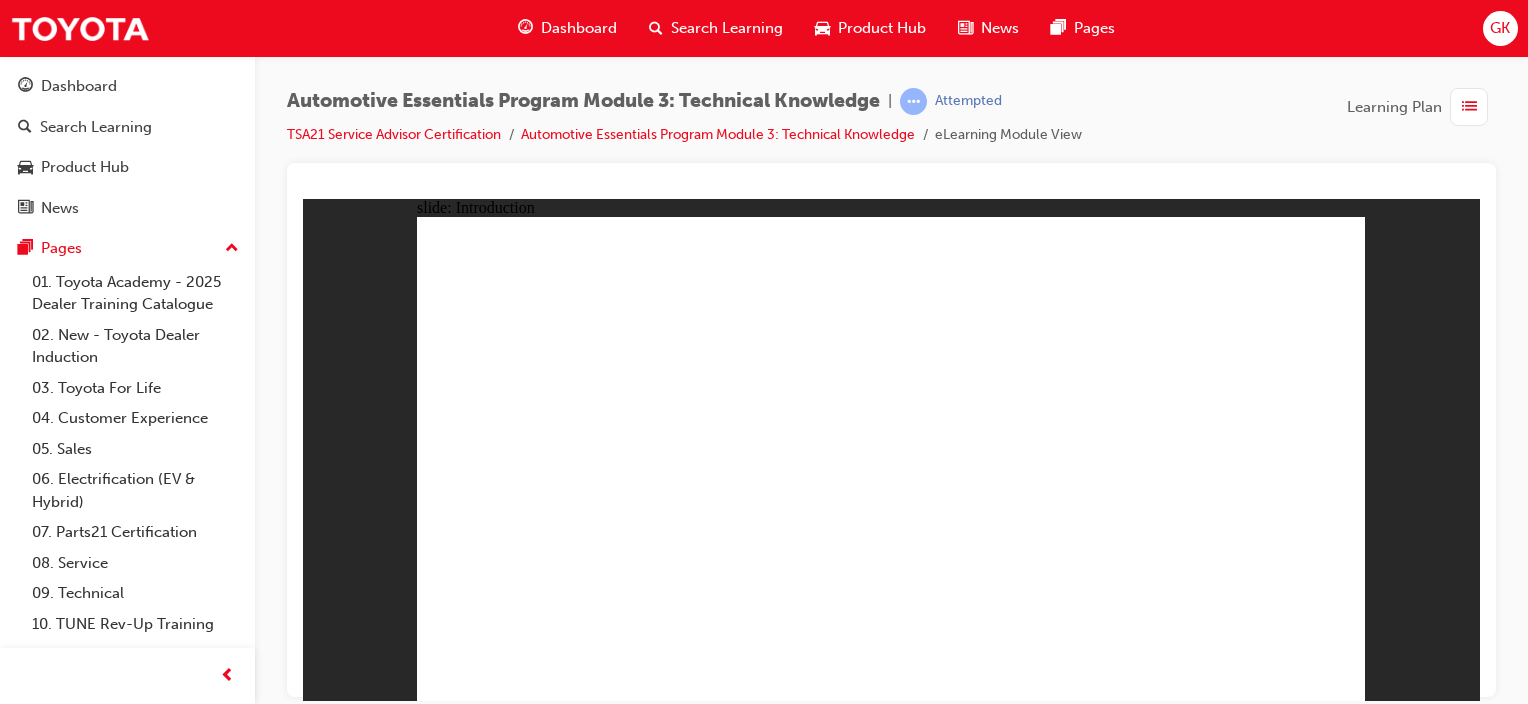 click 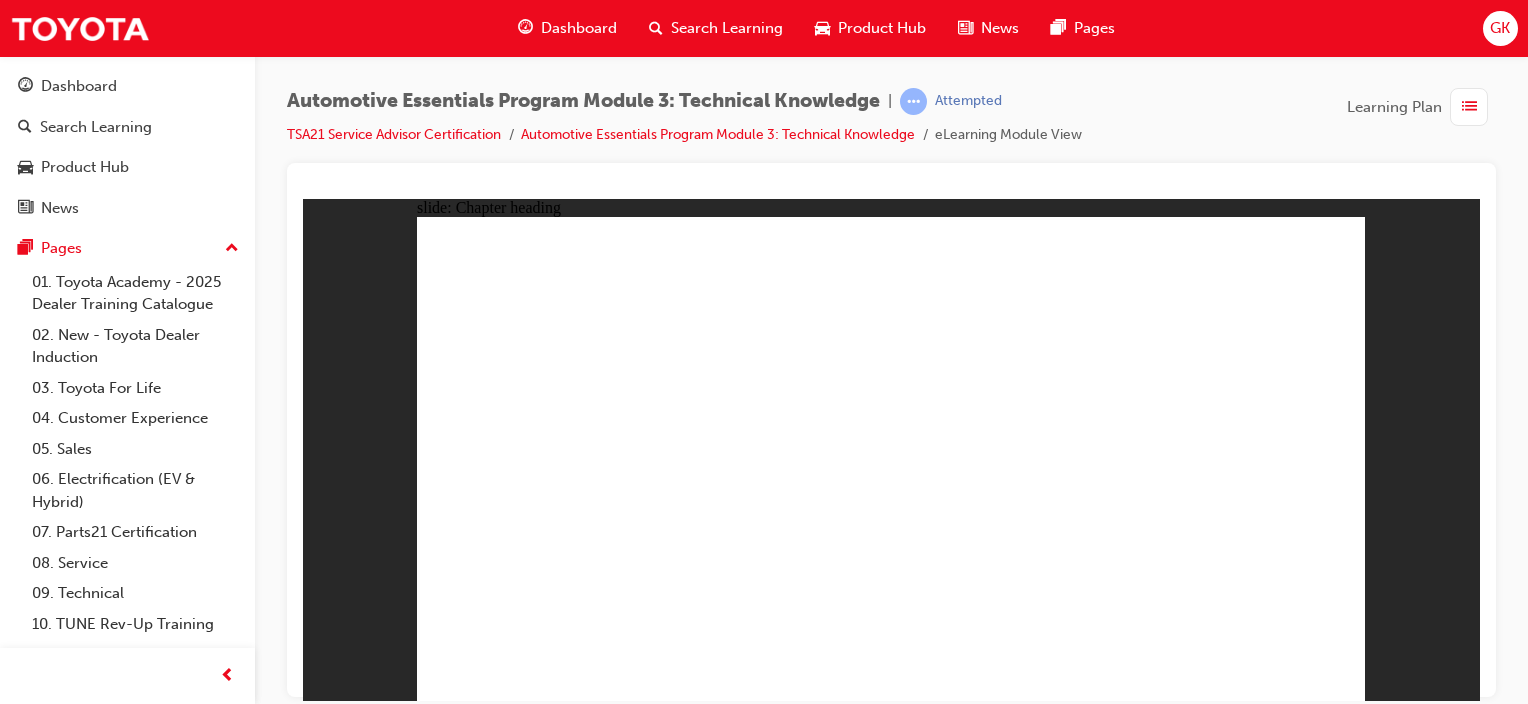 click 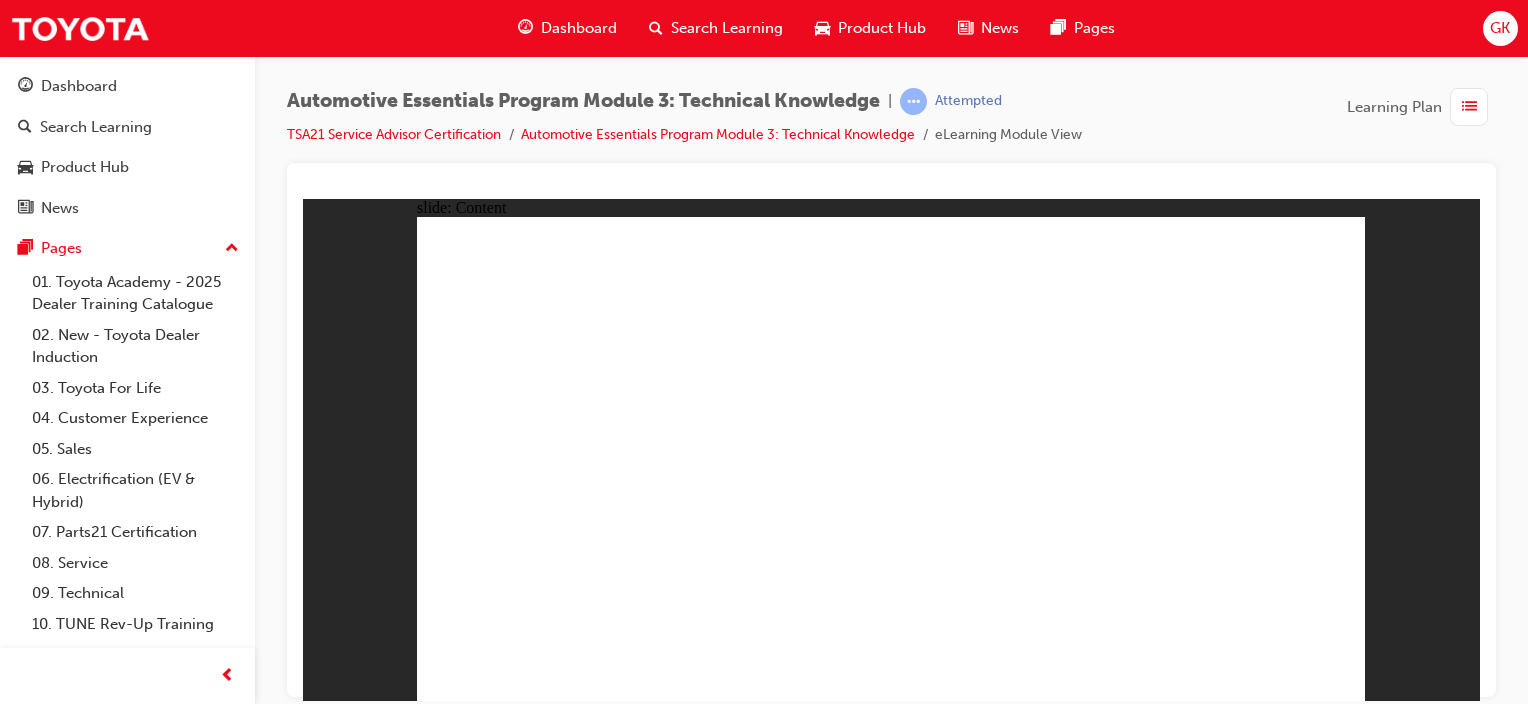 click 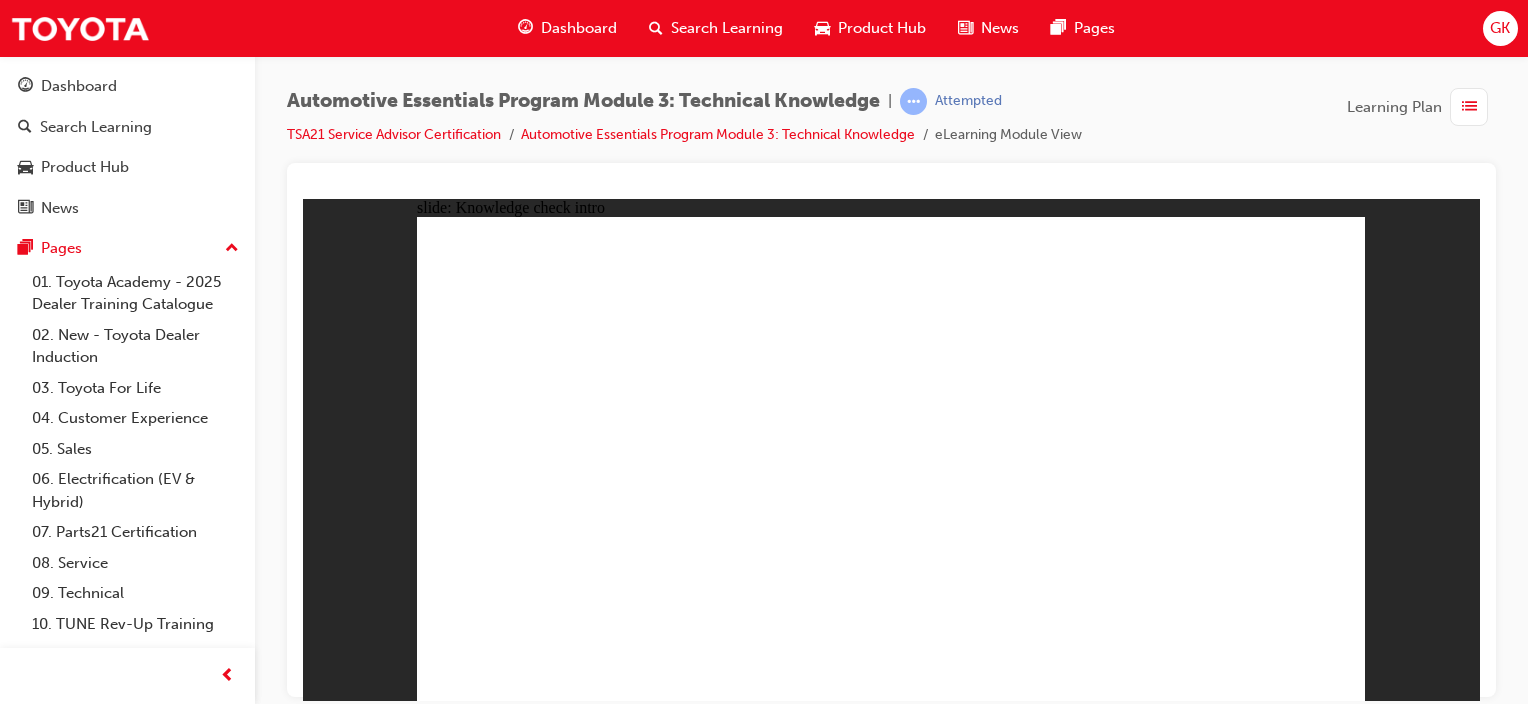 click 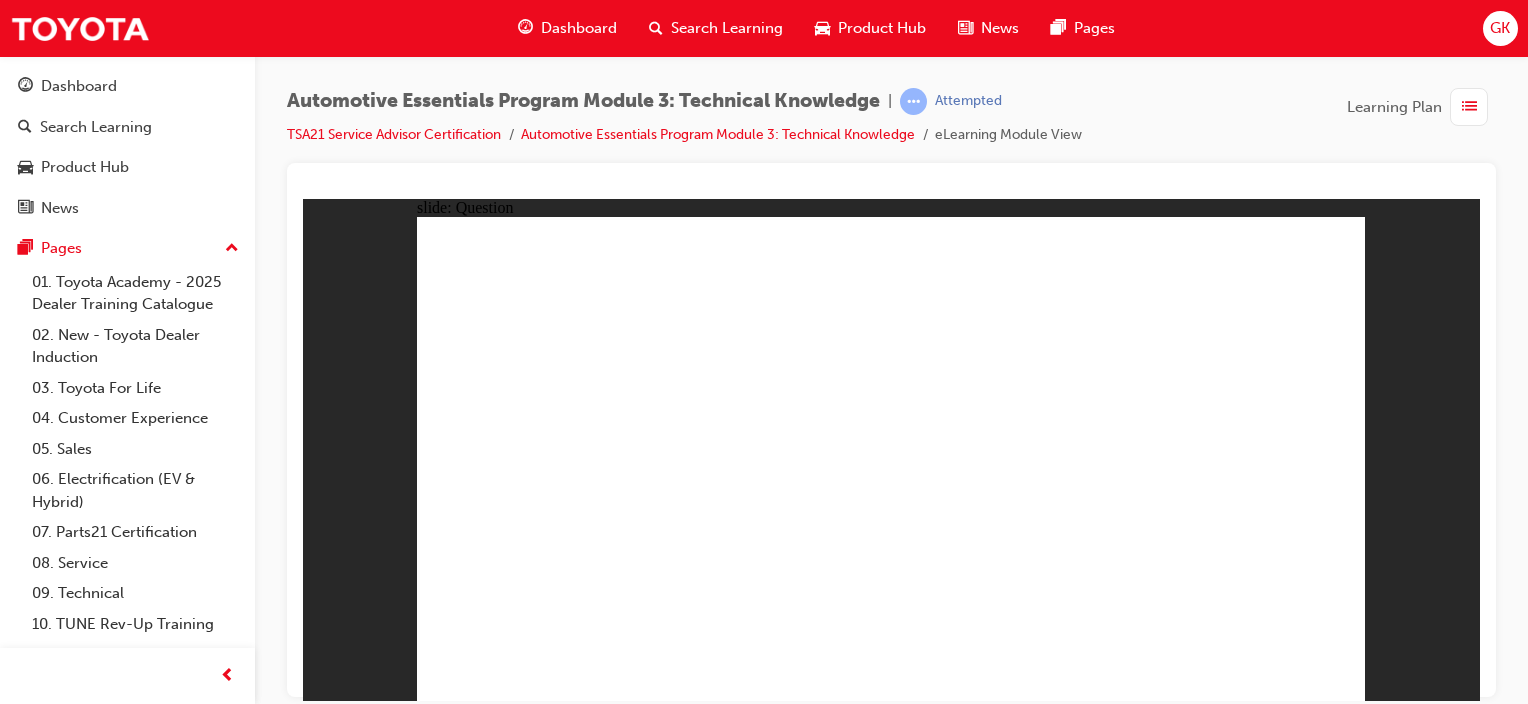 click 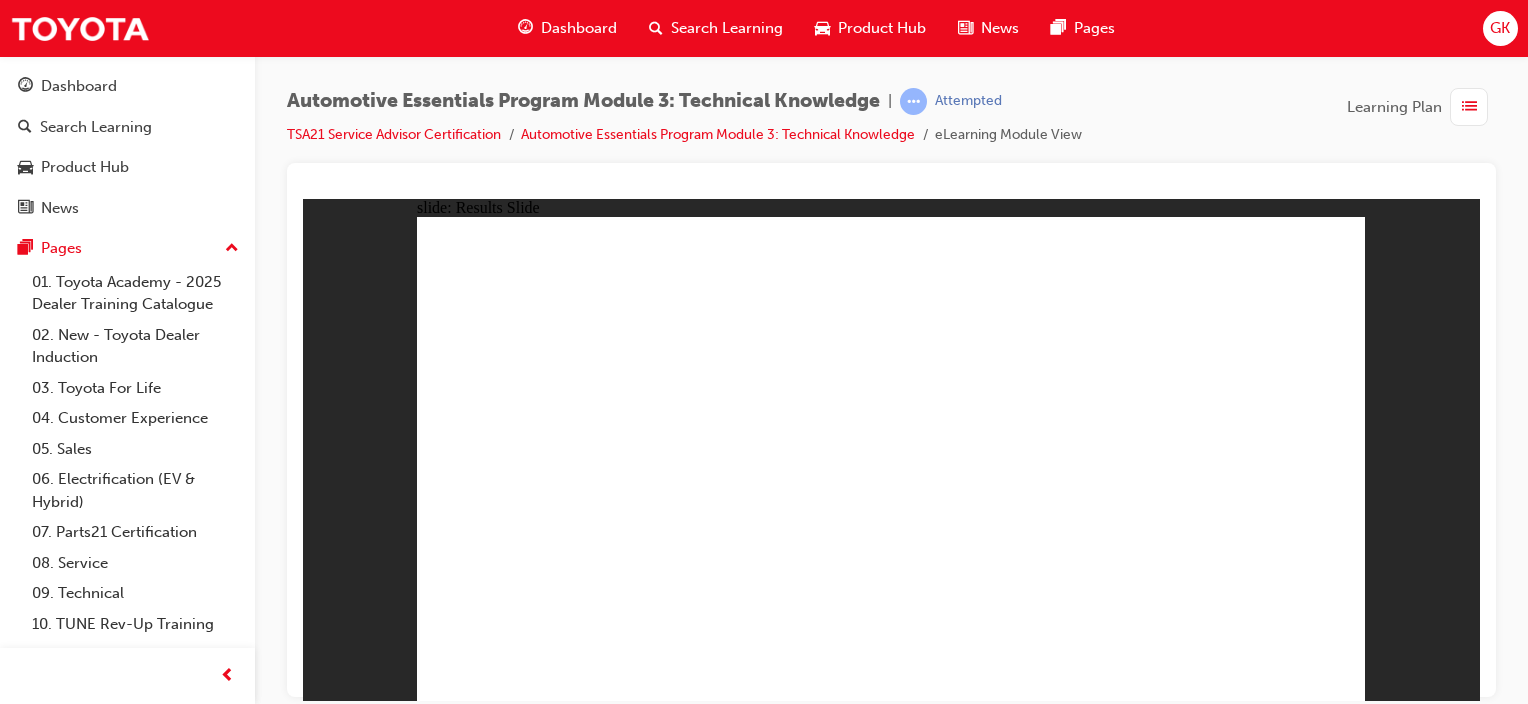 click 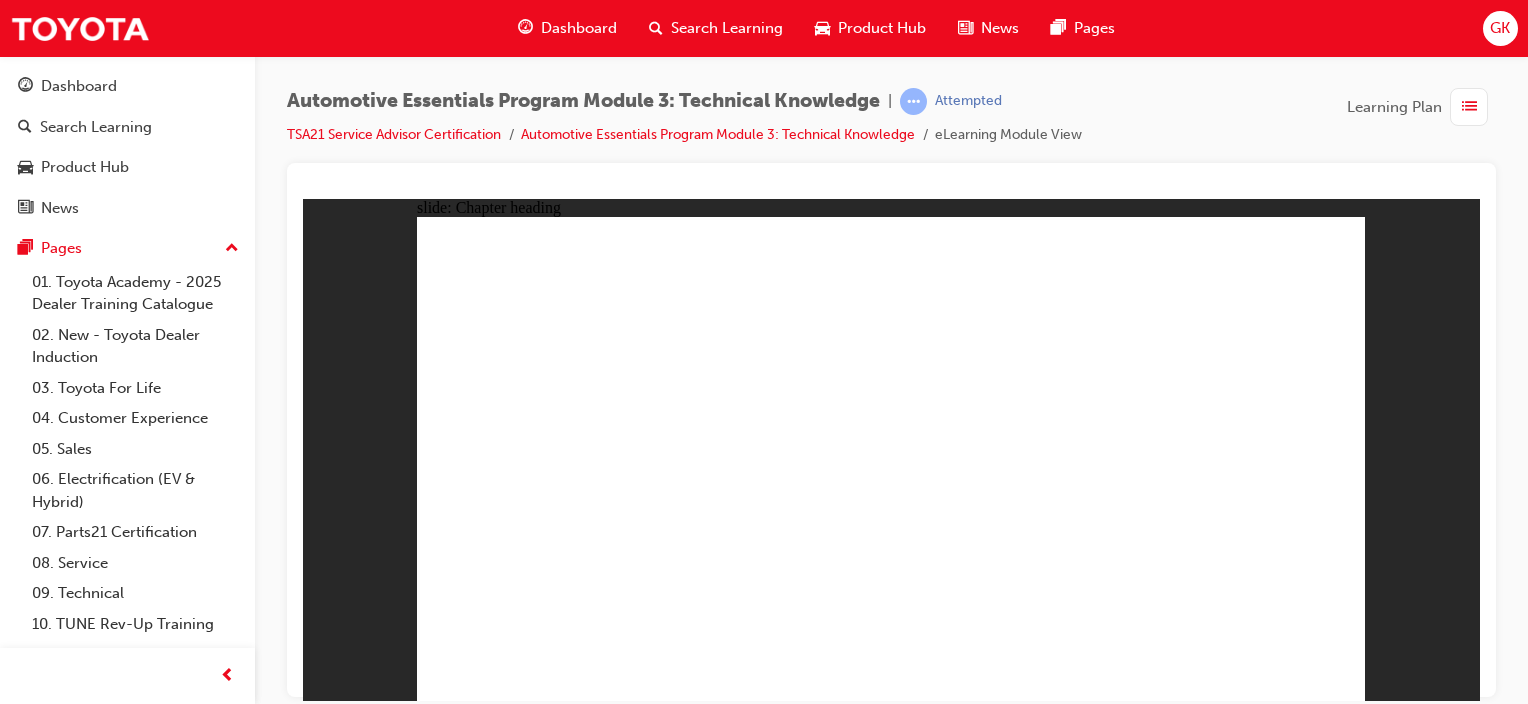 click 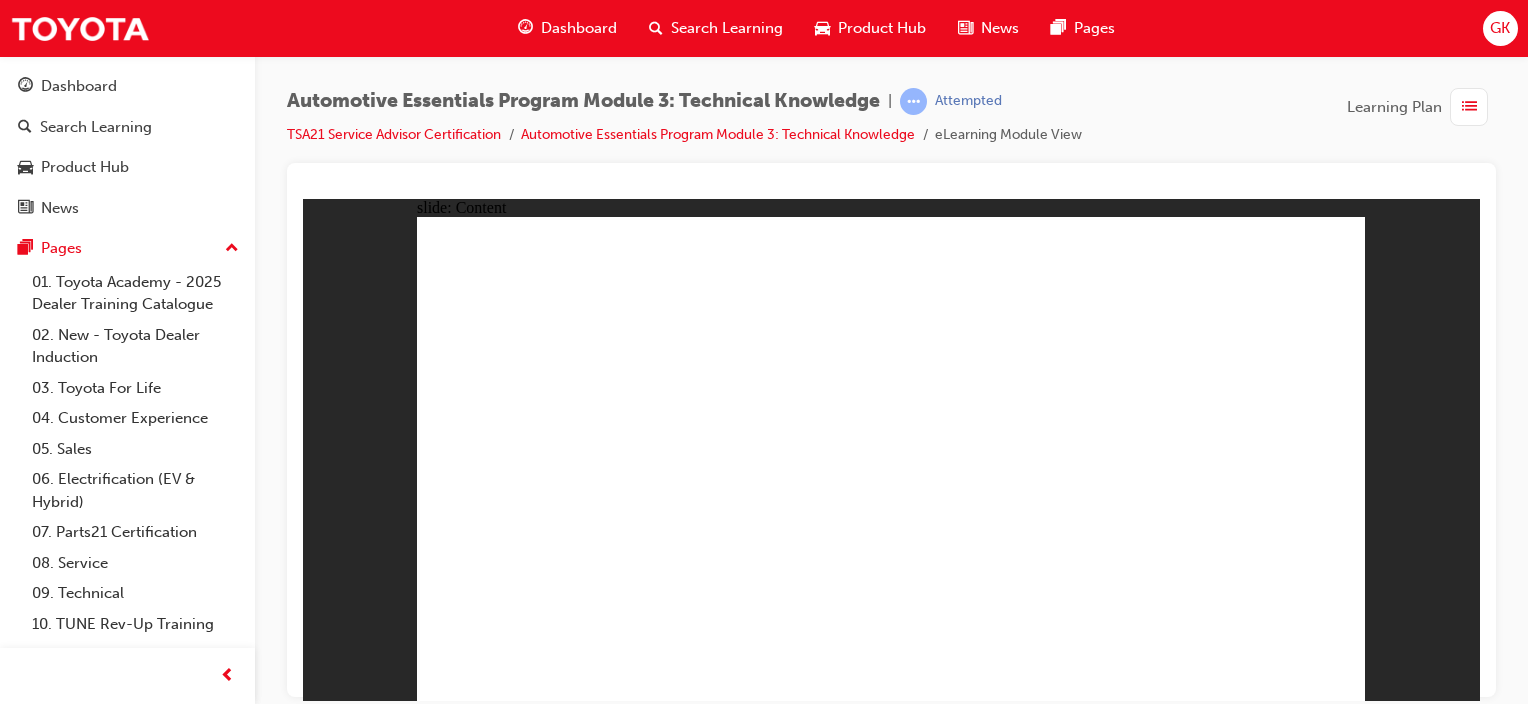 click 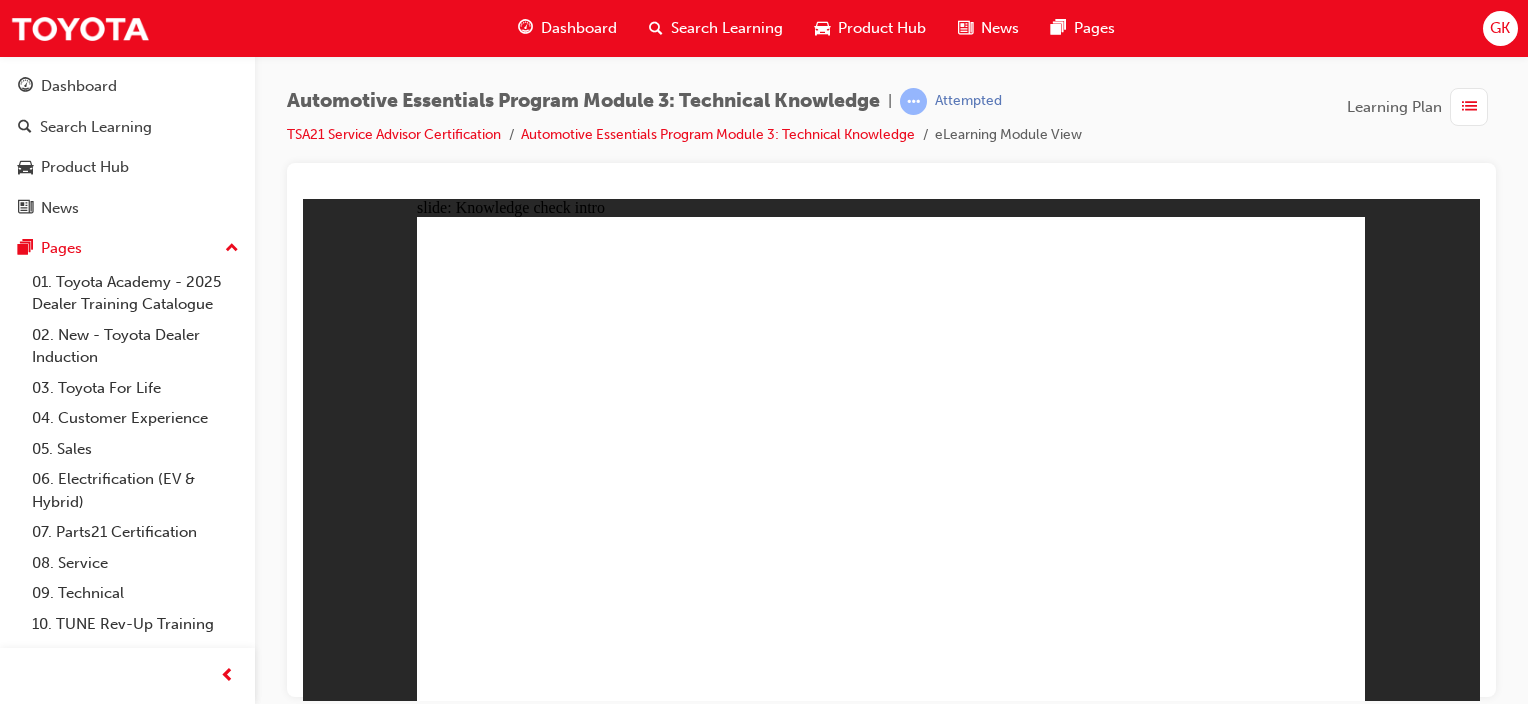 click 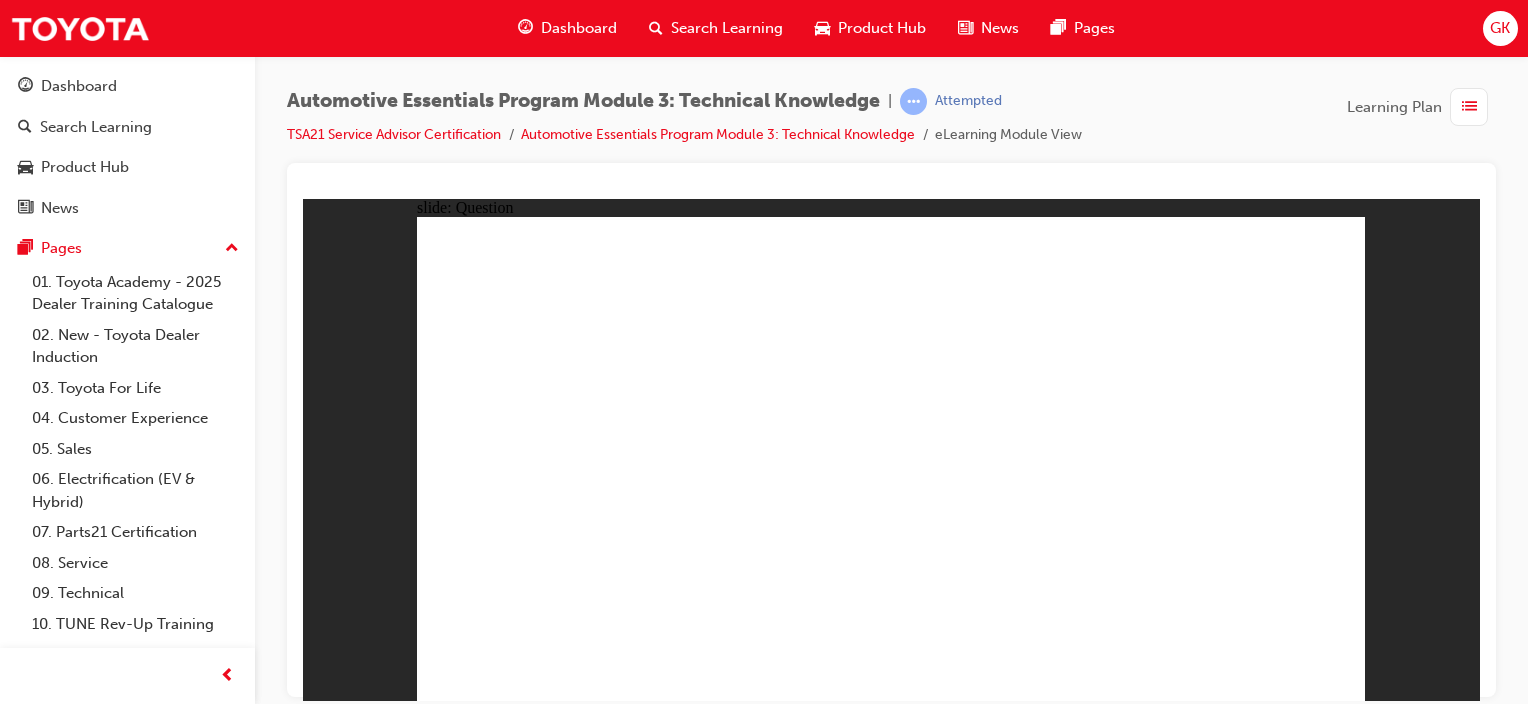 click 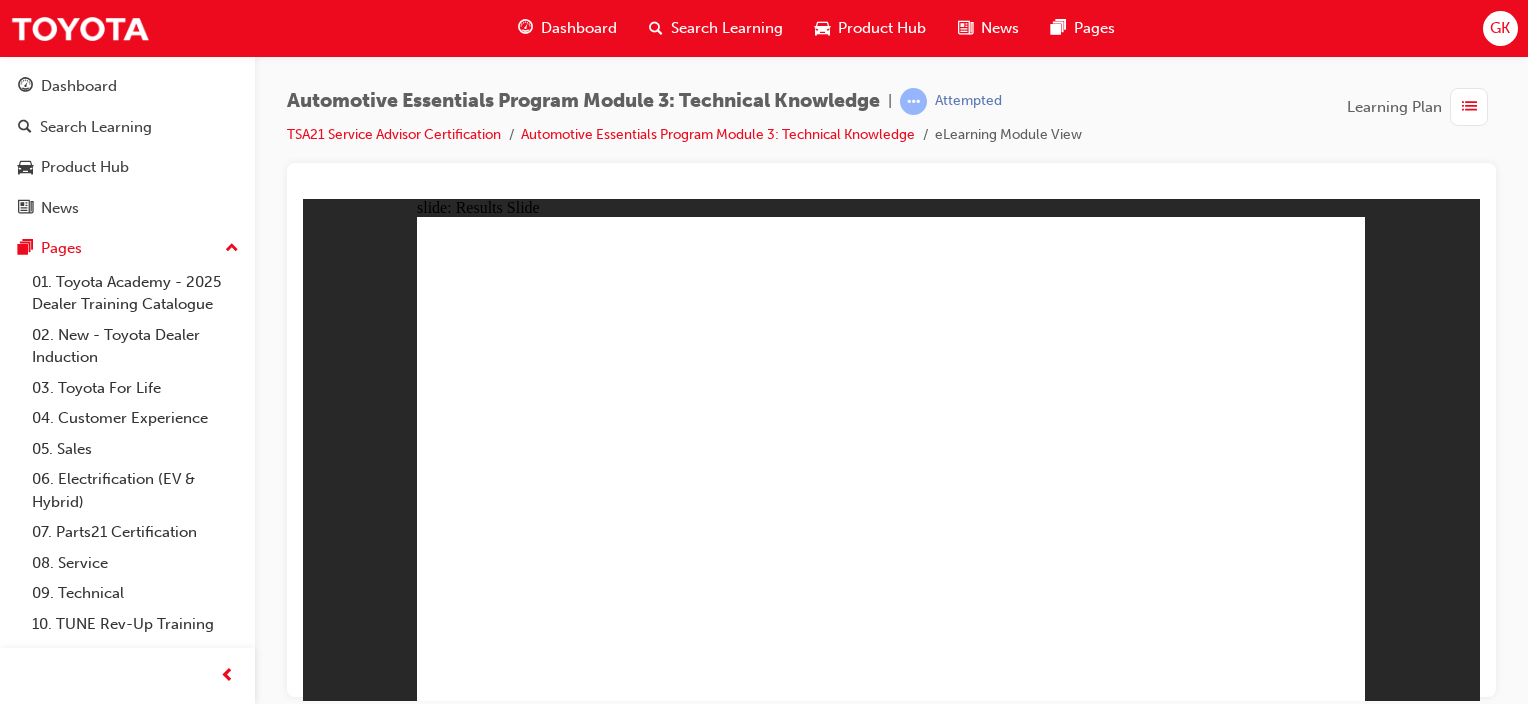 click 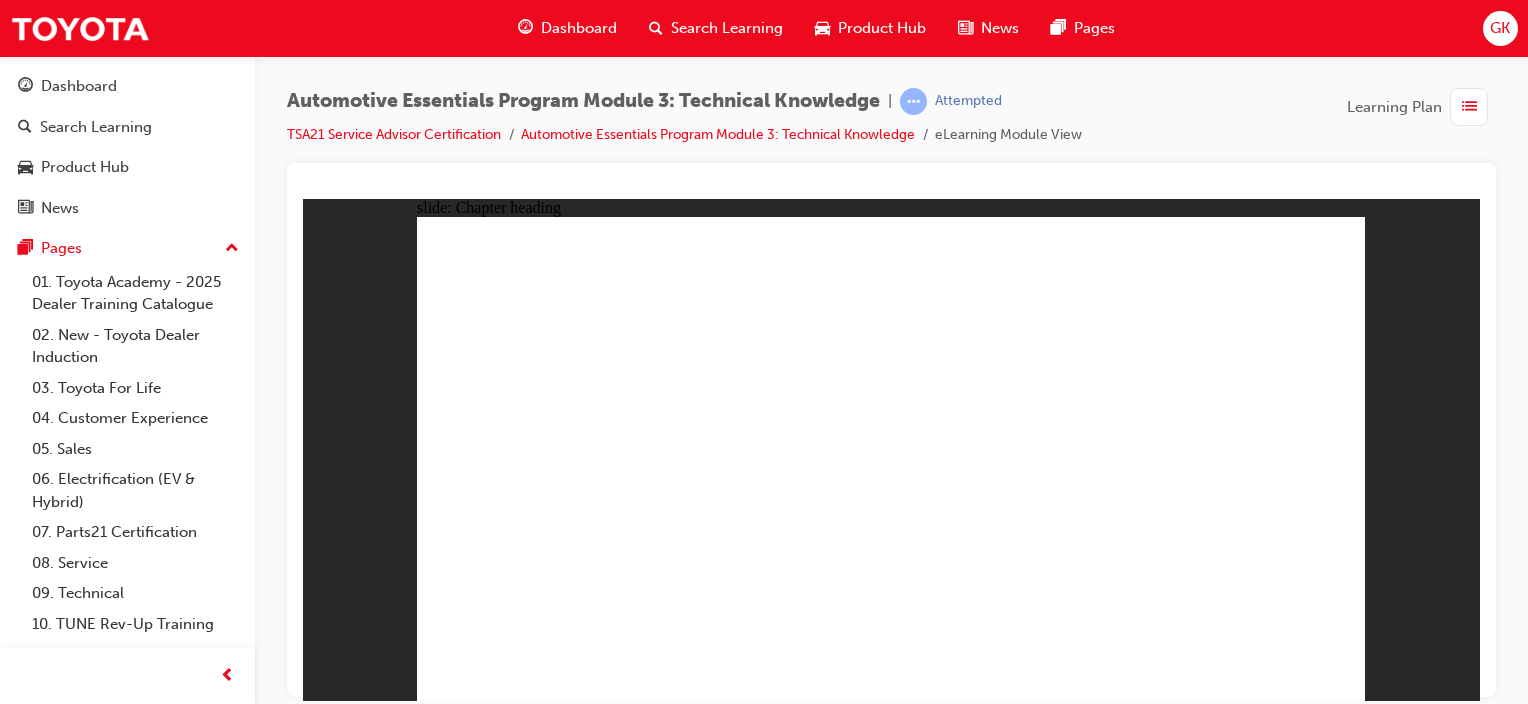 click 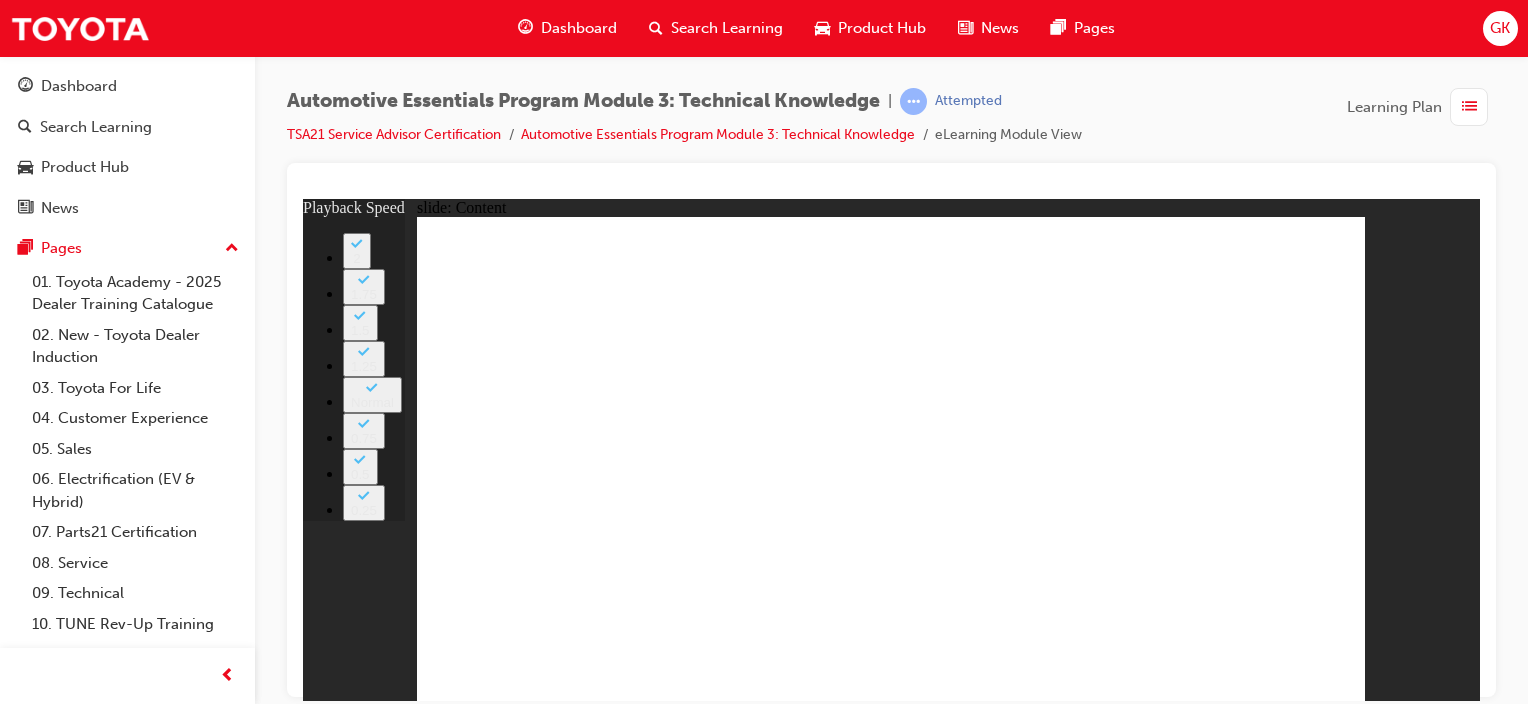 click on "Automotive Essentials Program  Module 3: Technical Knowledge  | Attempted TSA21 Service Advisor Certification Automotive Essentials Program  Module 3: Technical Knowledge  eLearning Module View Learning Plan" at bounding box center [891, 125] 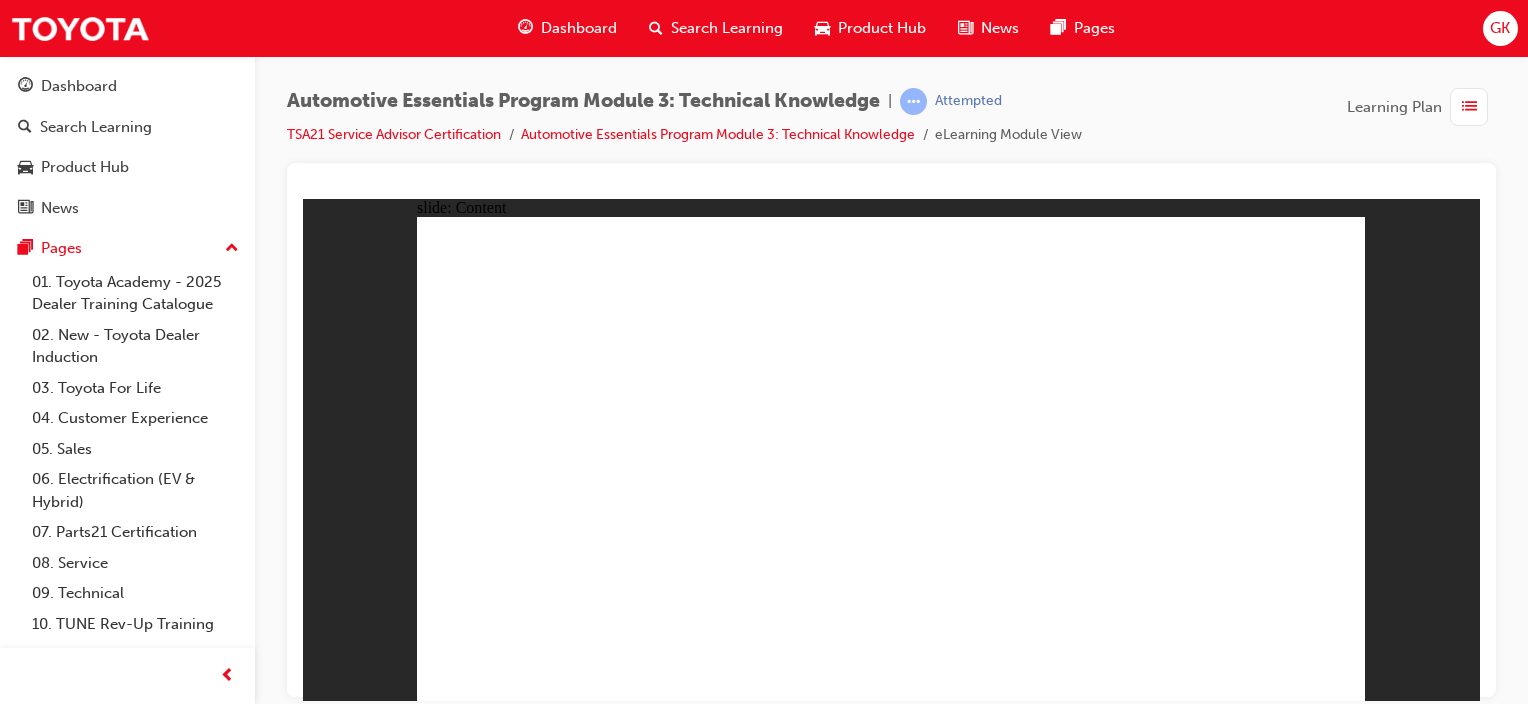 click 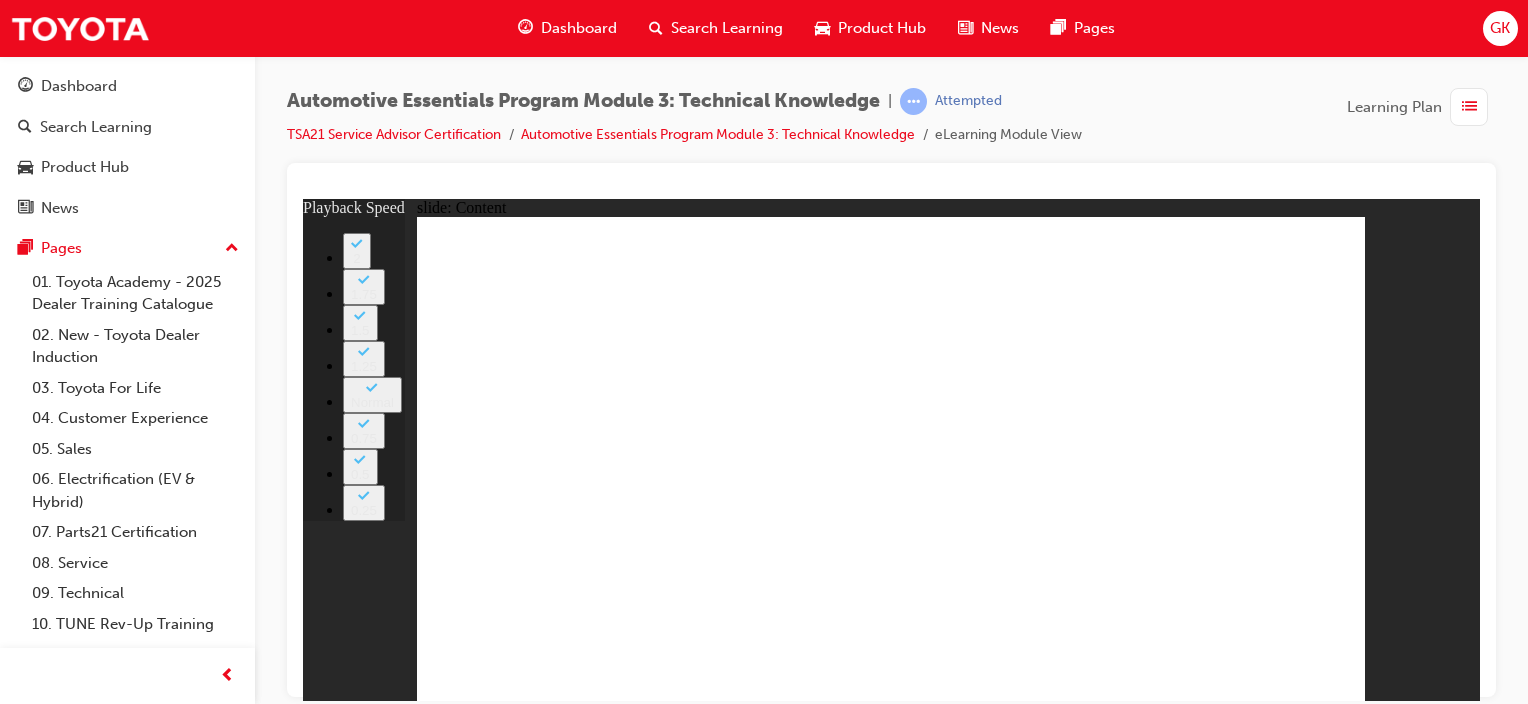 click 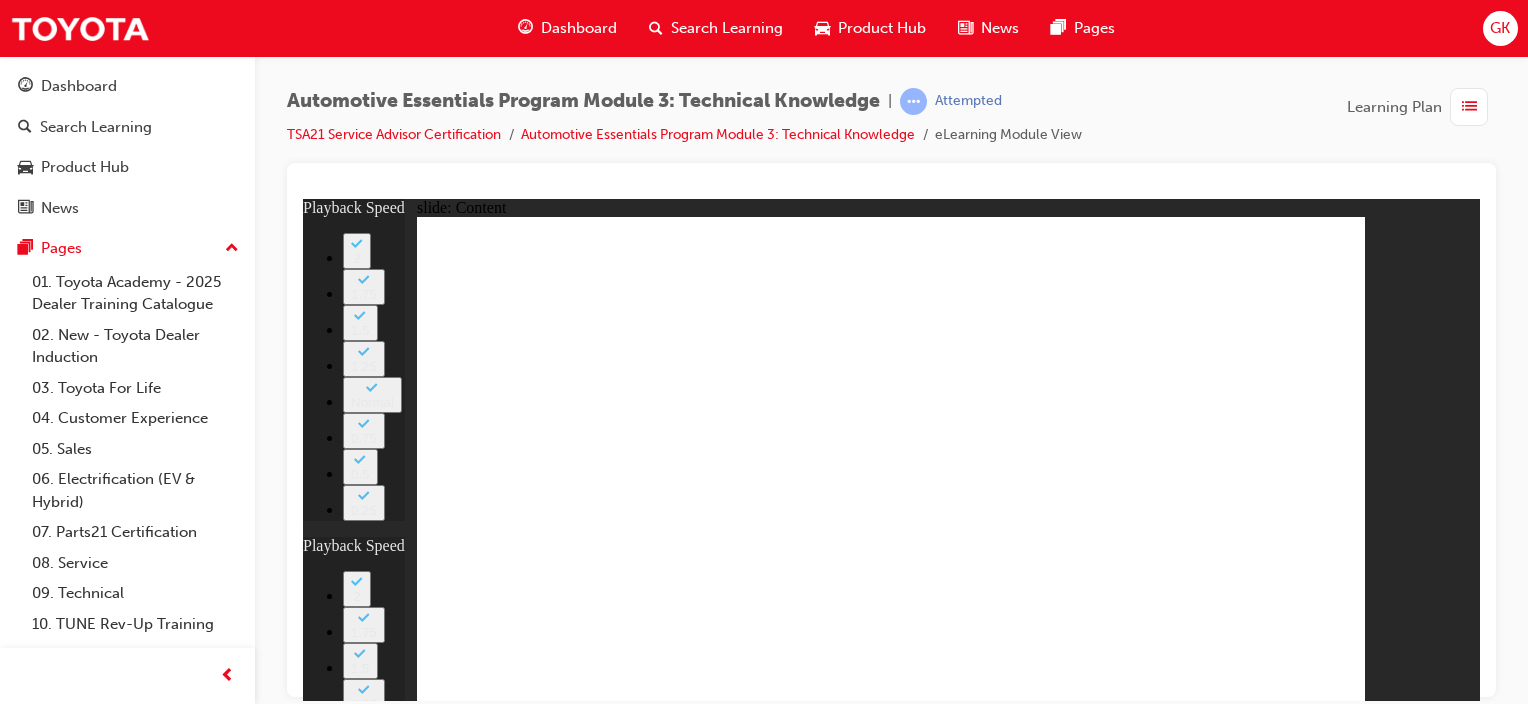 click 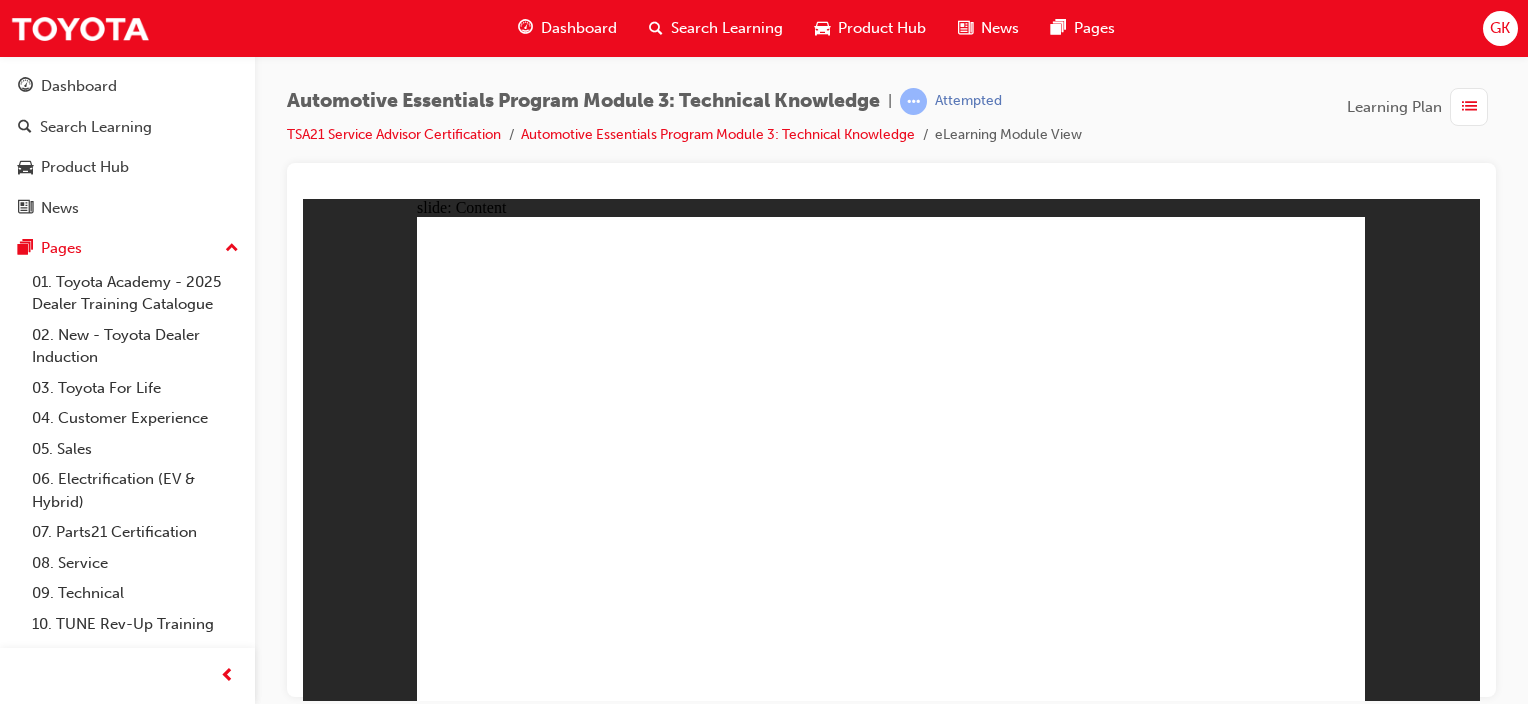 click 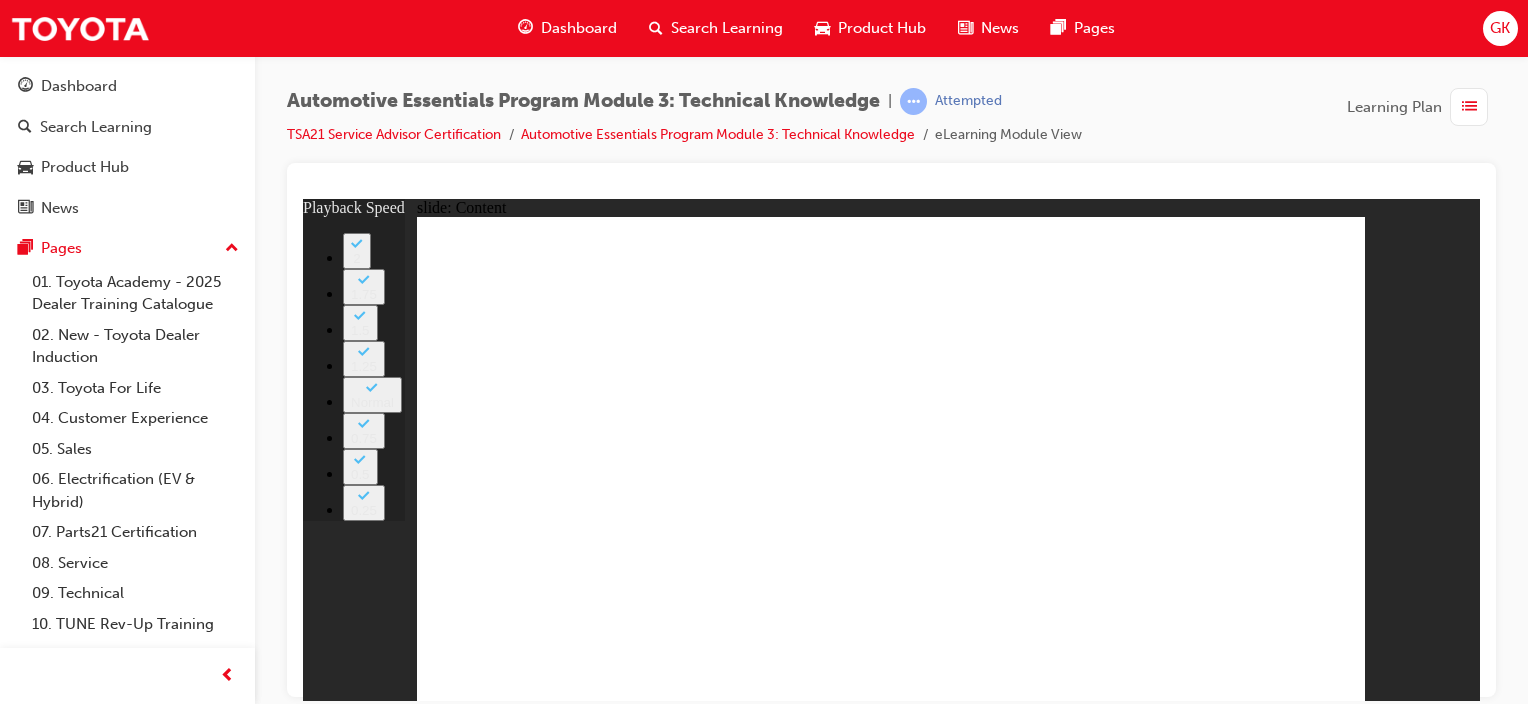 click at bounding box center [876, 5043] 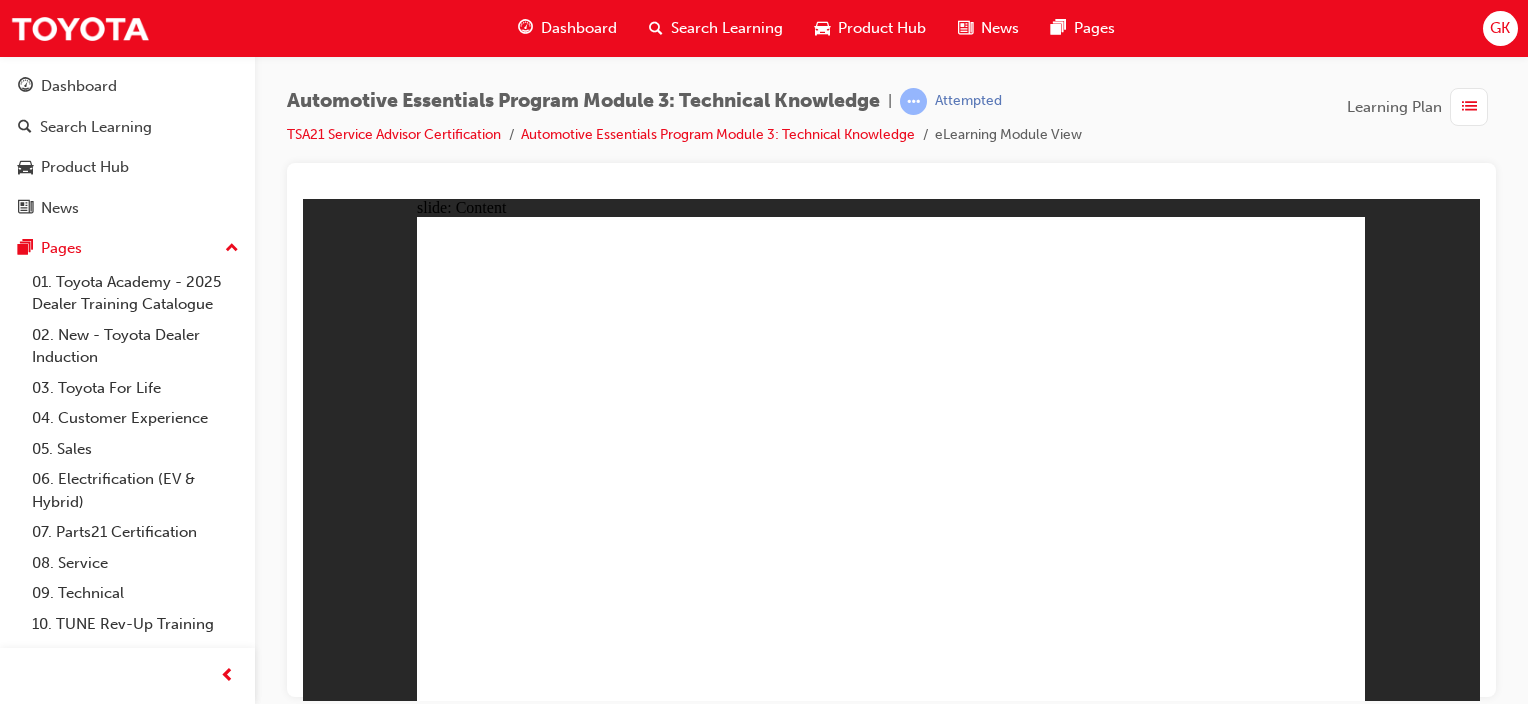 click 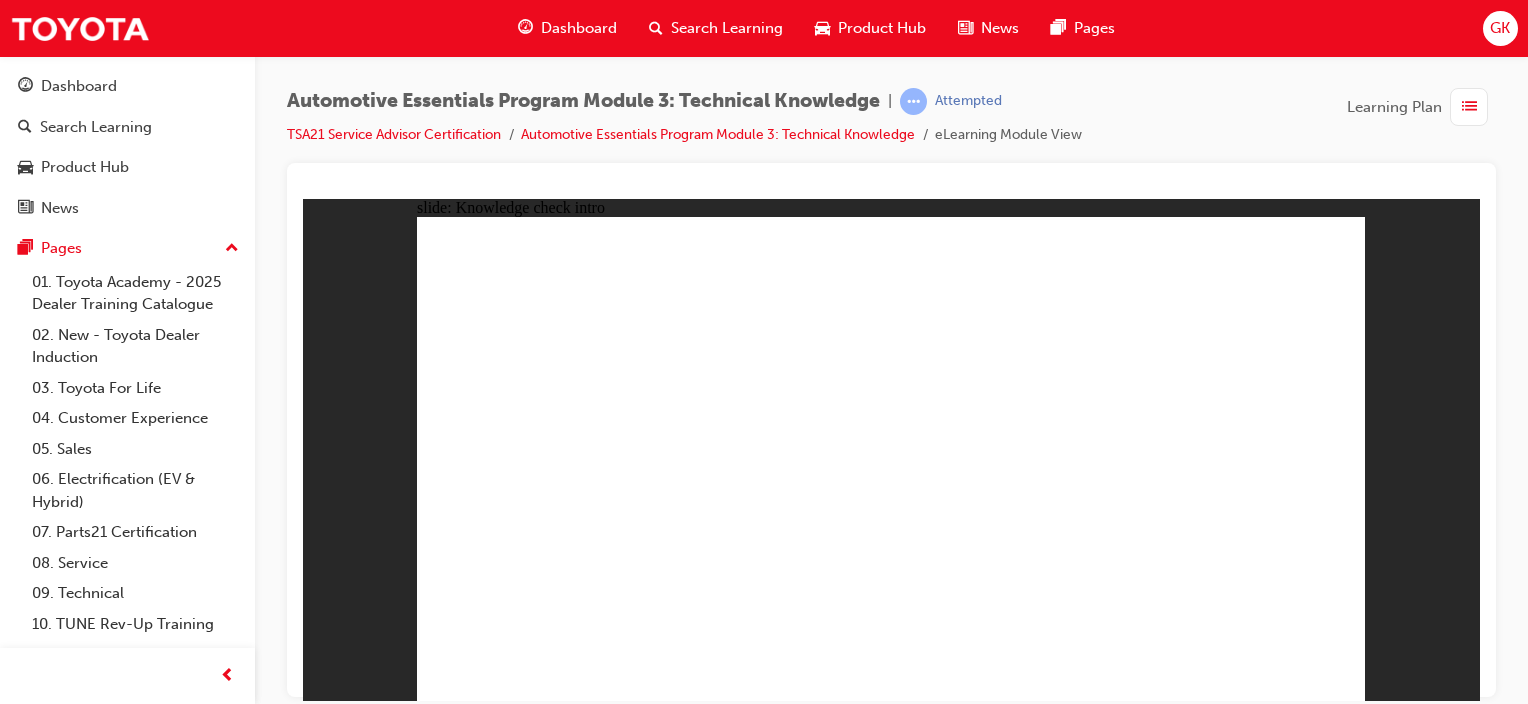 click 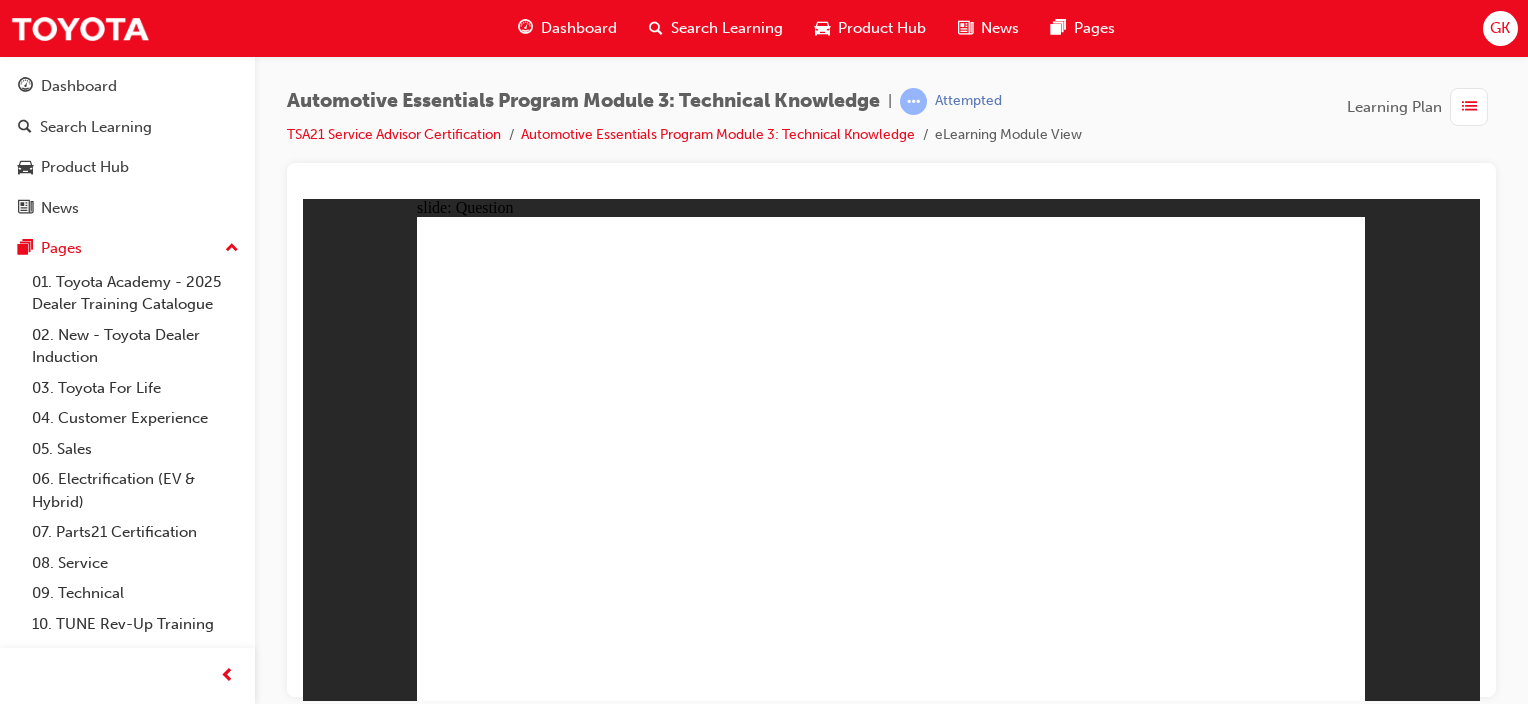 click 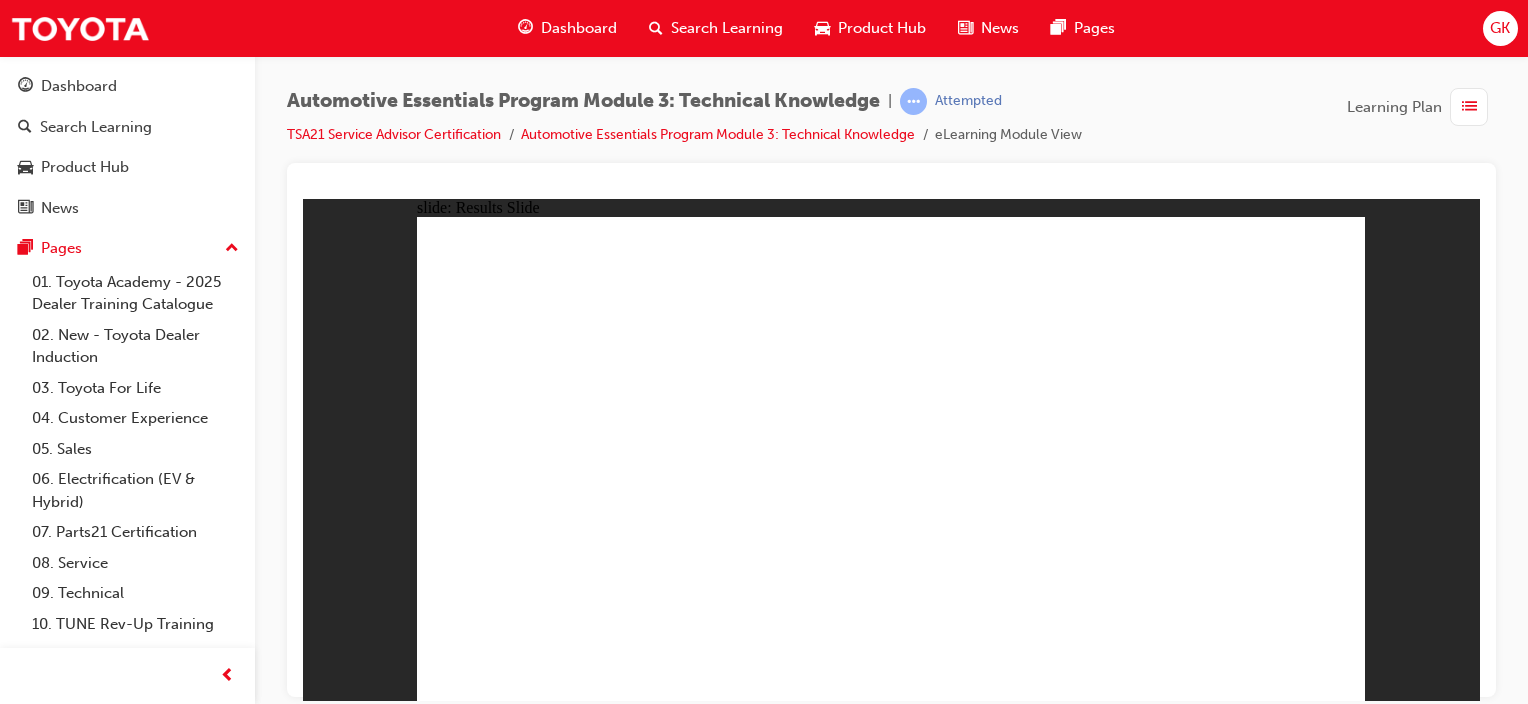 click 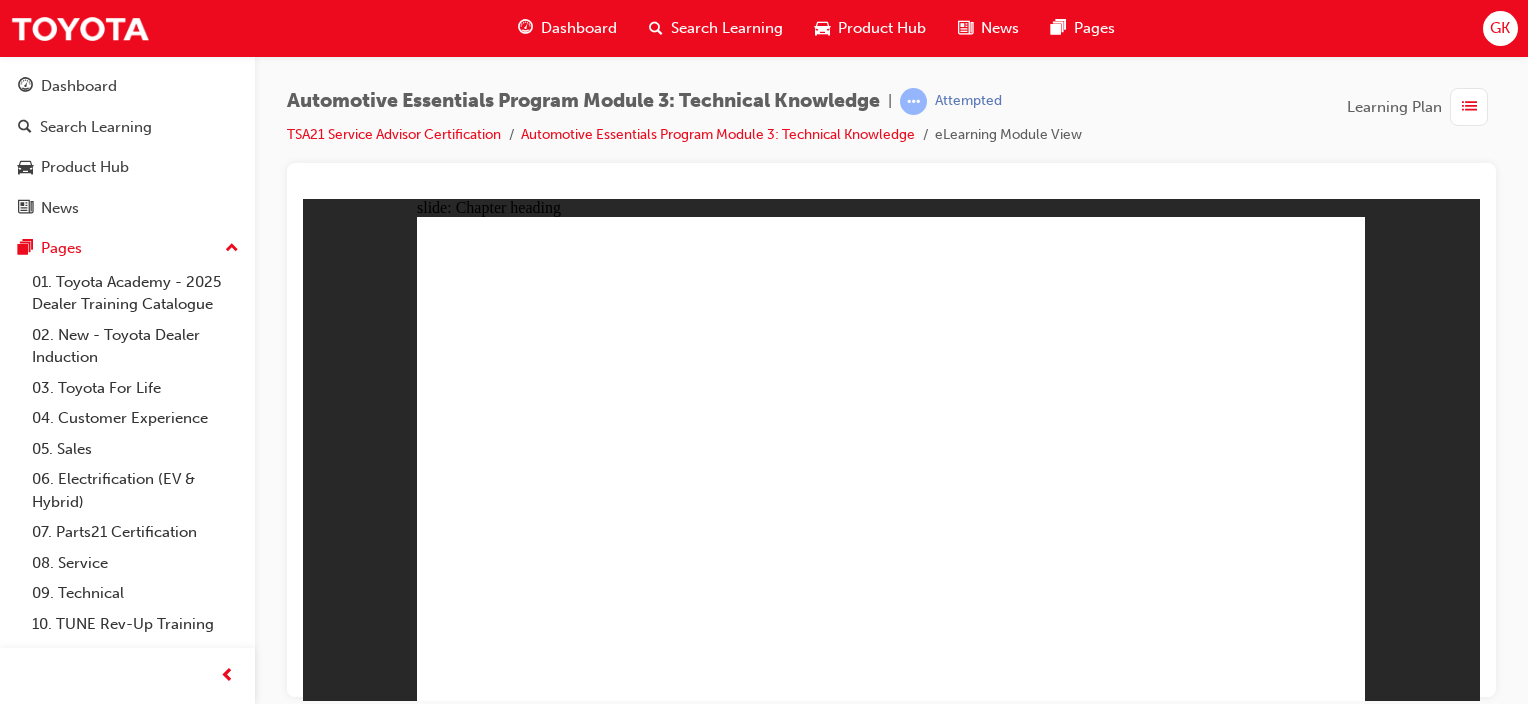 click 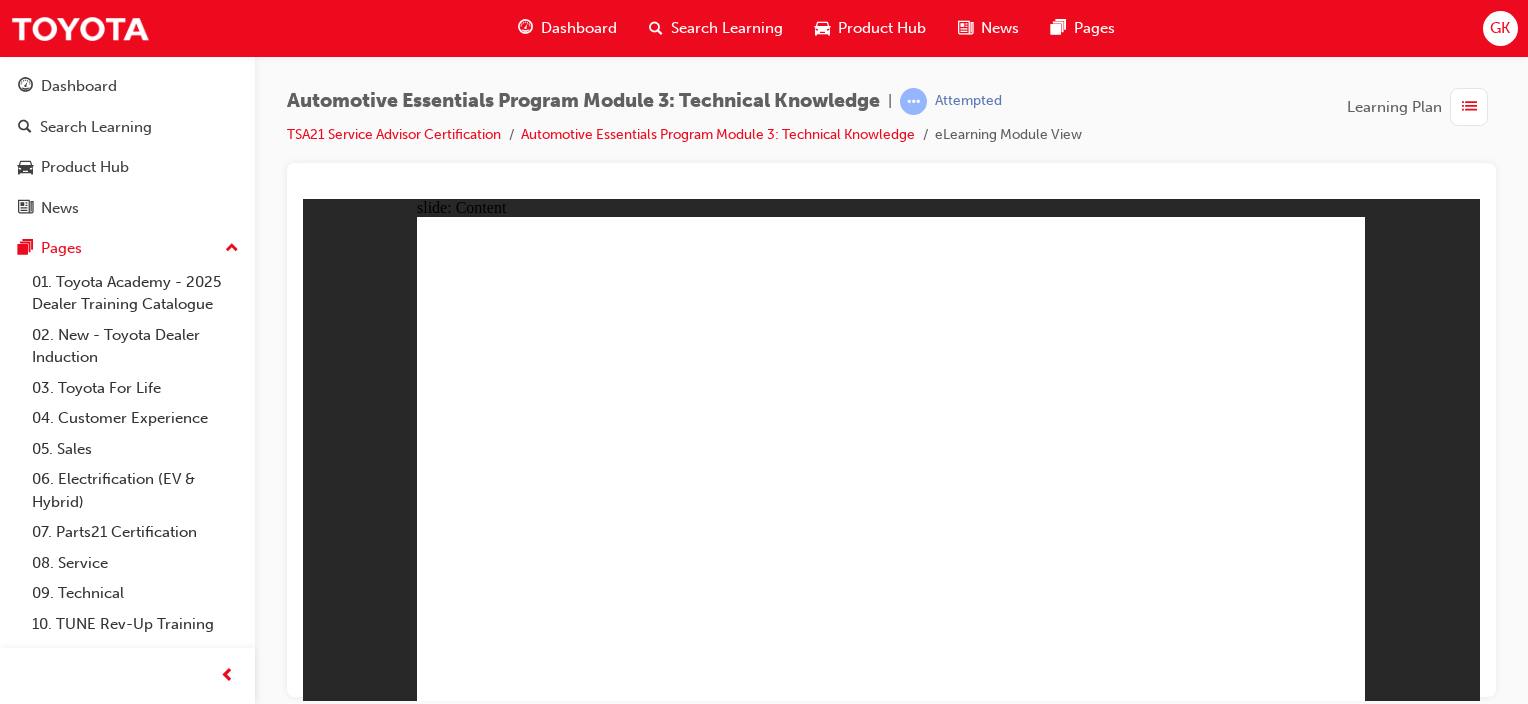 click 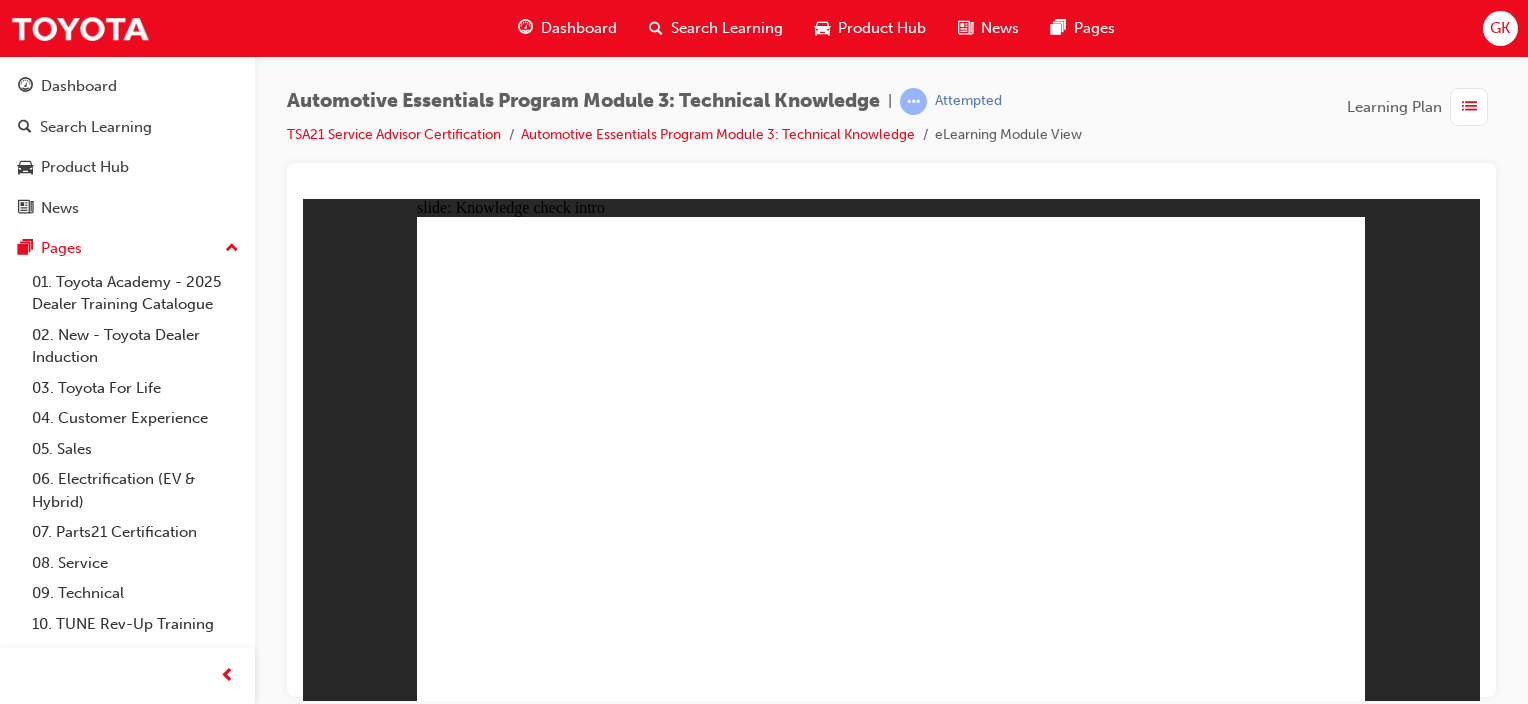 click 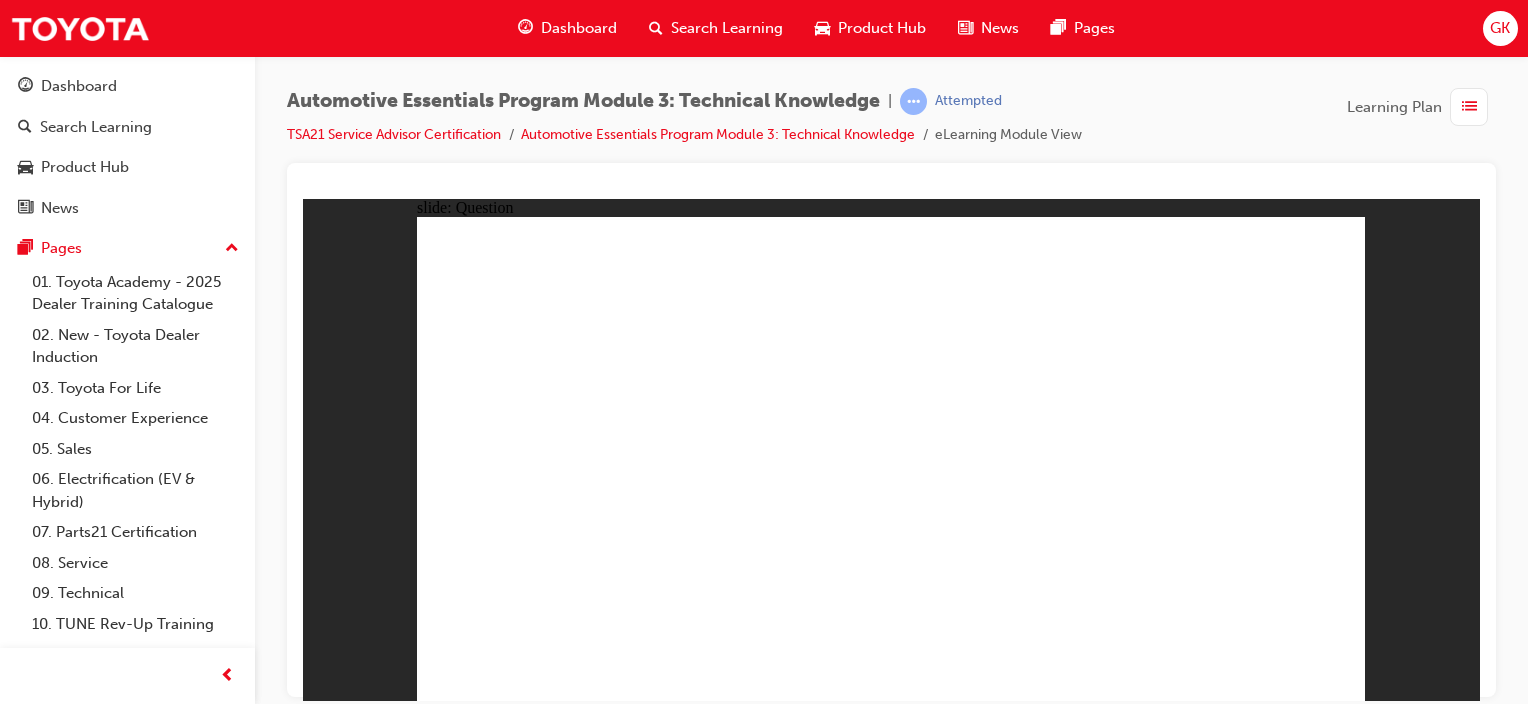 click 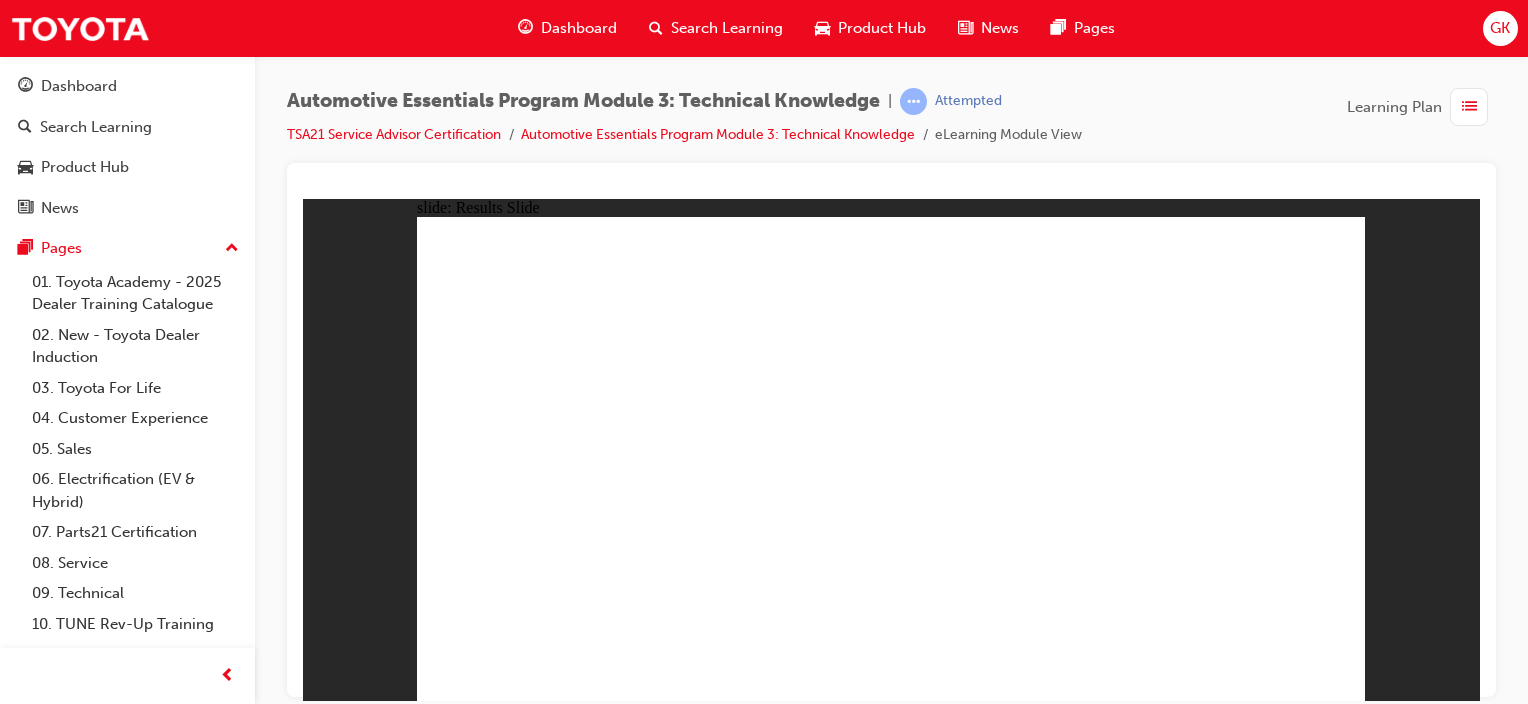 click 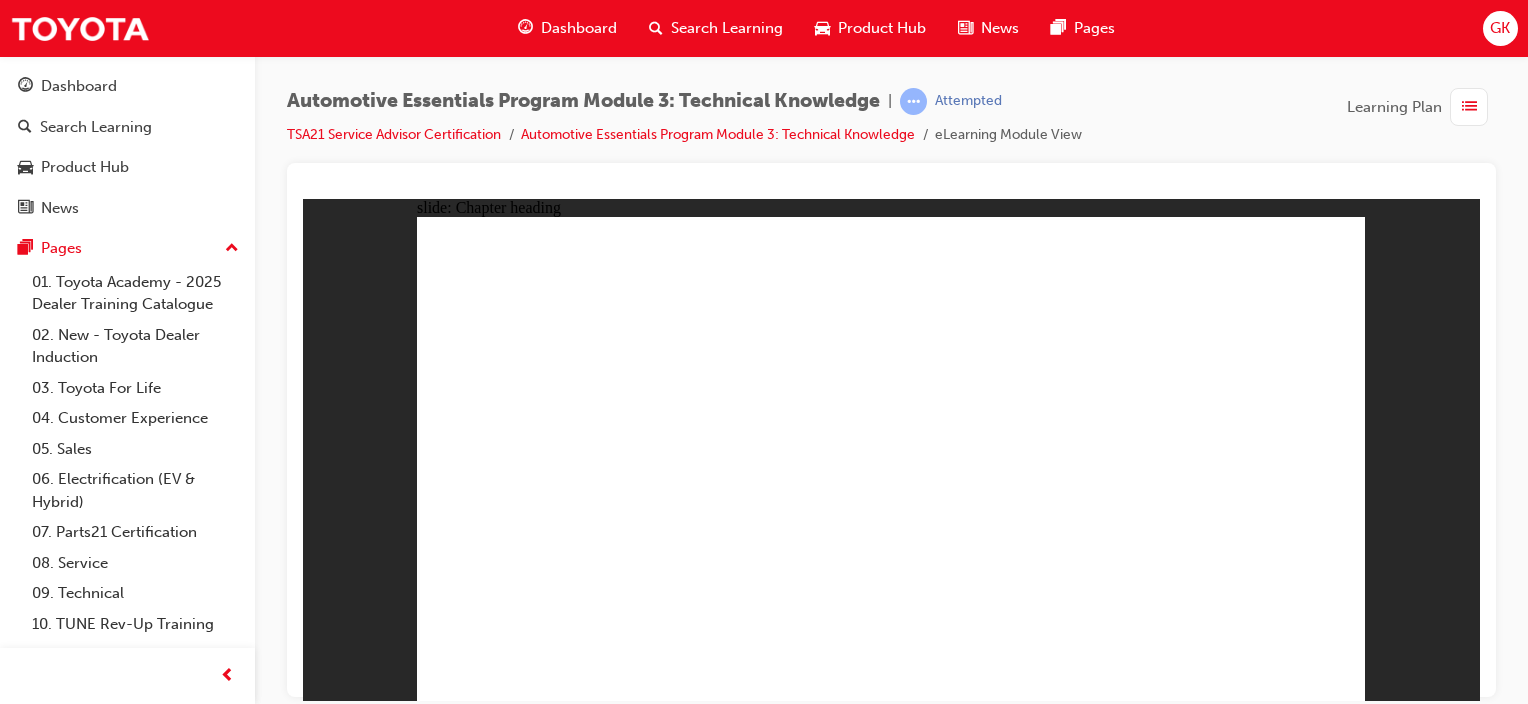click 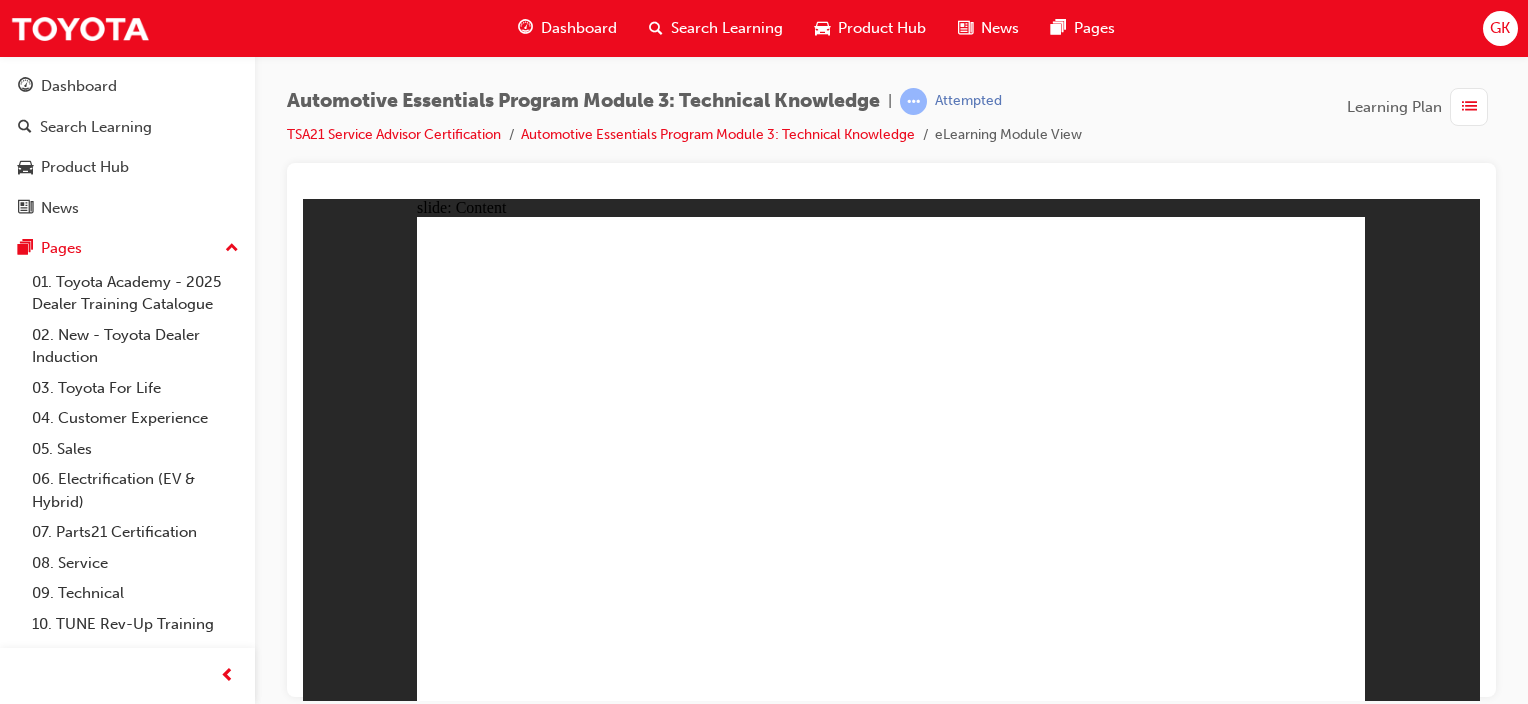 click 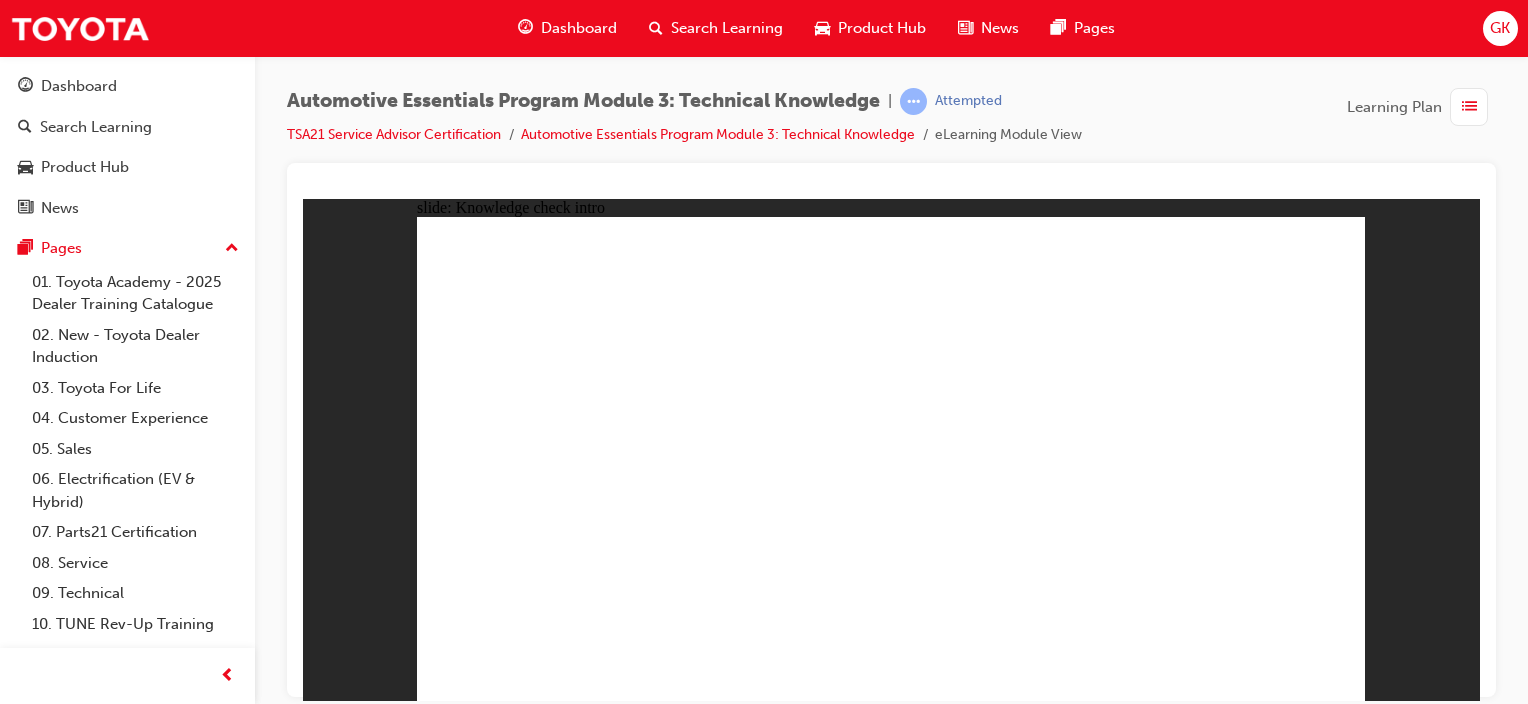 click 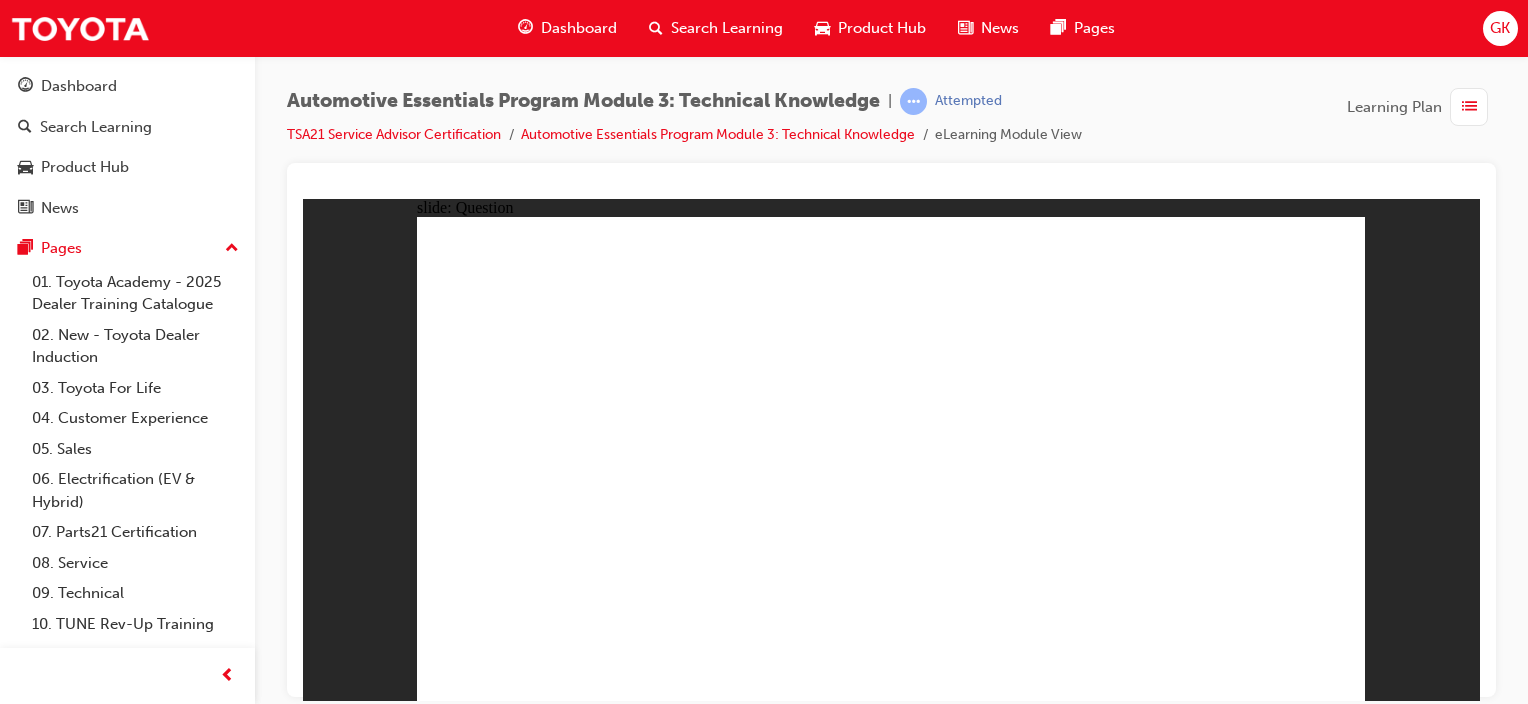 click 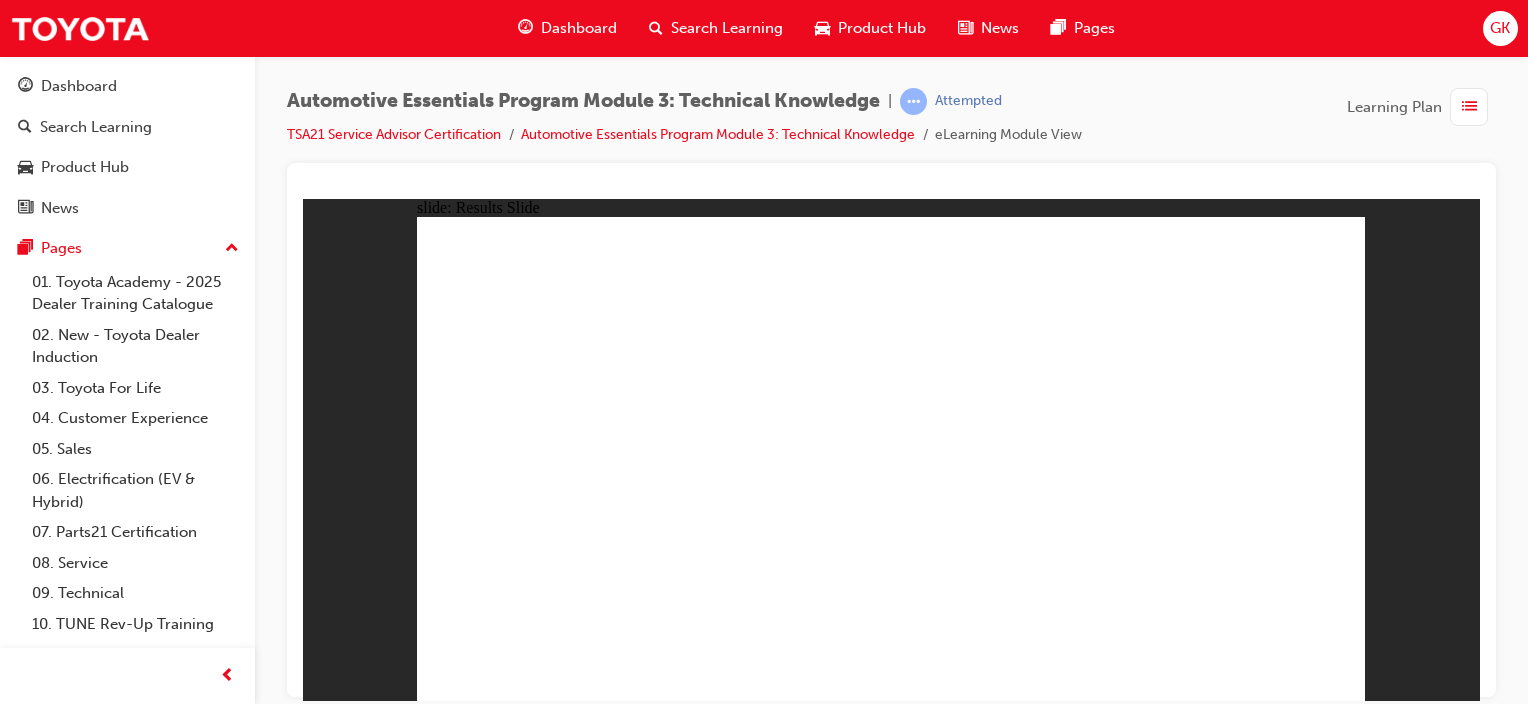 click 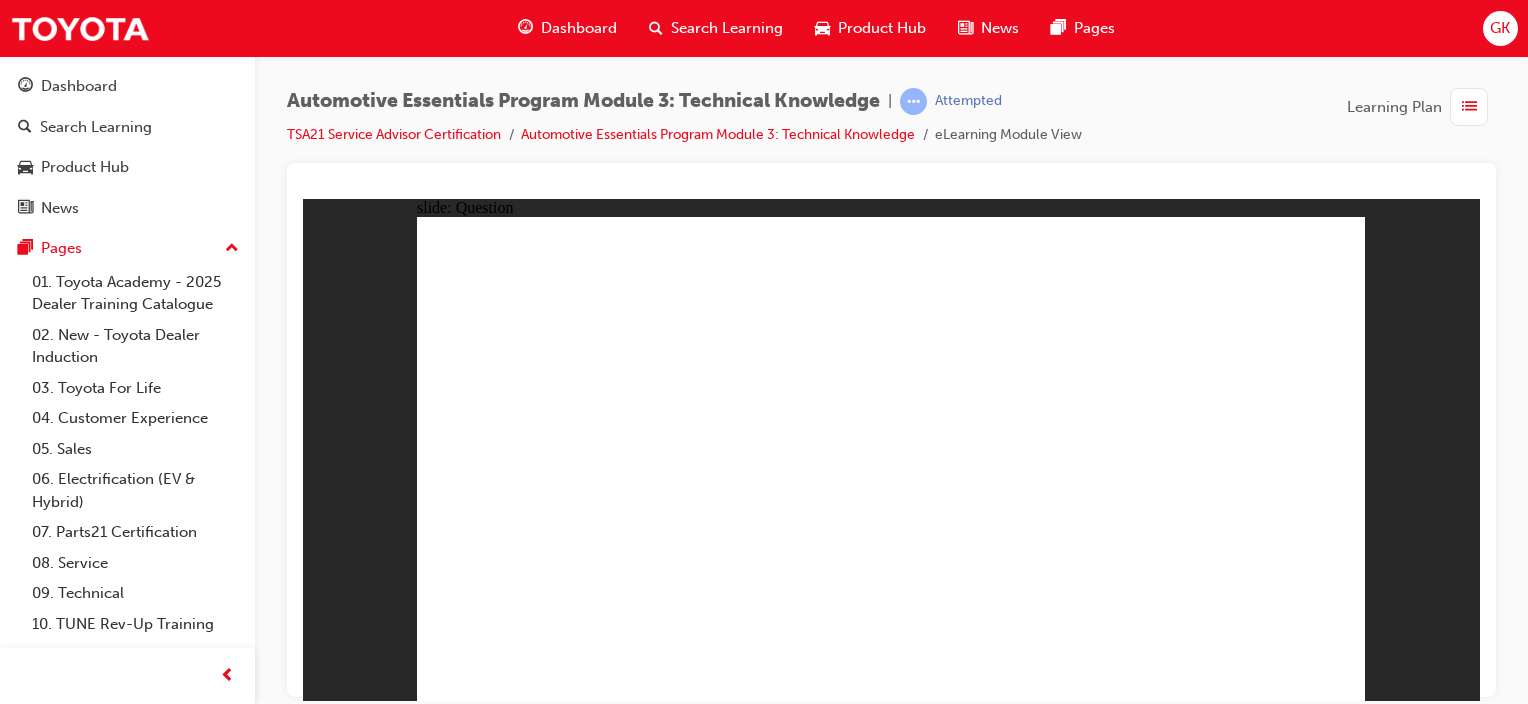 click 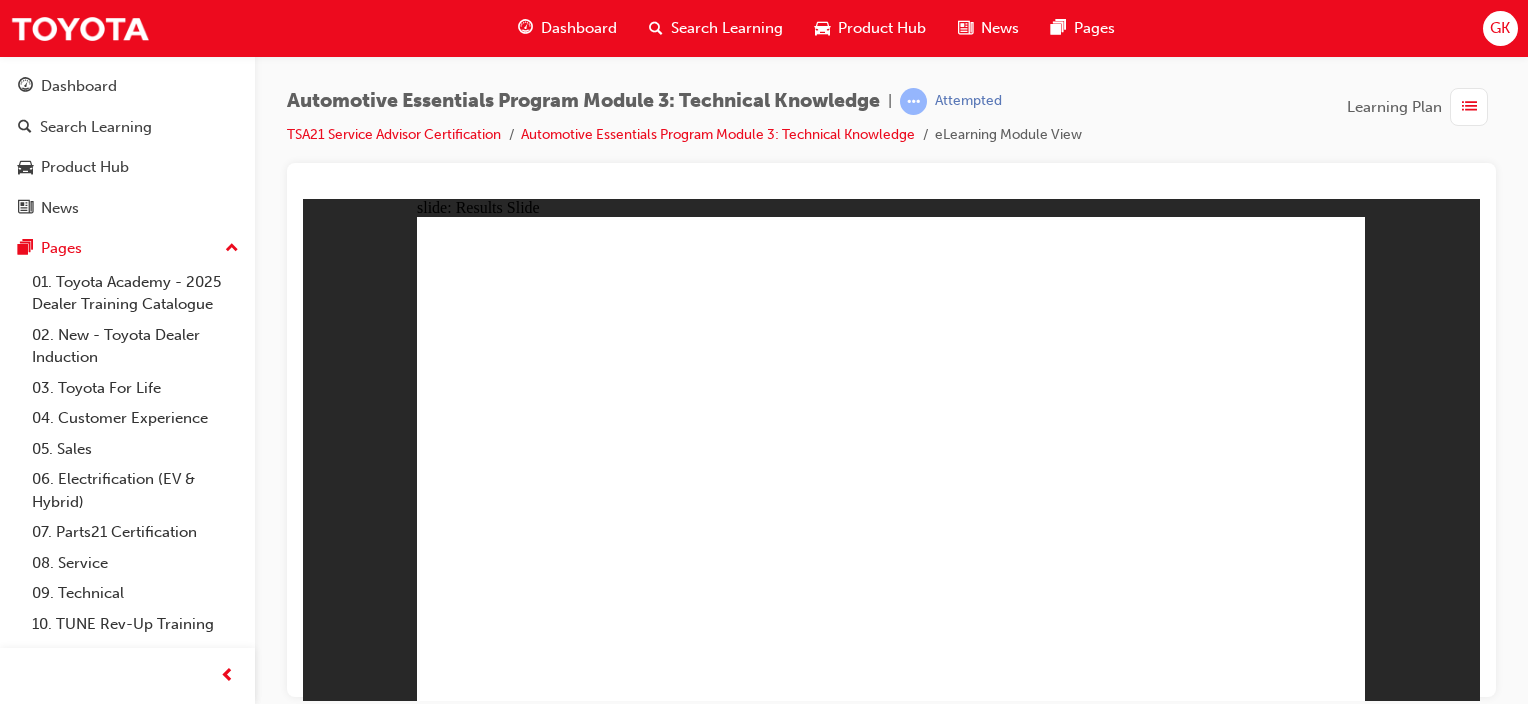 click 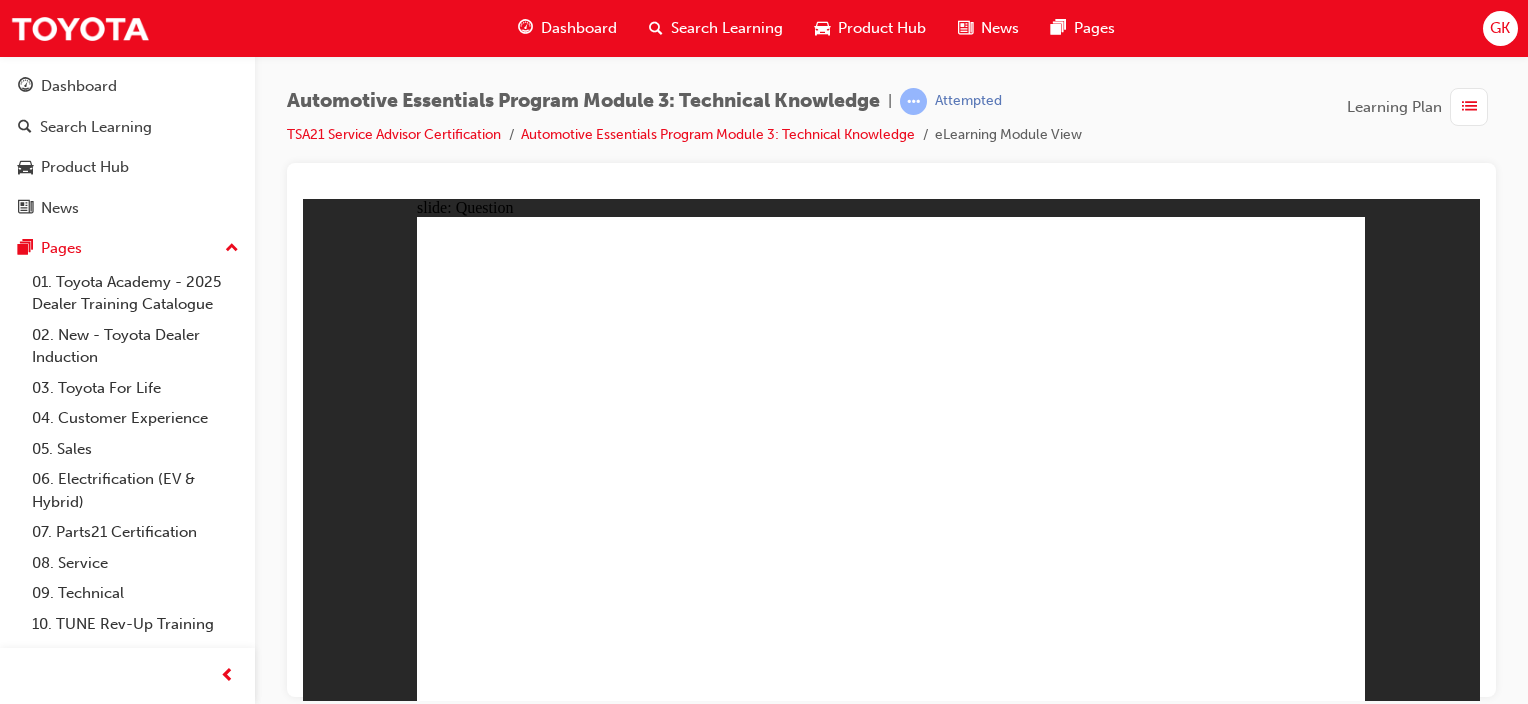 click 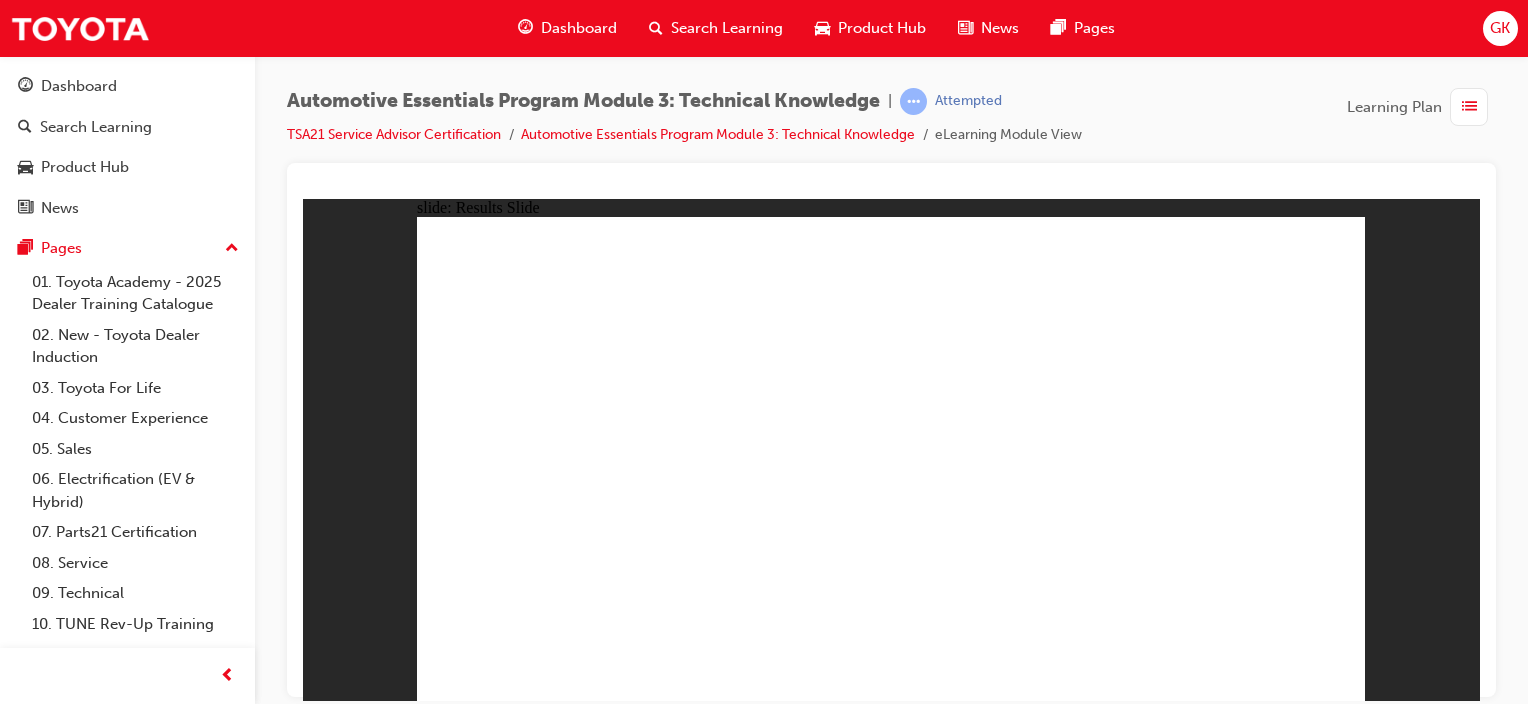 click 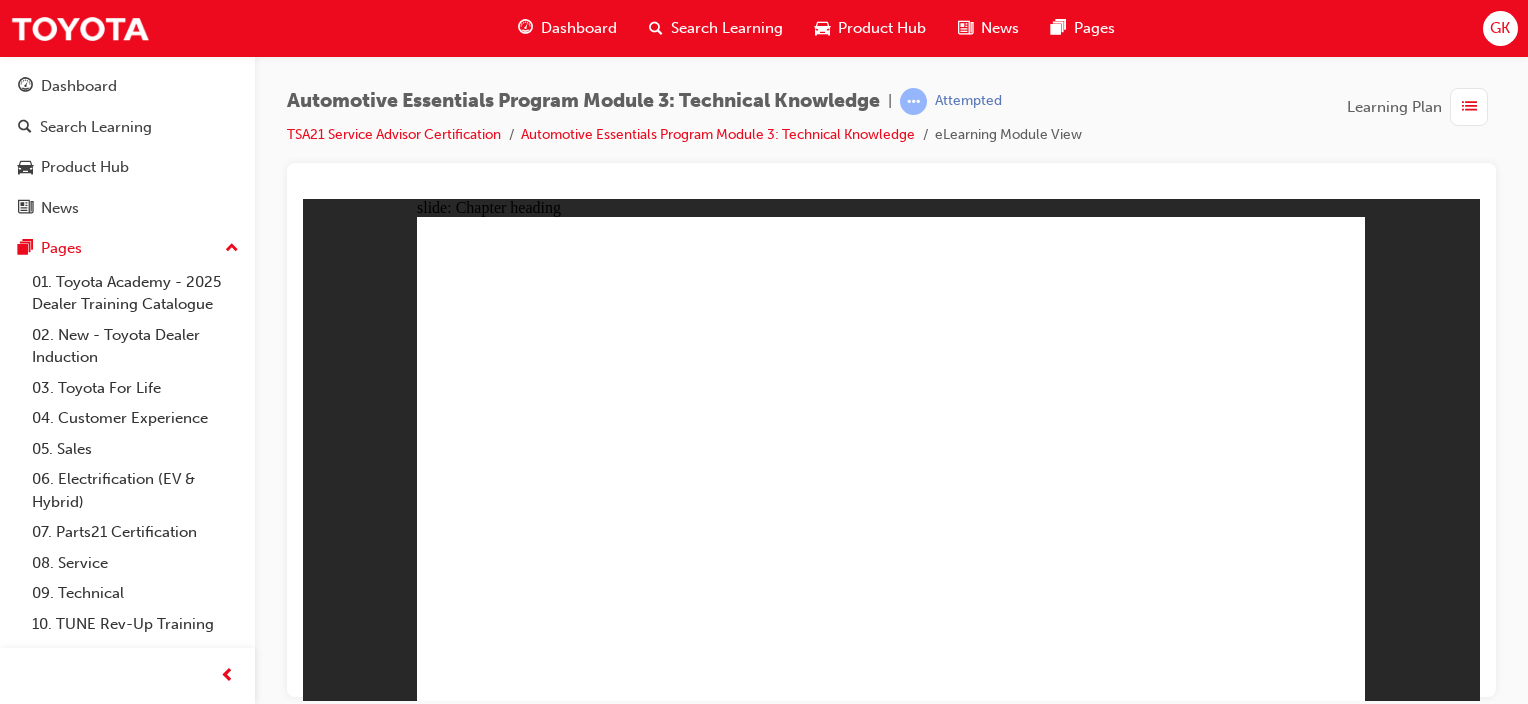 click 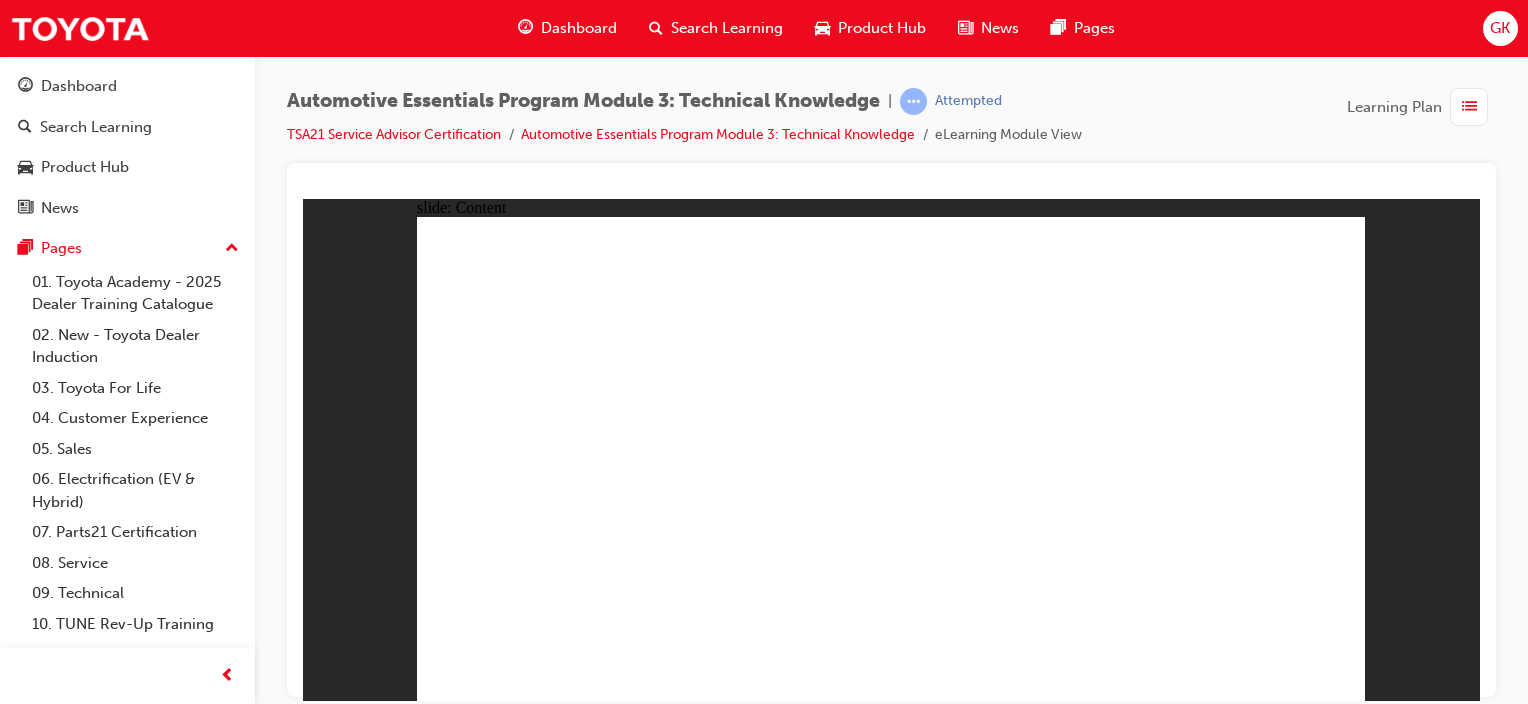click 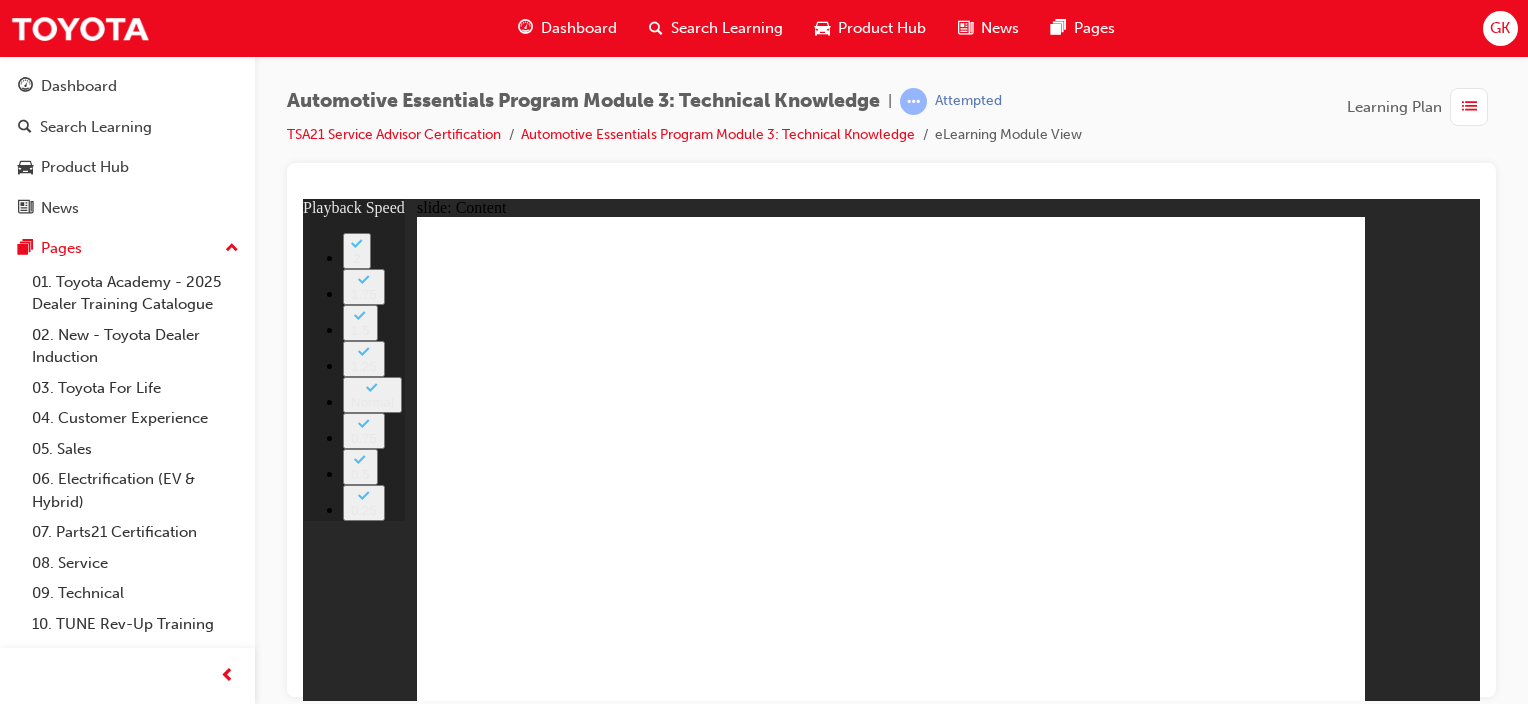 click at bounding box center [646, 6416] 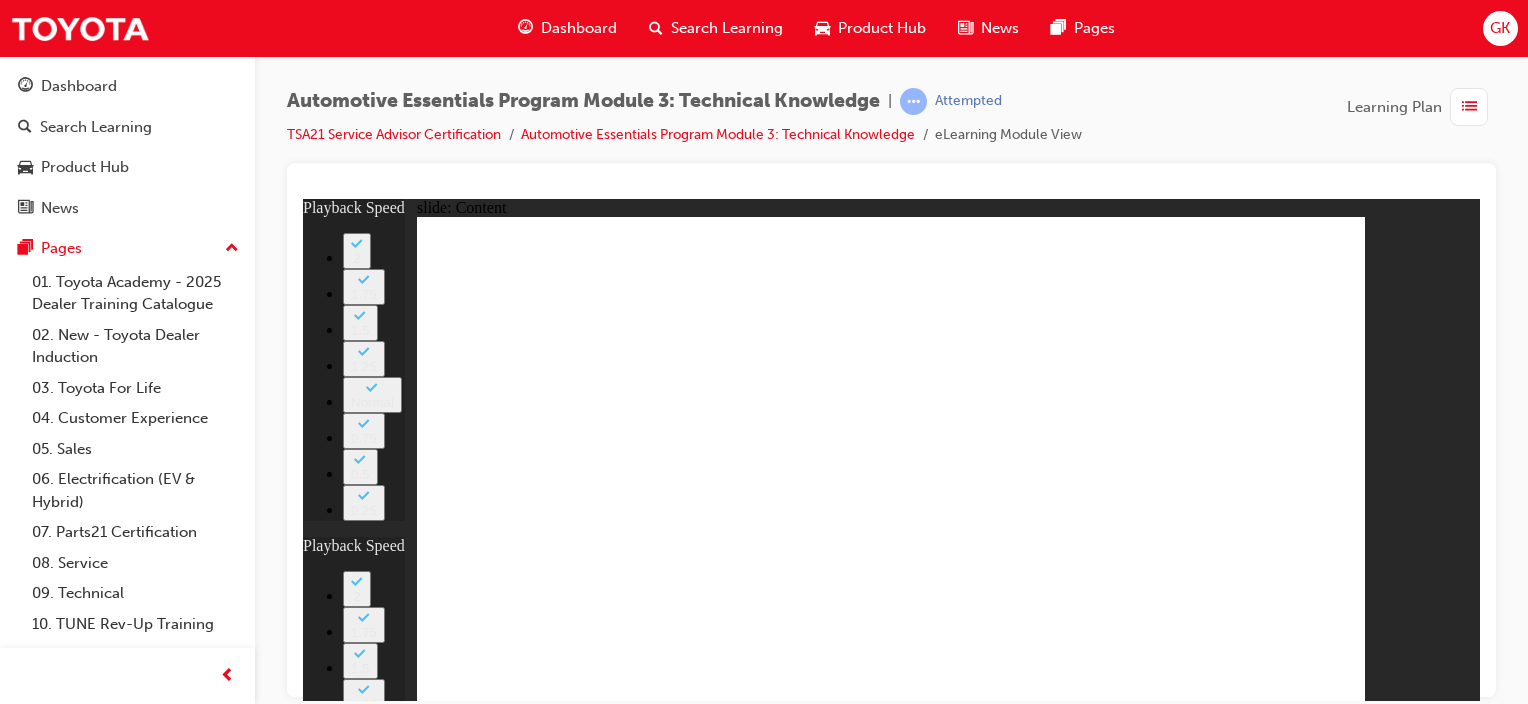 click 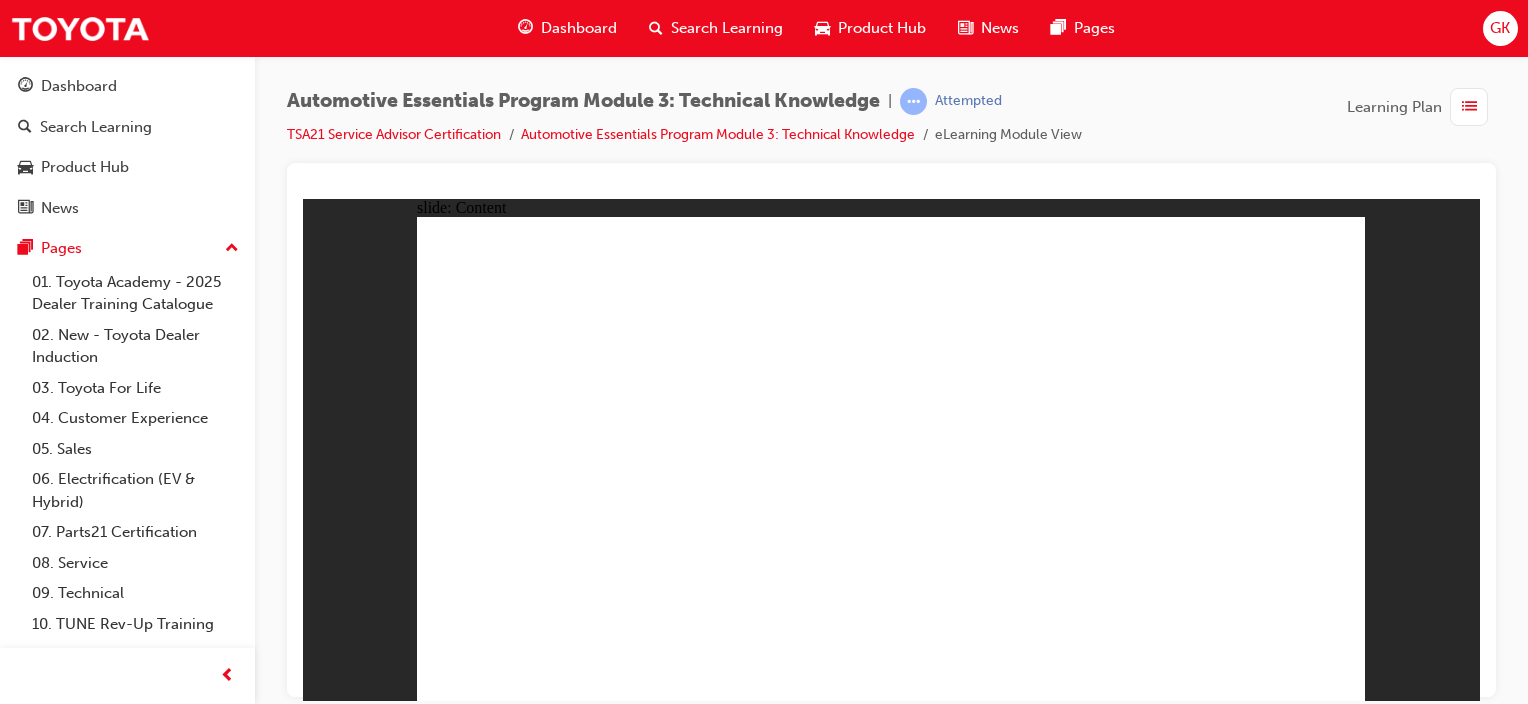click 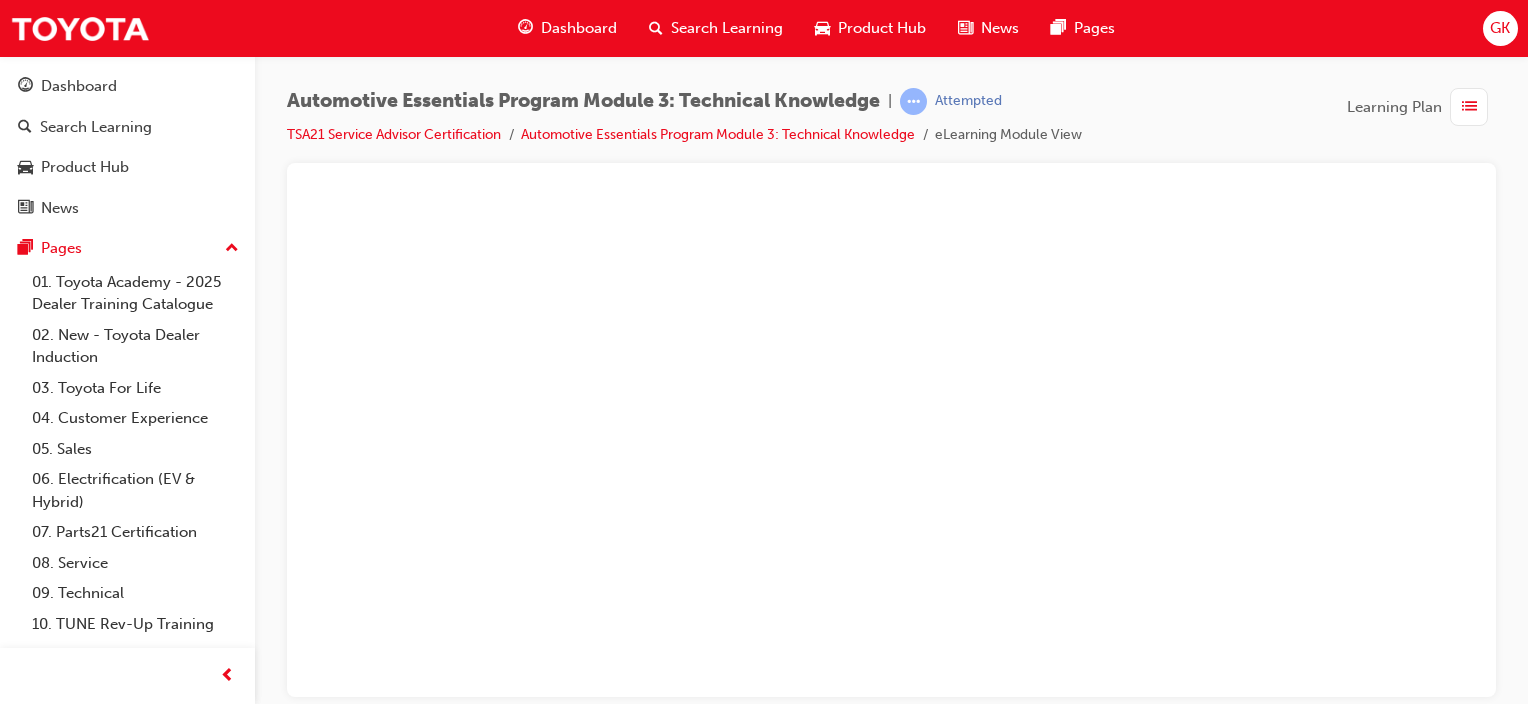 scroll, scrollTop: 0, scrollLeft: 0, axis: both 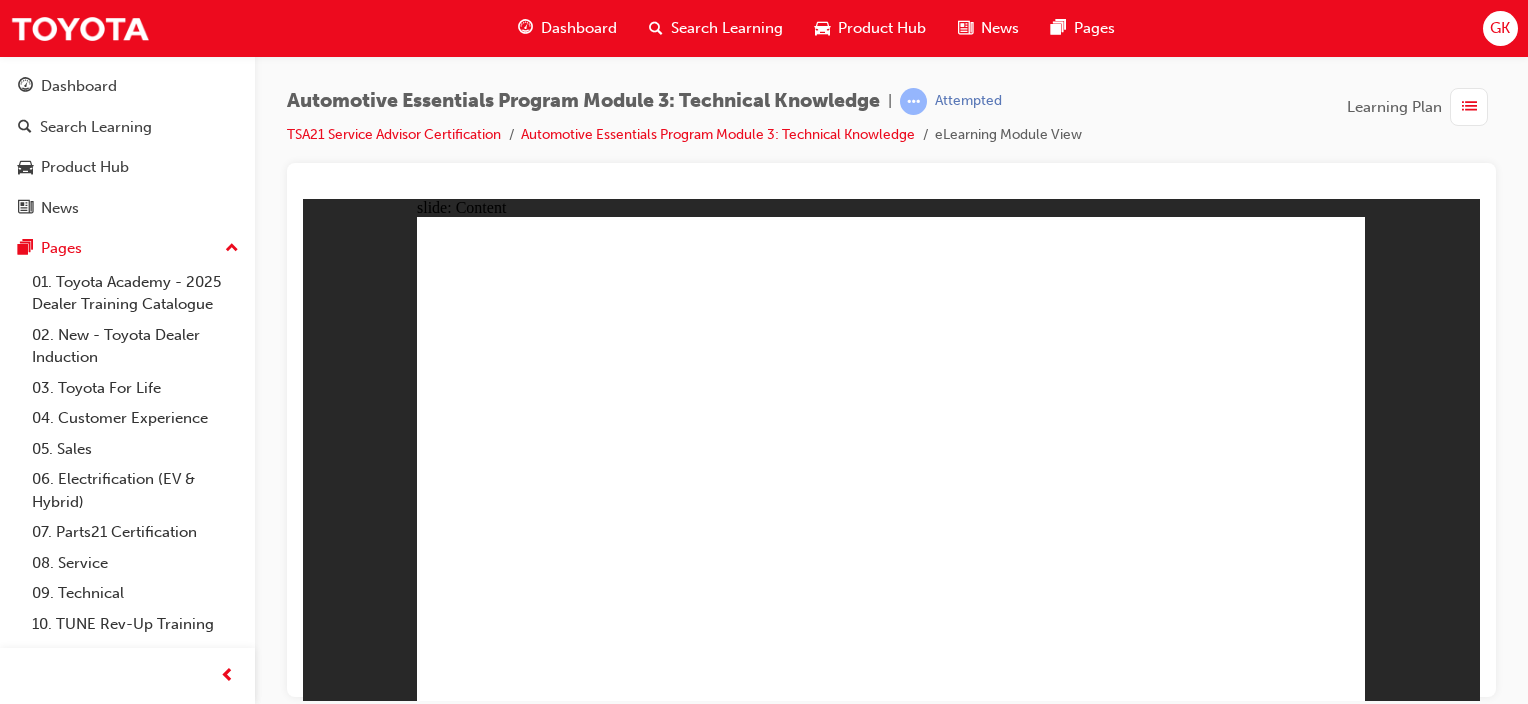 click 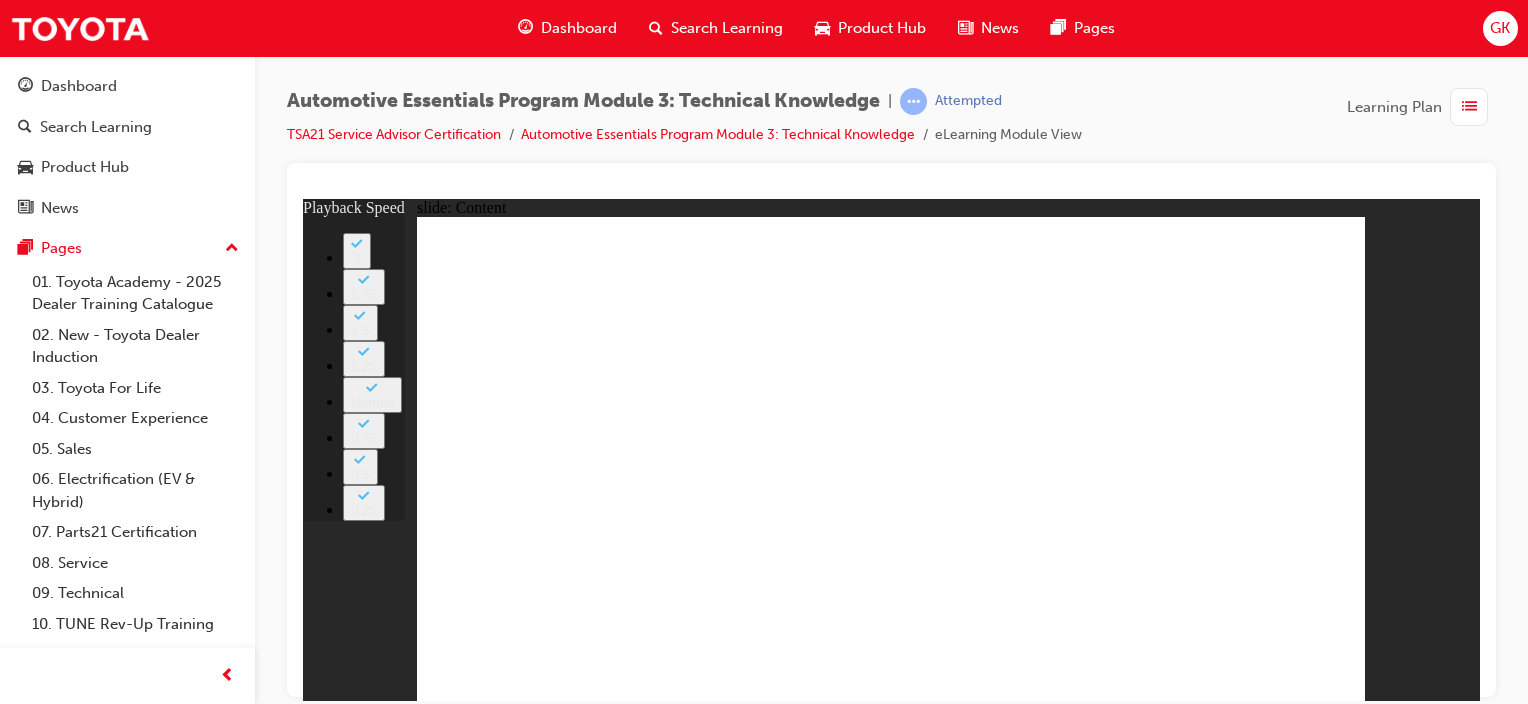 click 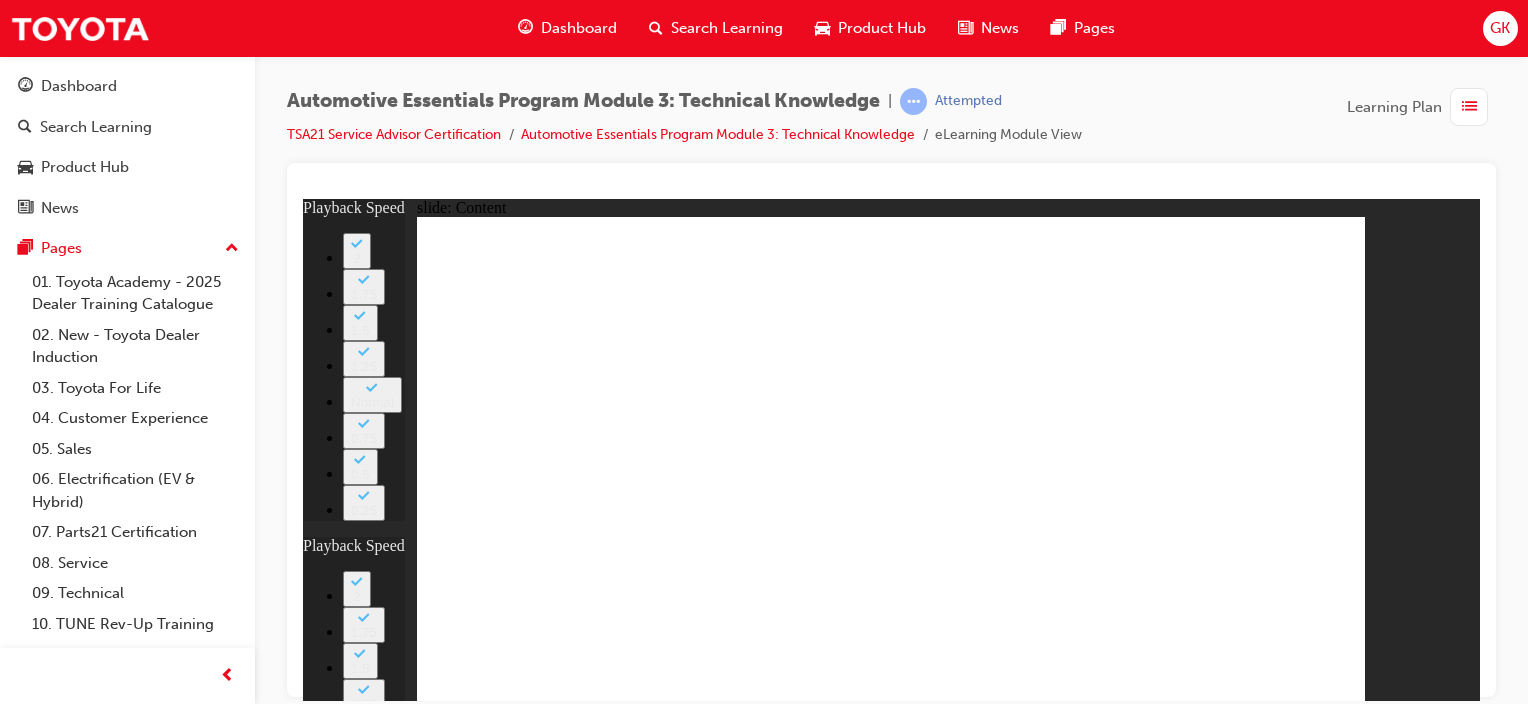 type on "105" 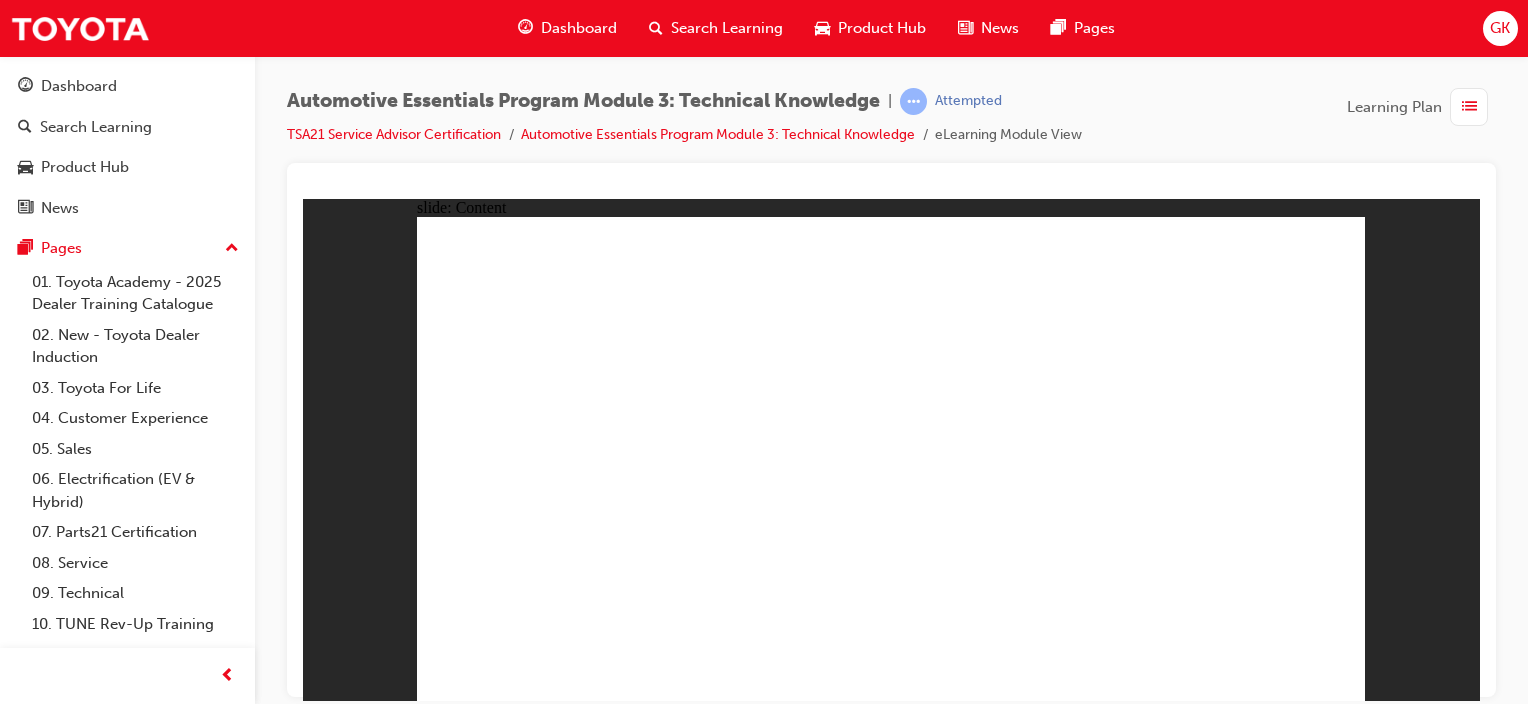 click 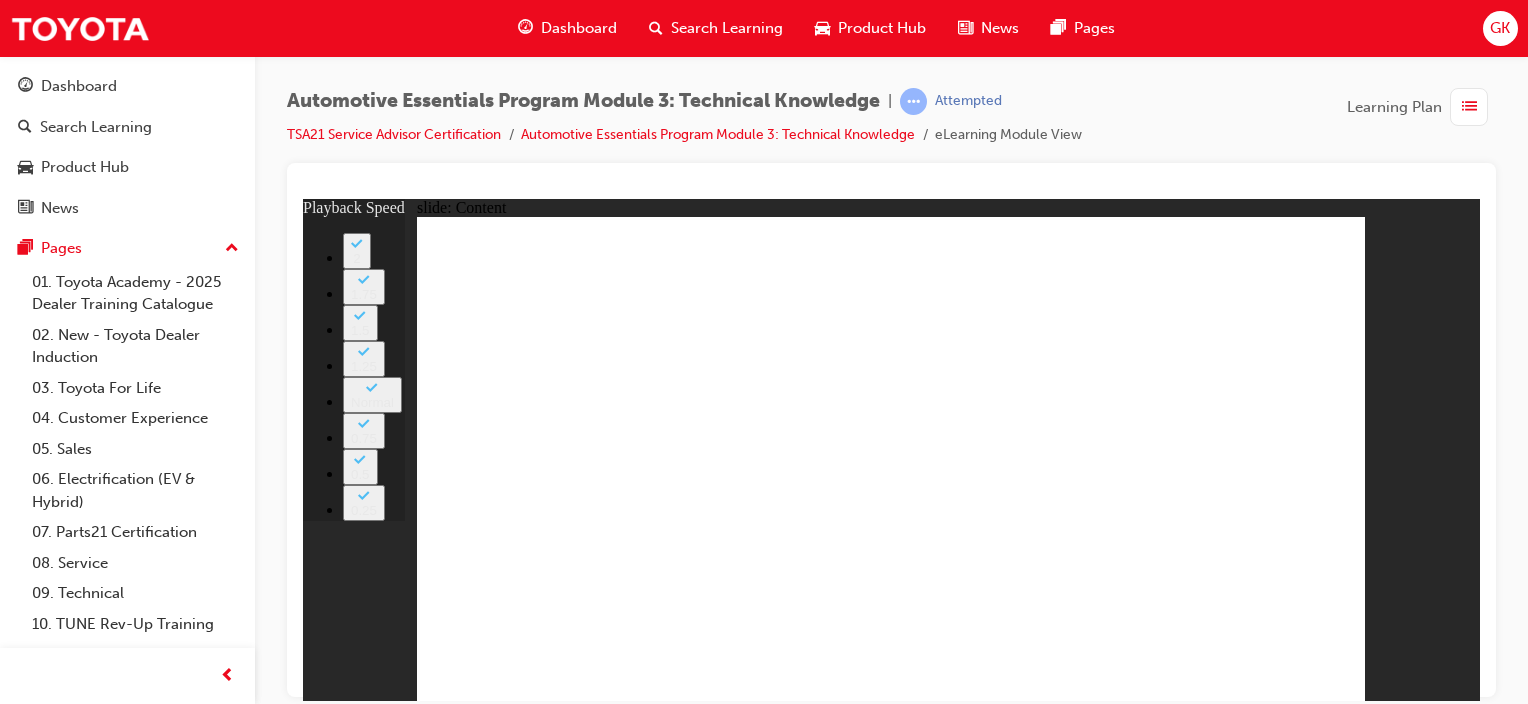 click 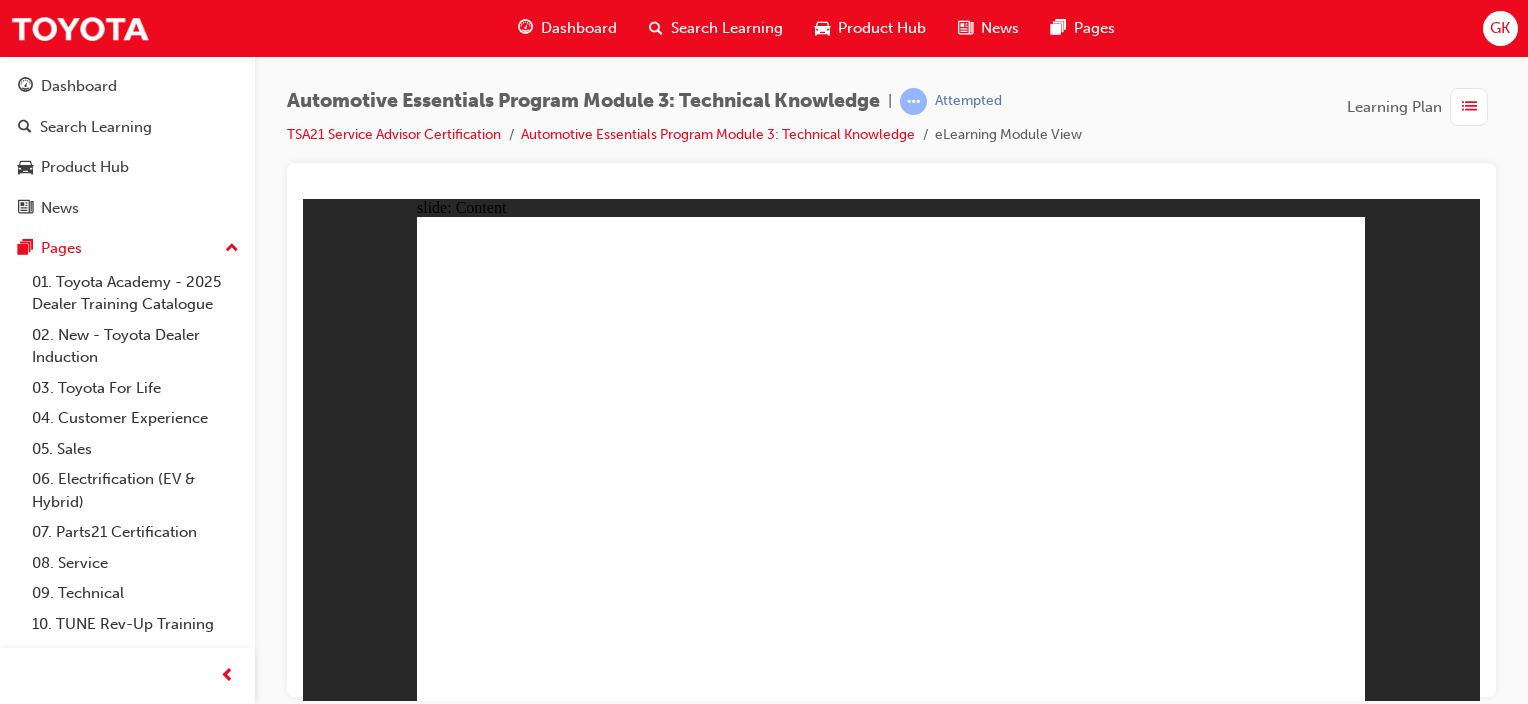 click 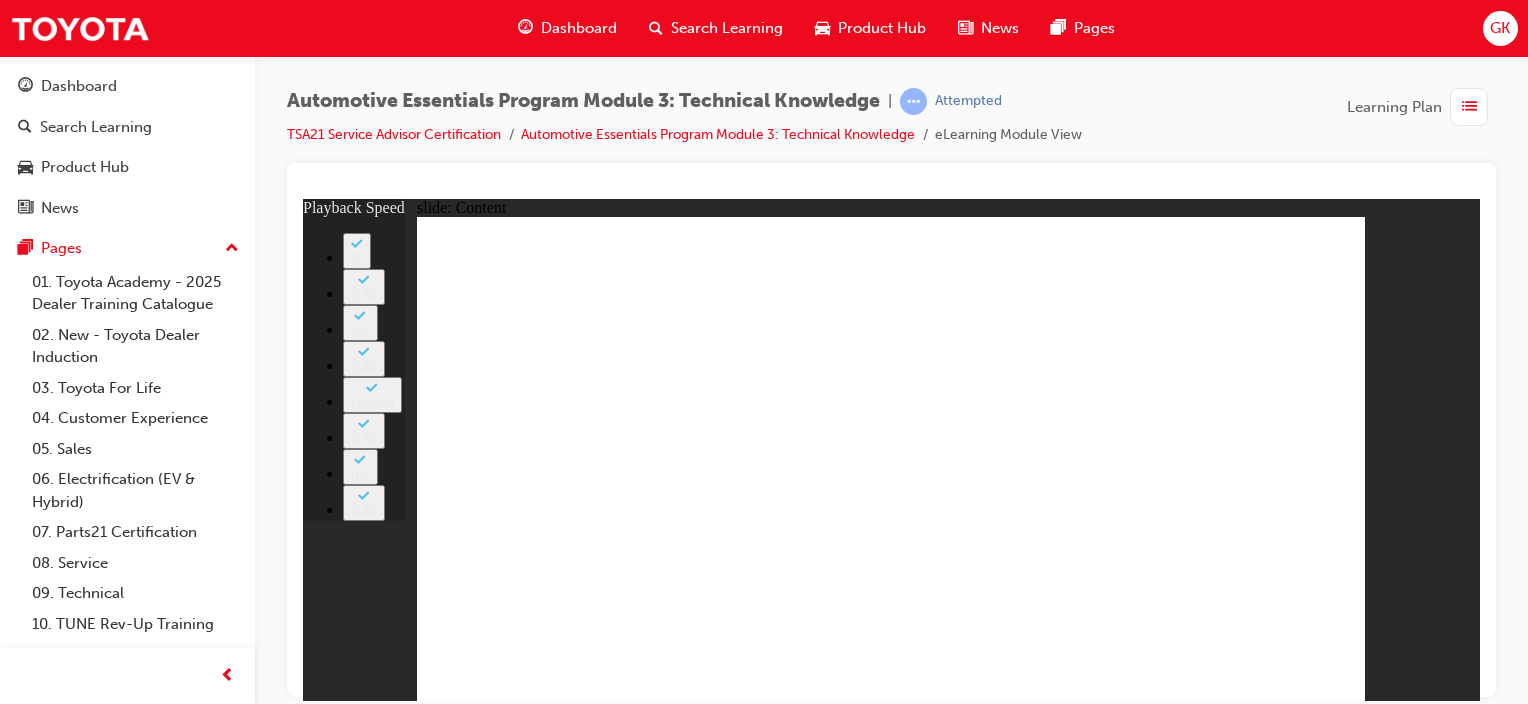 click 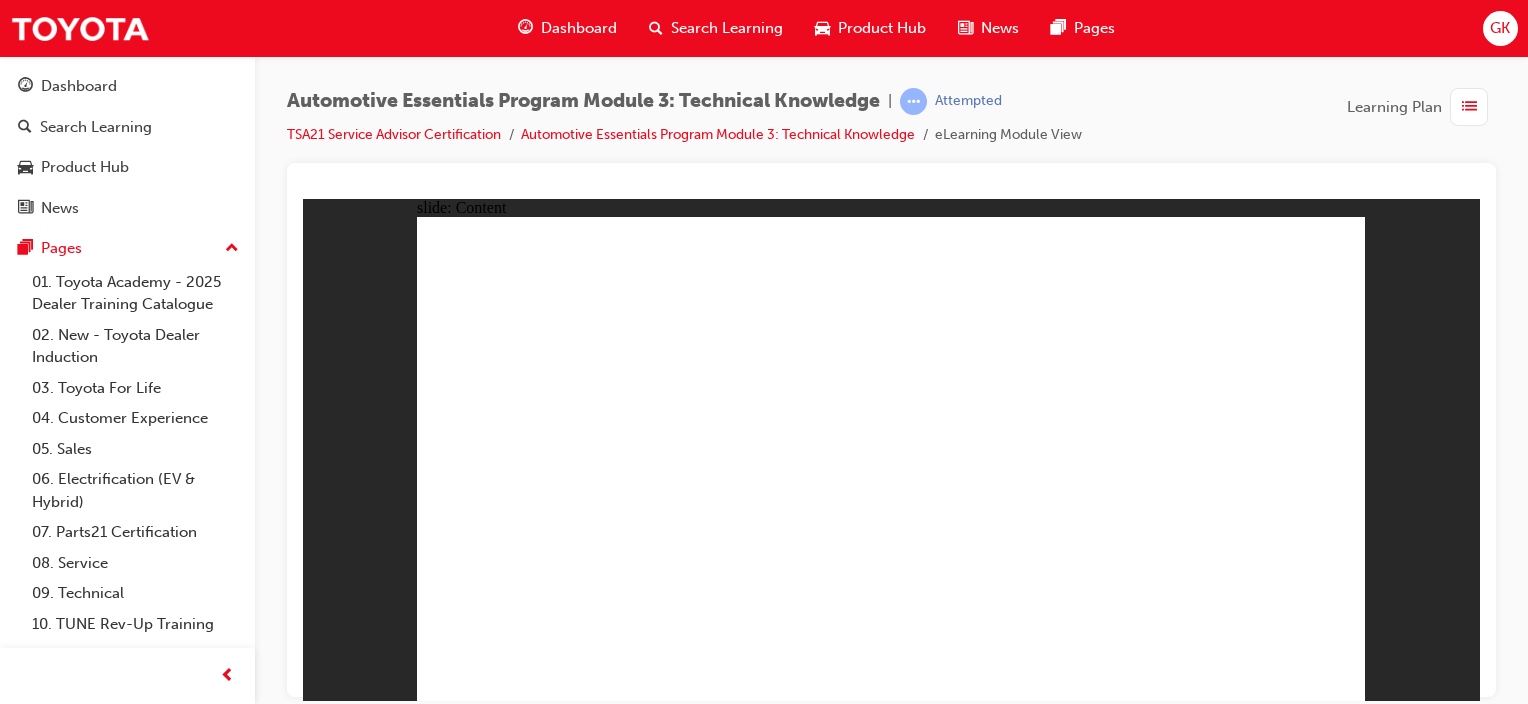 click 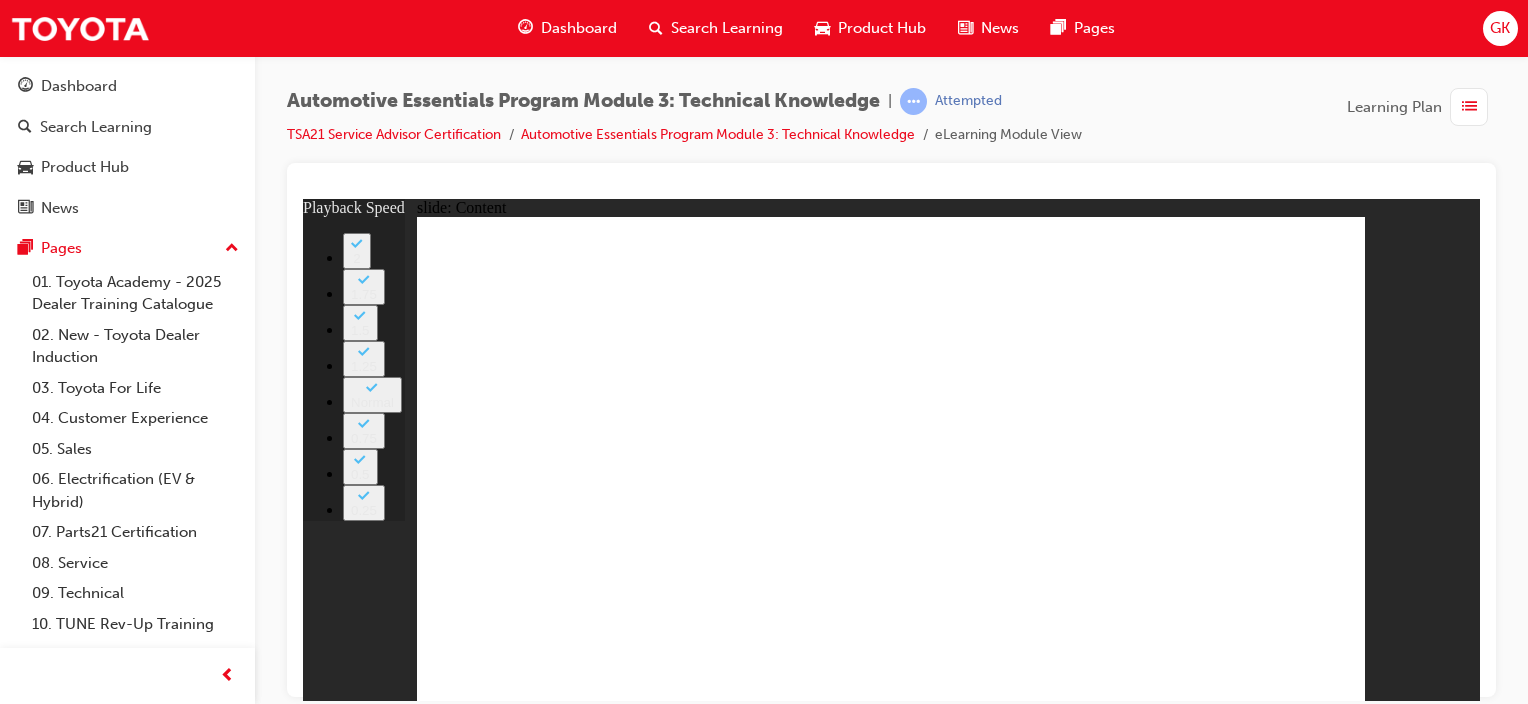 type on "74" 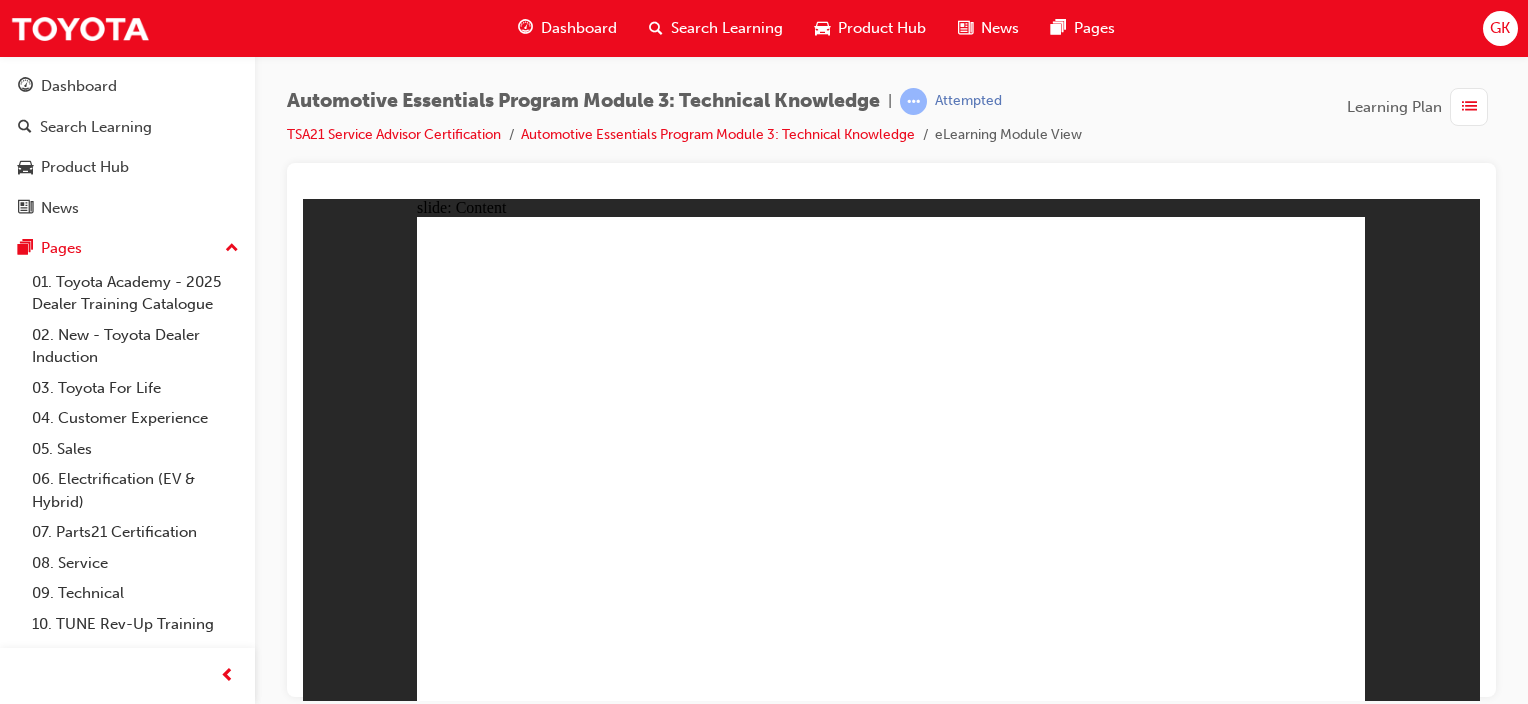 click 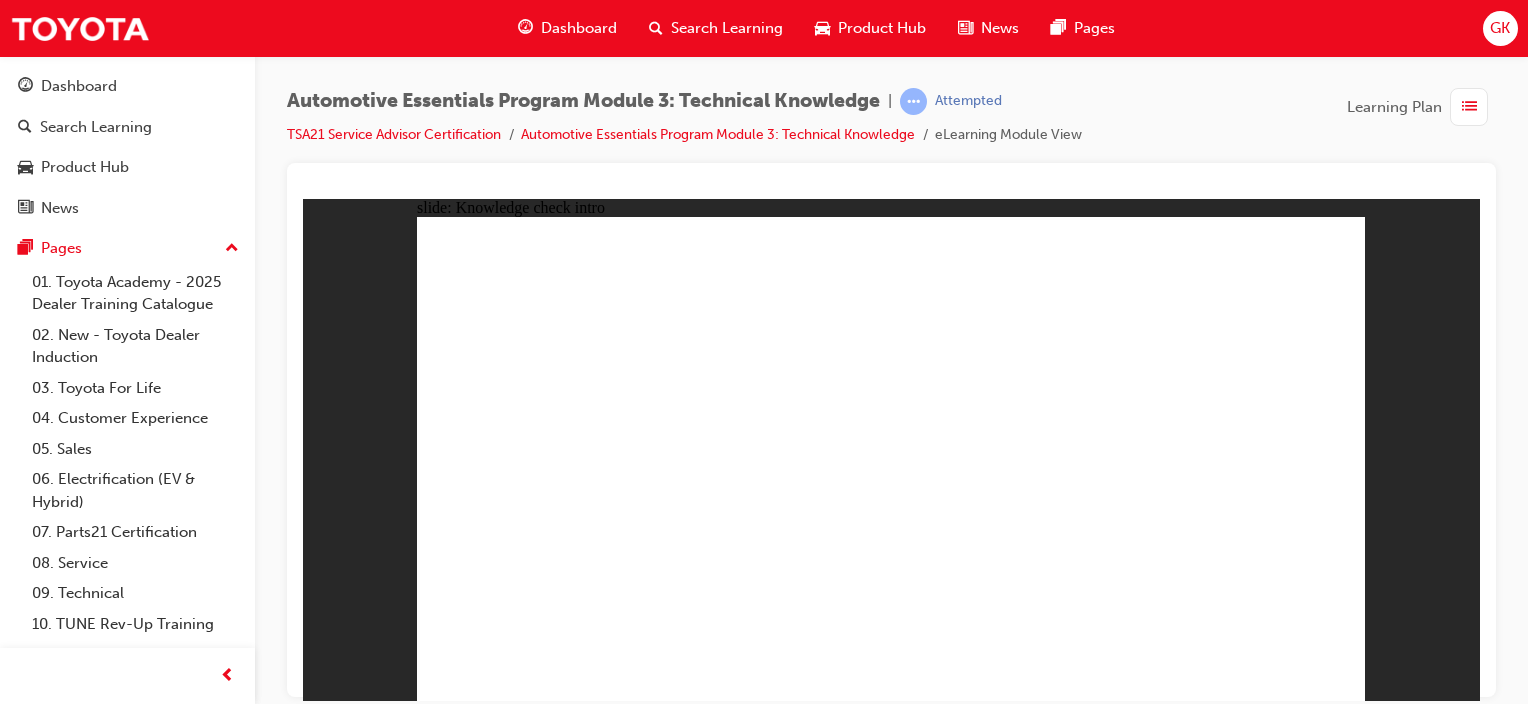 click 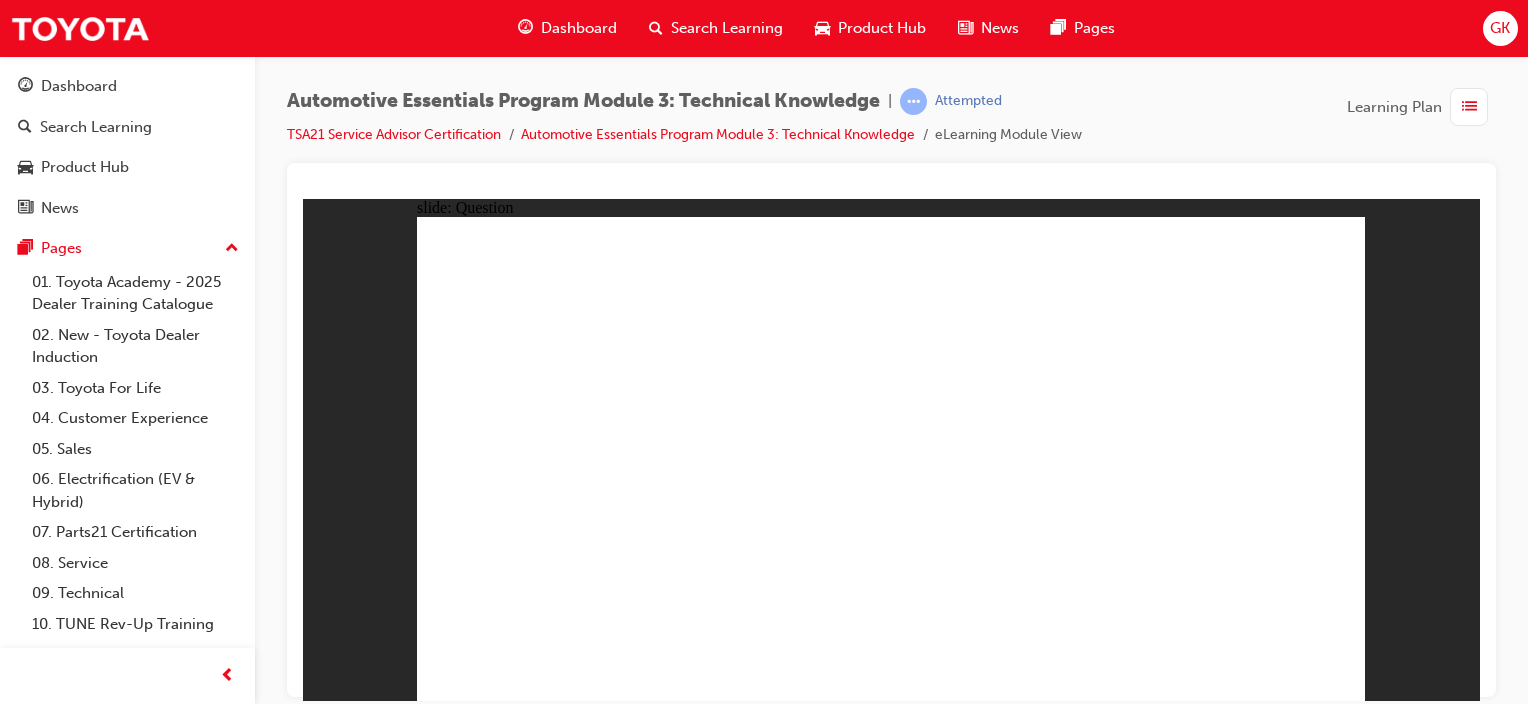 click 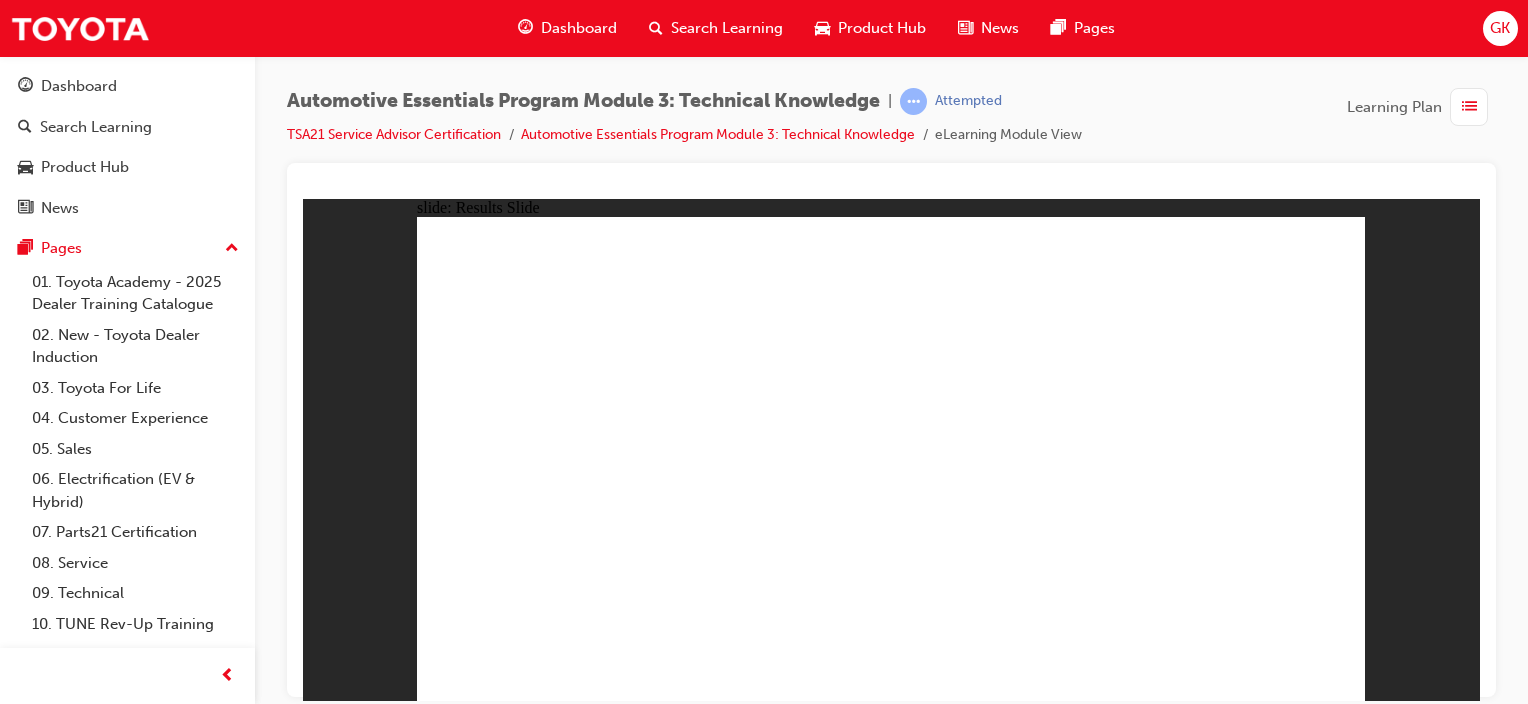 click 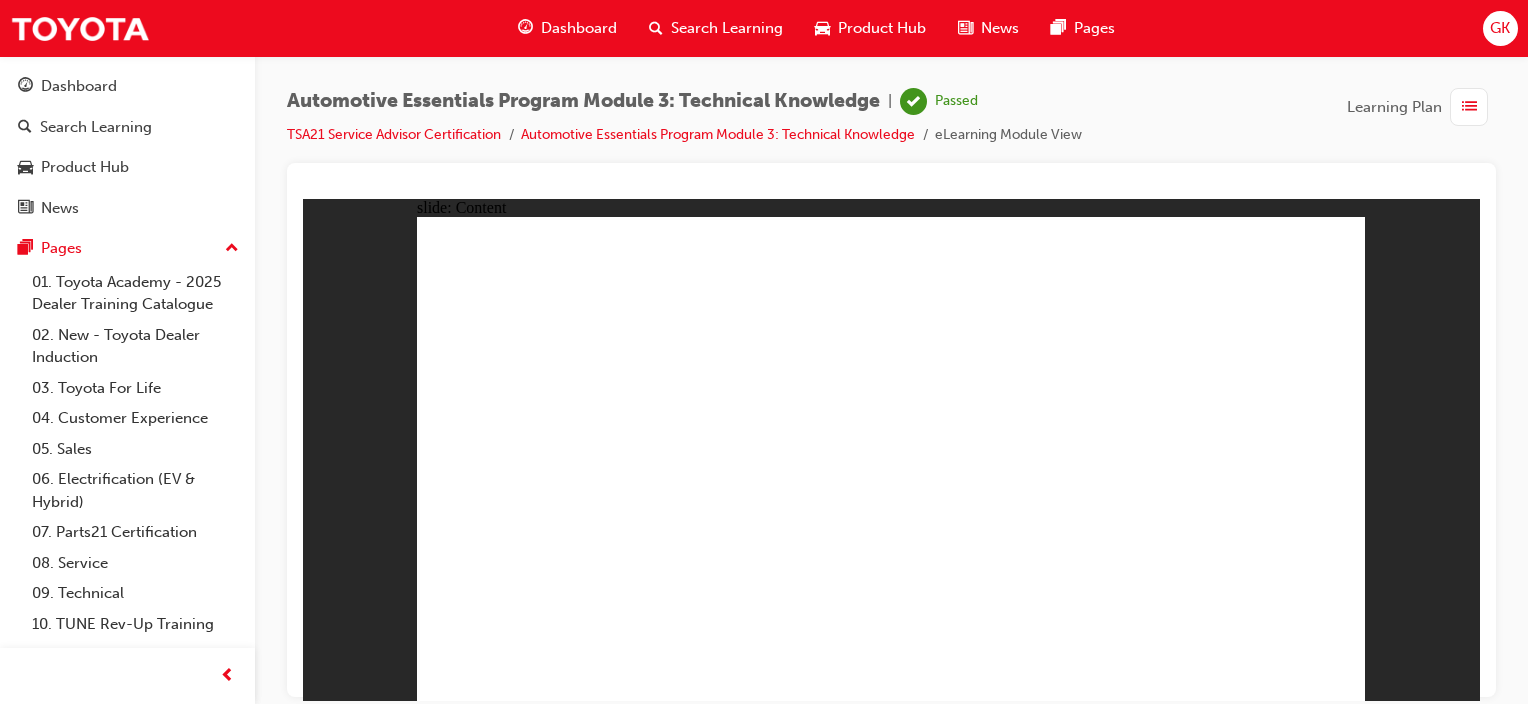 click 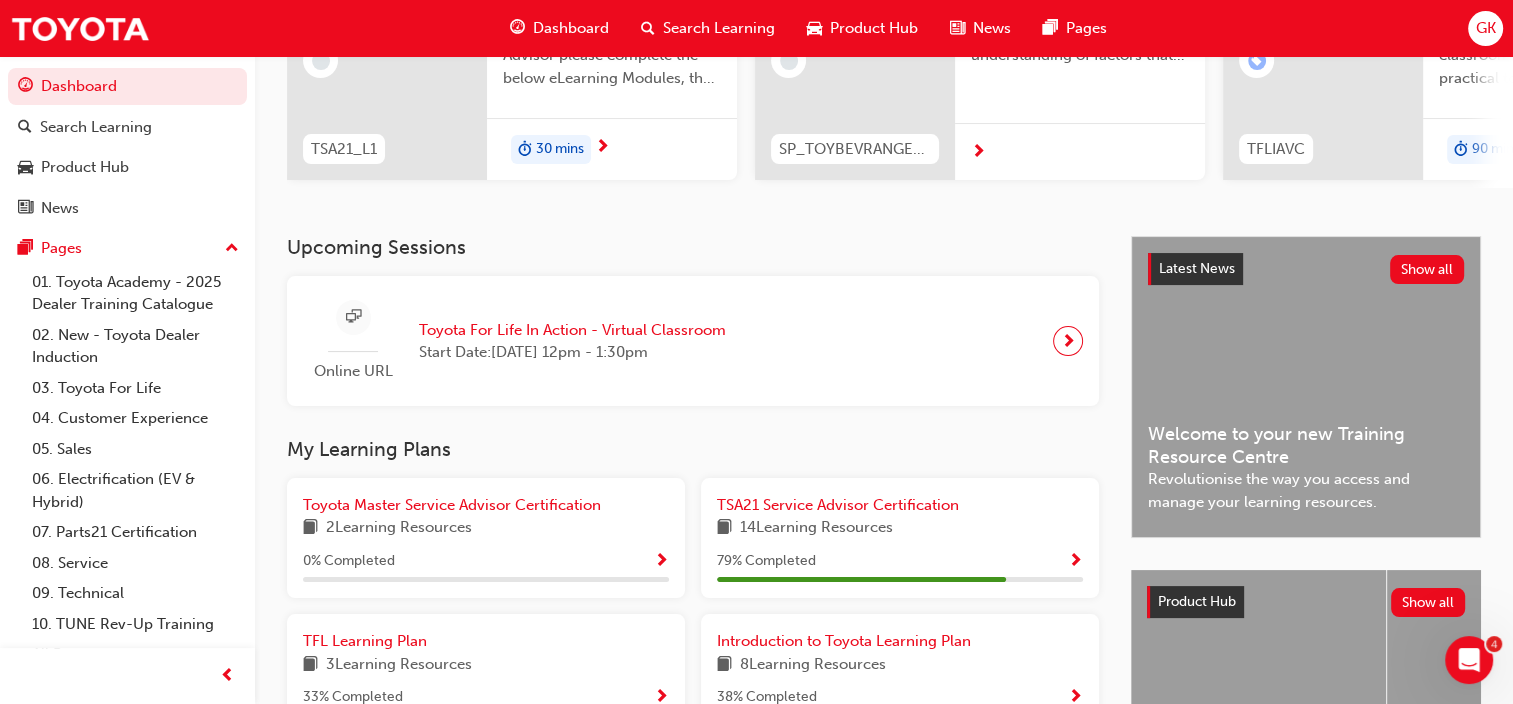 scroll, scrollTop: 275, scrollLeft: 0, axis: vertical 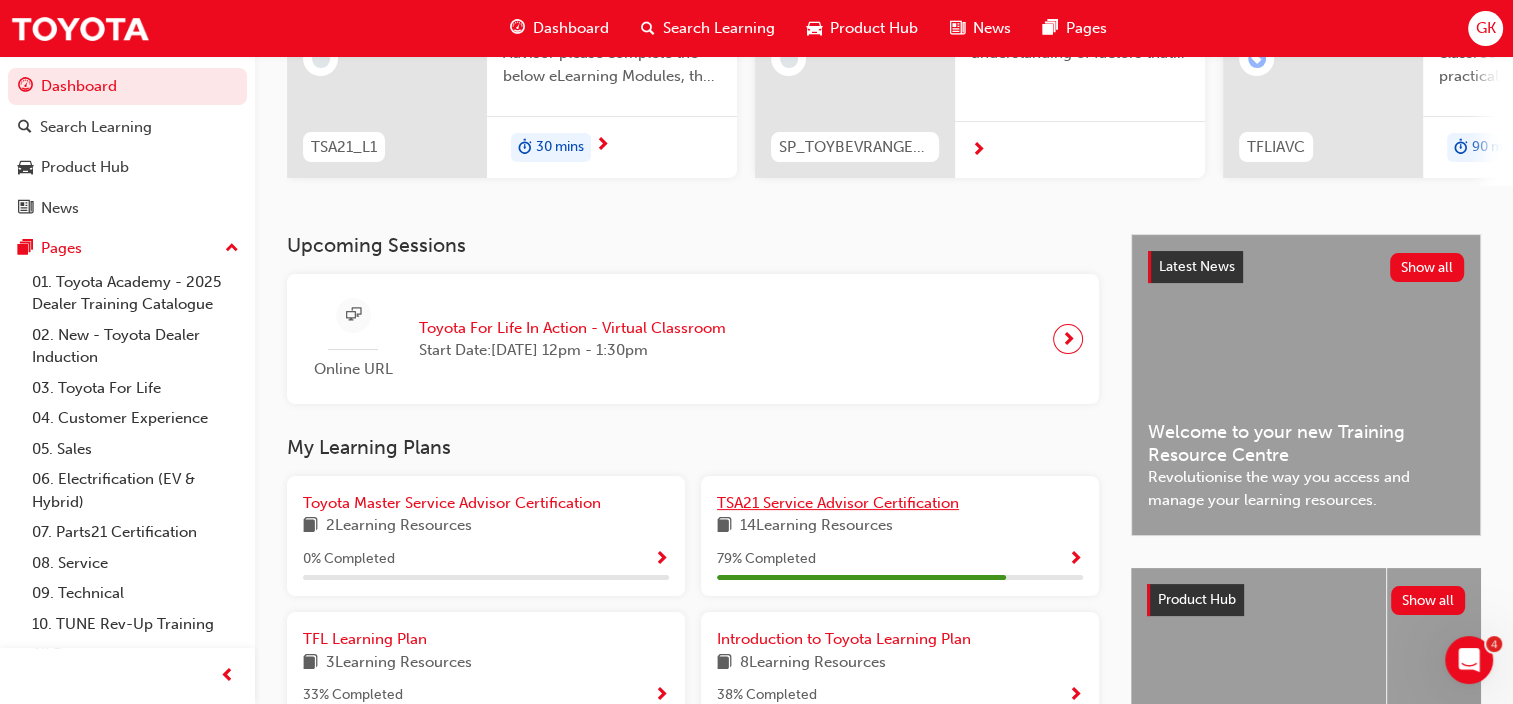 click on "TSA21 Service Advisor Certification" at bounding box center (838, 503) 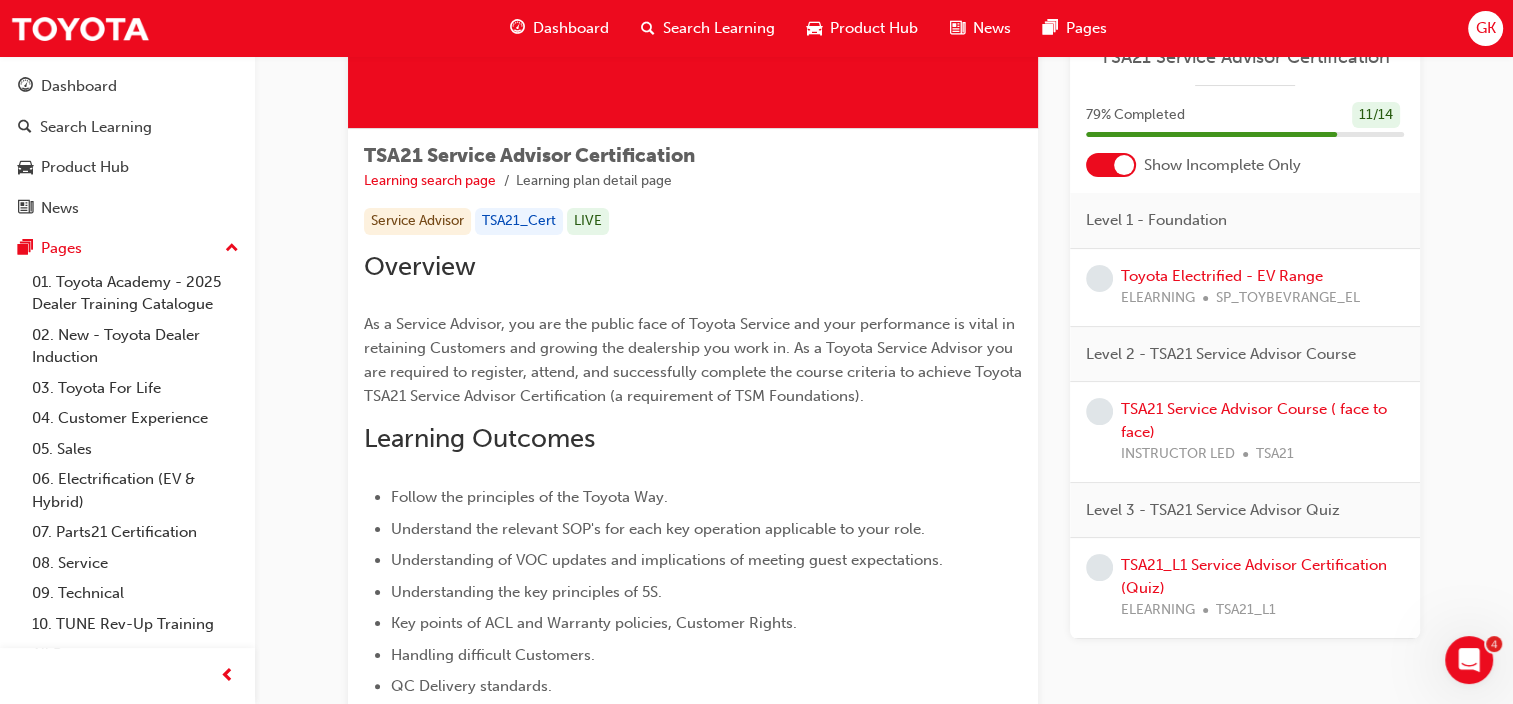 click at bounding box center [1124, 165] 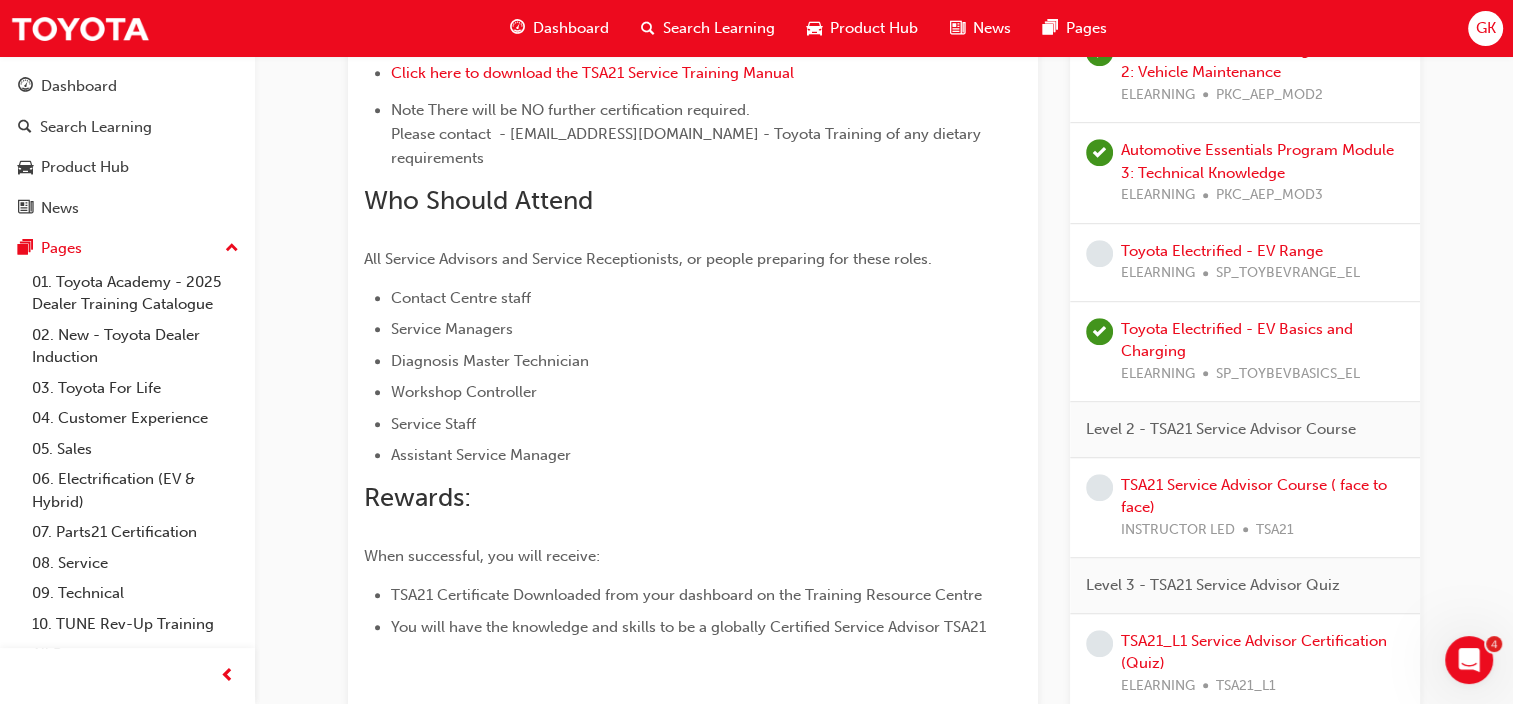 scroll, scrollTop: 1150, scrollLeft: 0, axis: vertical 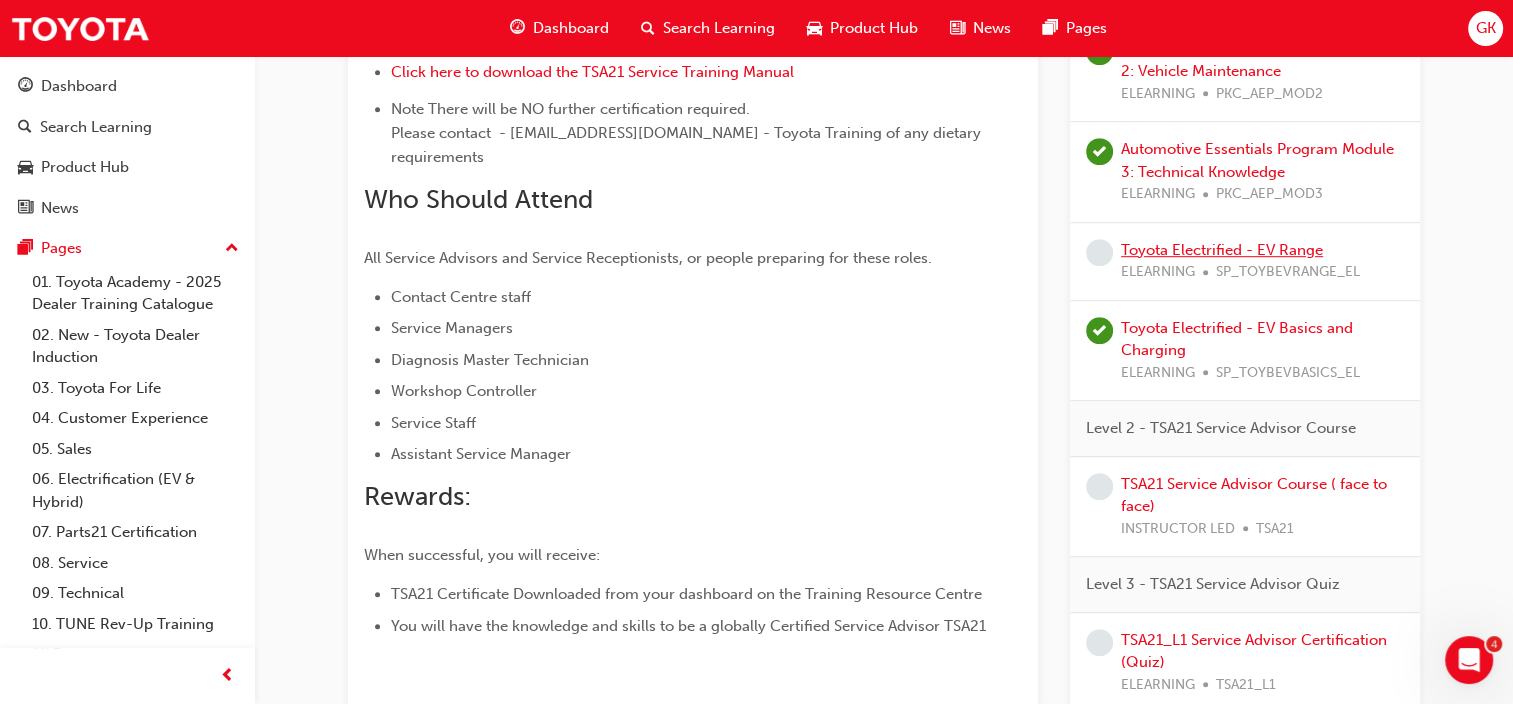 click on "Toyota Electrified - EV Range" at bounding box center [1222, 250] 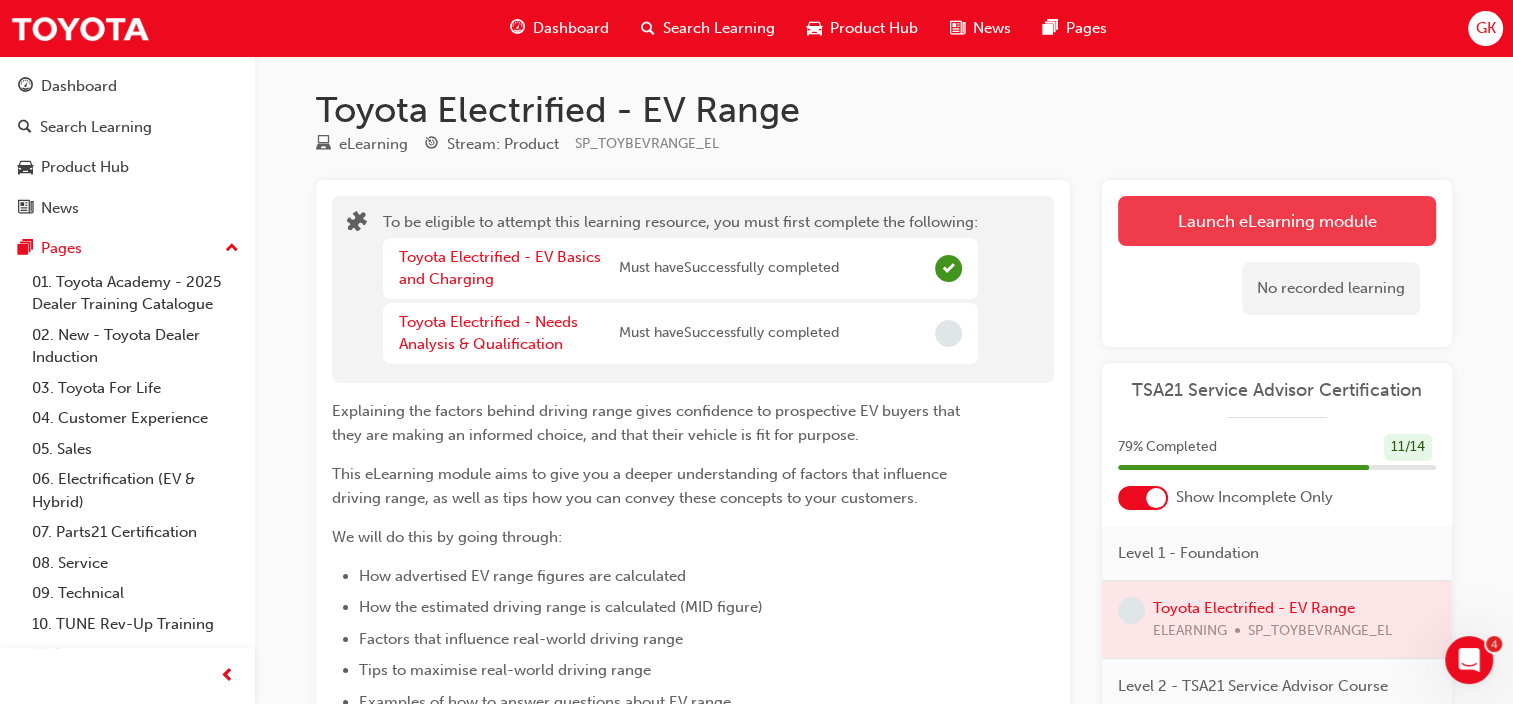 click on "Launch eLearning module" at bounding box center (1277, 221) 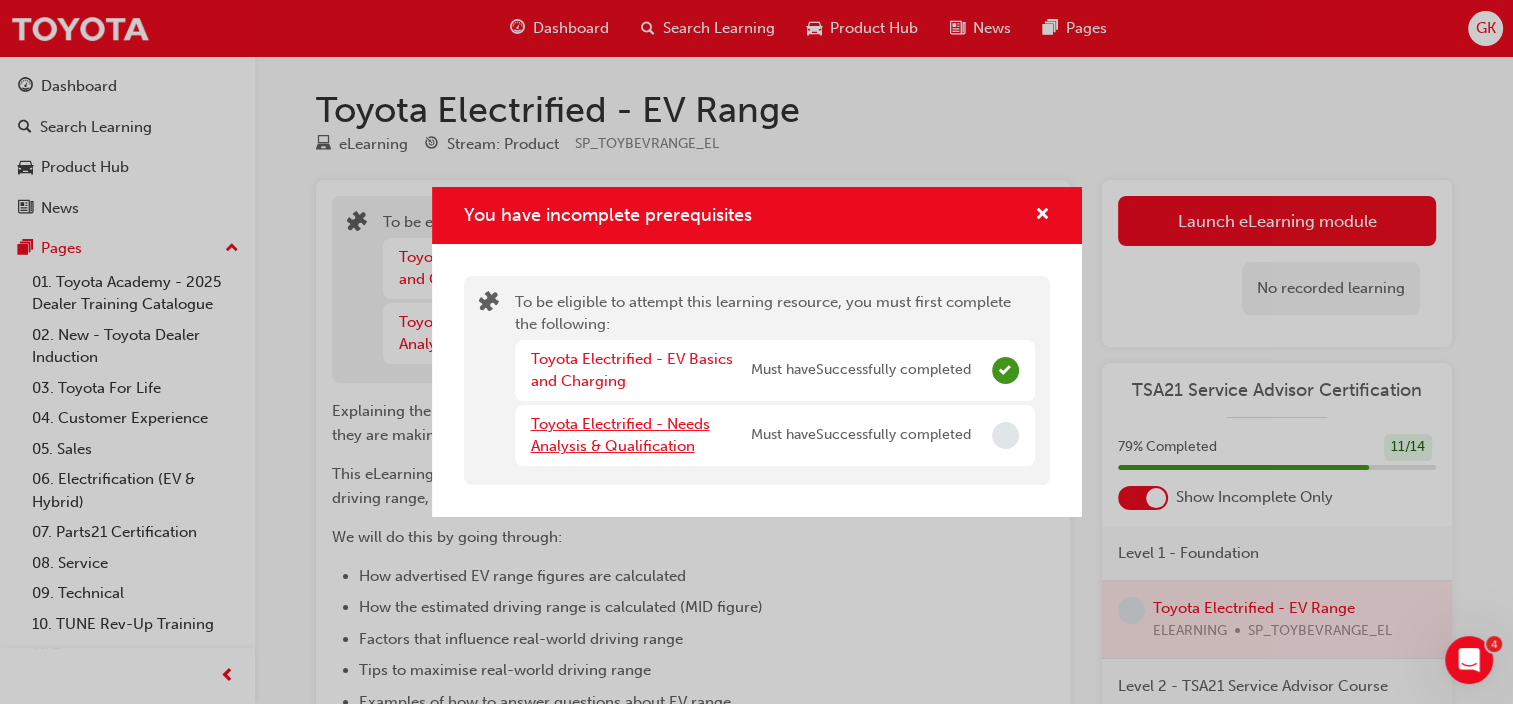click on "Toyota Electrified - Needs Analysis & Qualification" at bounding box center [620, 435] 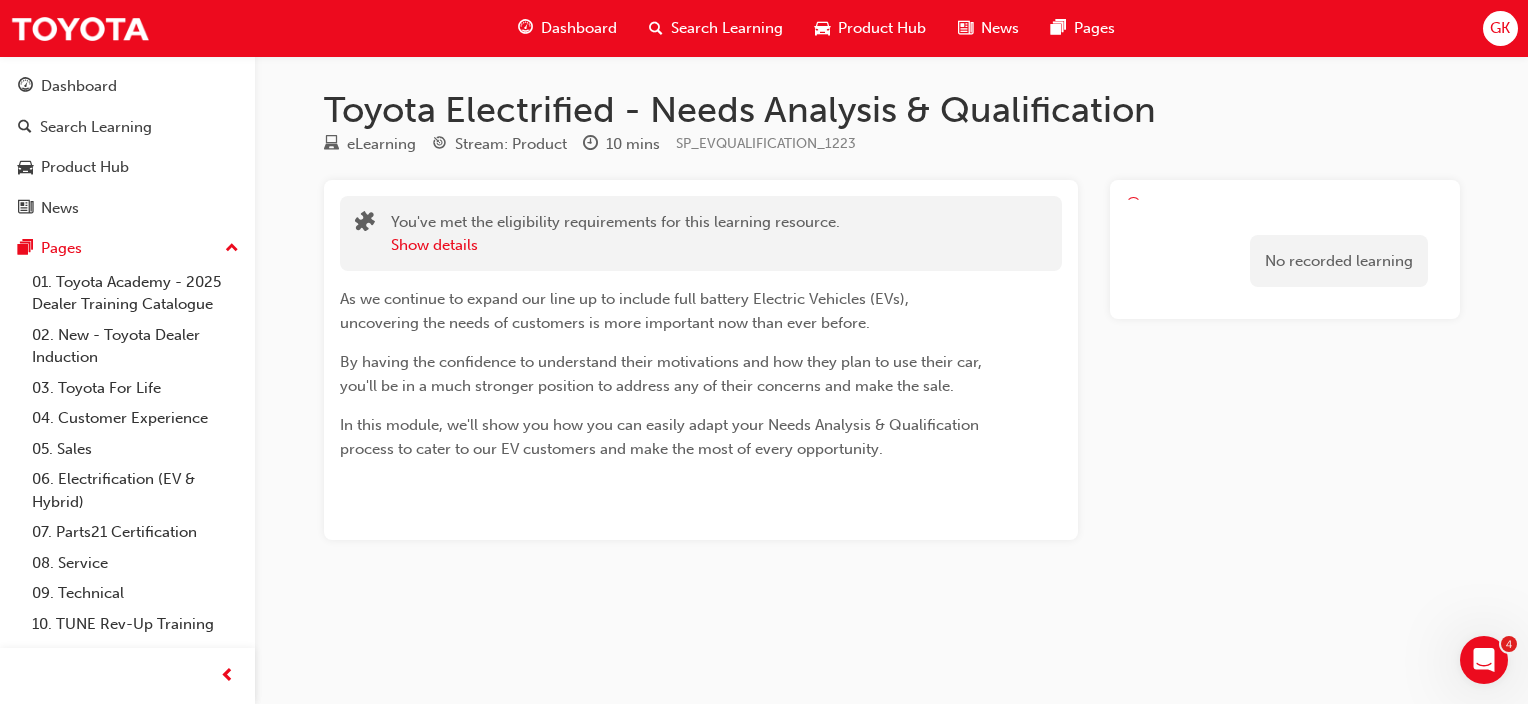 click on "Dashboard" at bounding box center [579, 28] 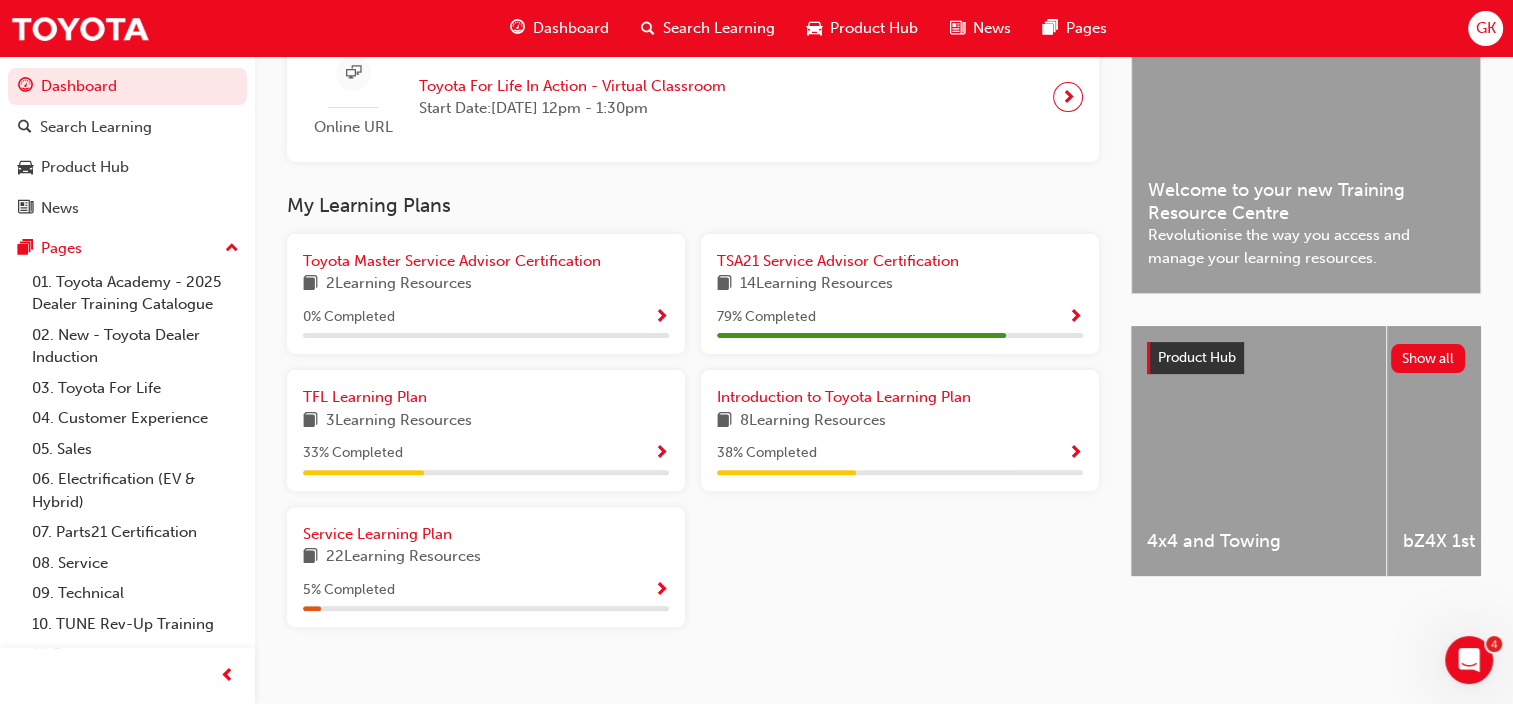 scroll, scrollTop: 547, scrollLeft: 0, axis: vertical 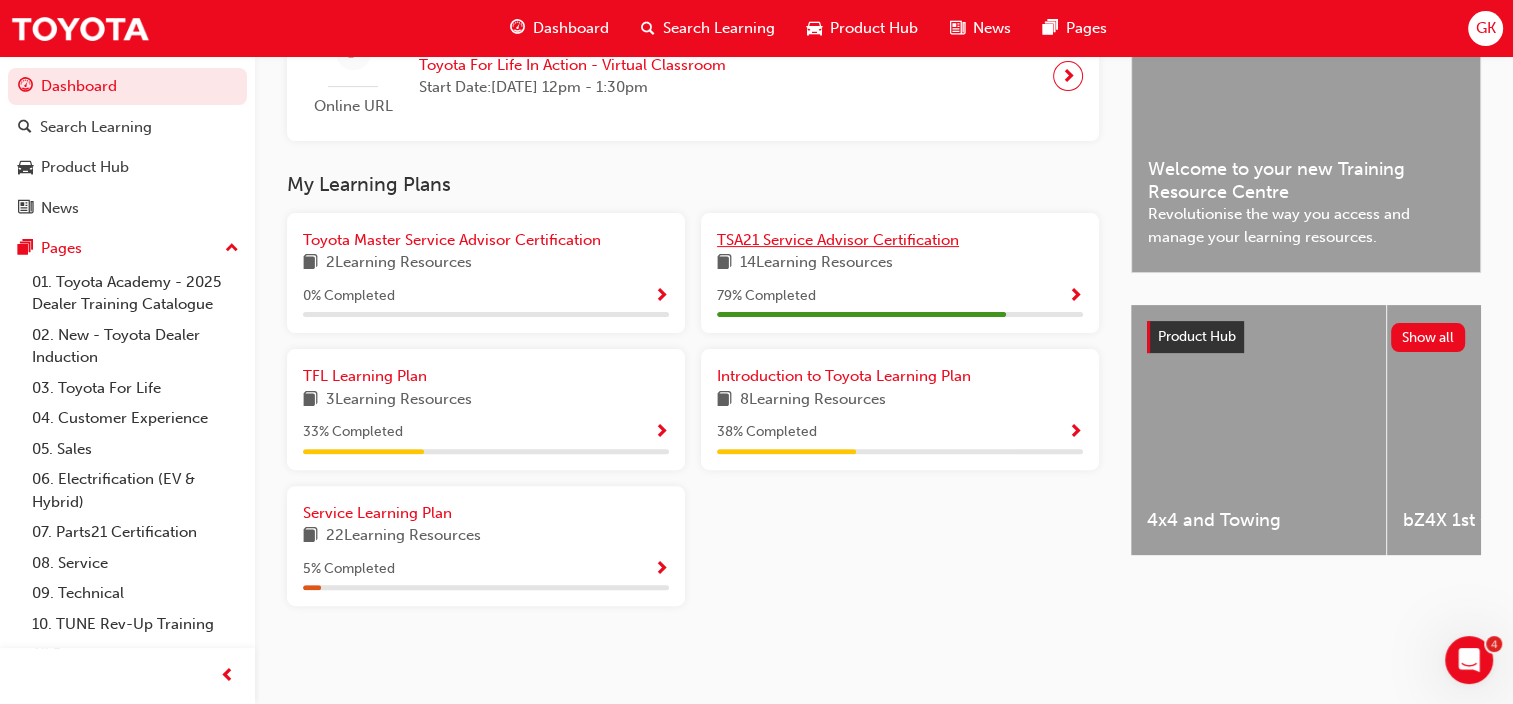 click on "TSA21 Service Advisor Certification" at bounding box center (838, 240) 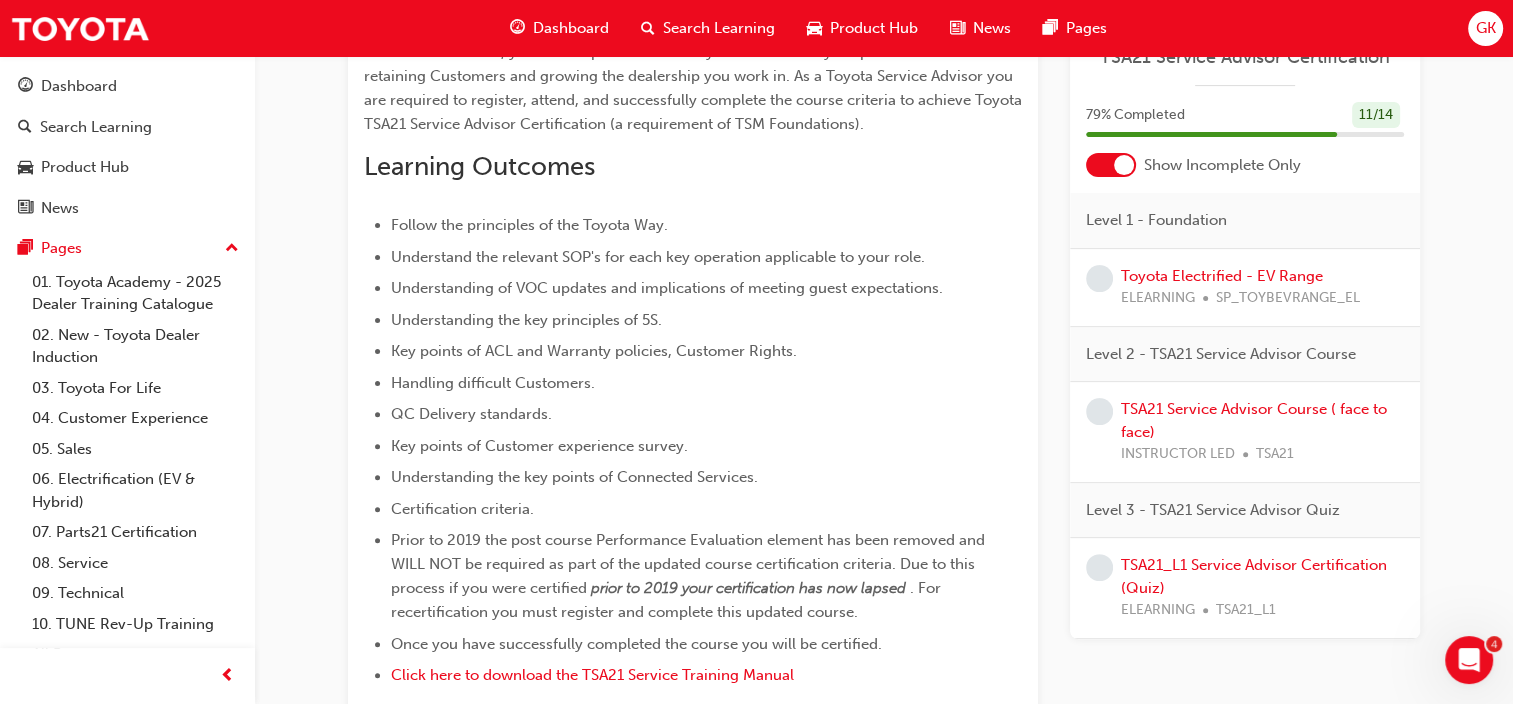 click at bounding box center [1124, 165] 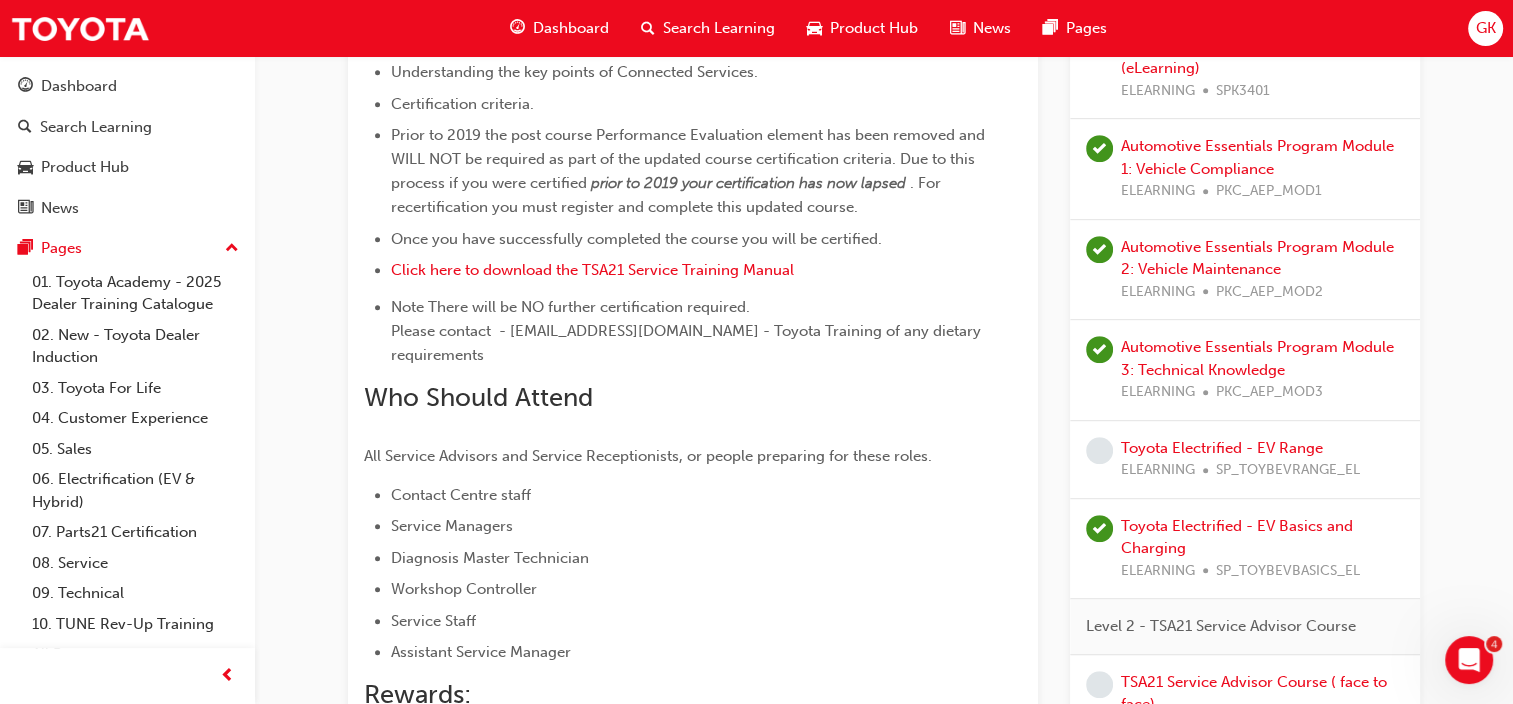 scroll, scrollTop: 952, scrollLeft: 0, axis: vertical 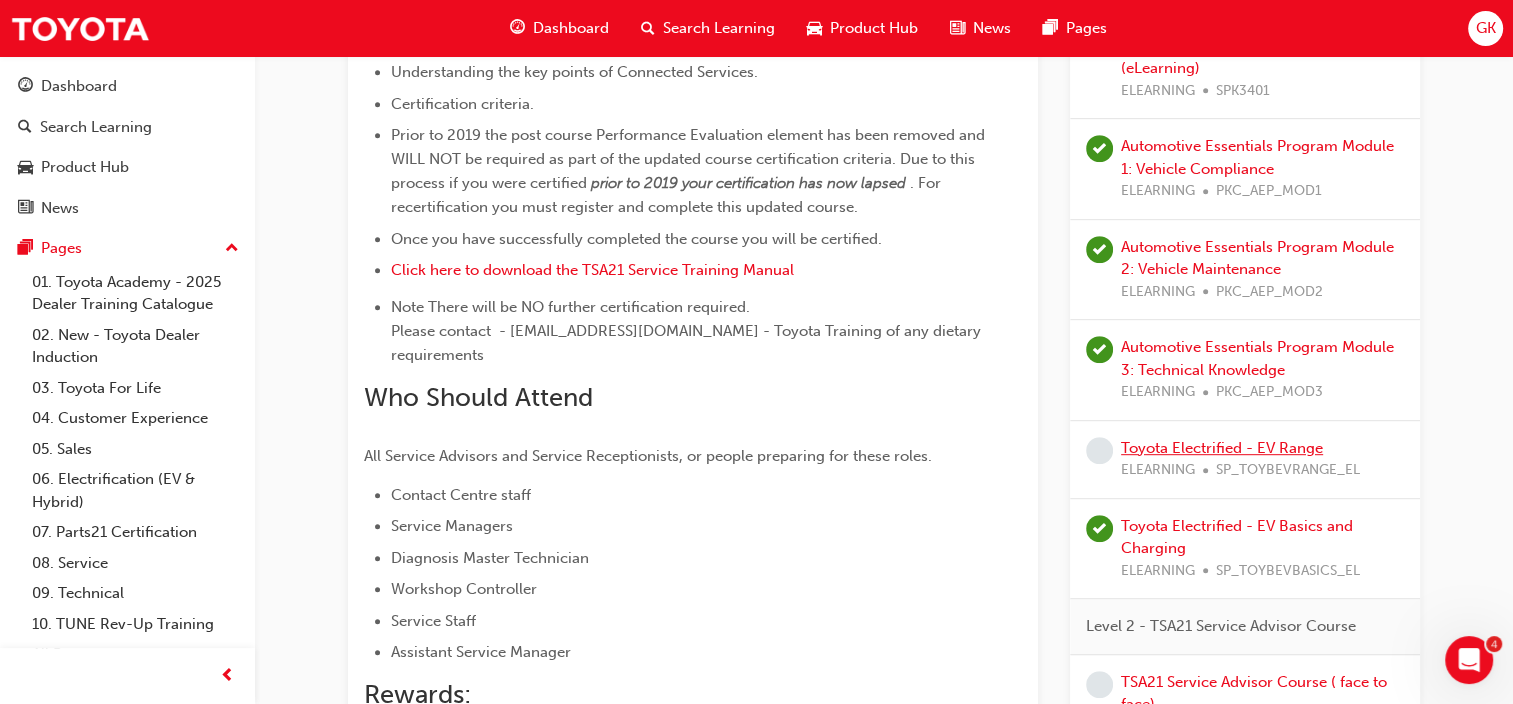 click on "Toyota Electrified - EV Range" at bounding box center (1222, 448) 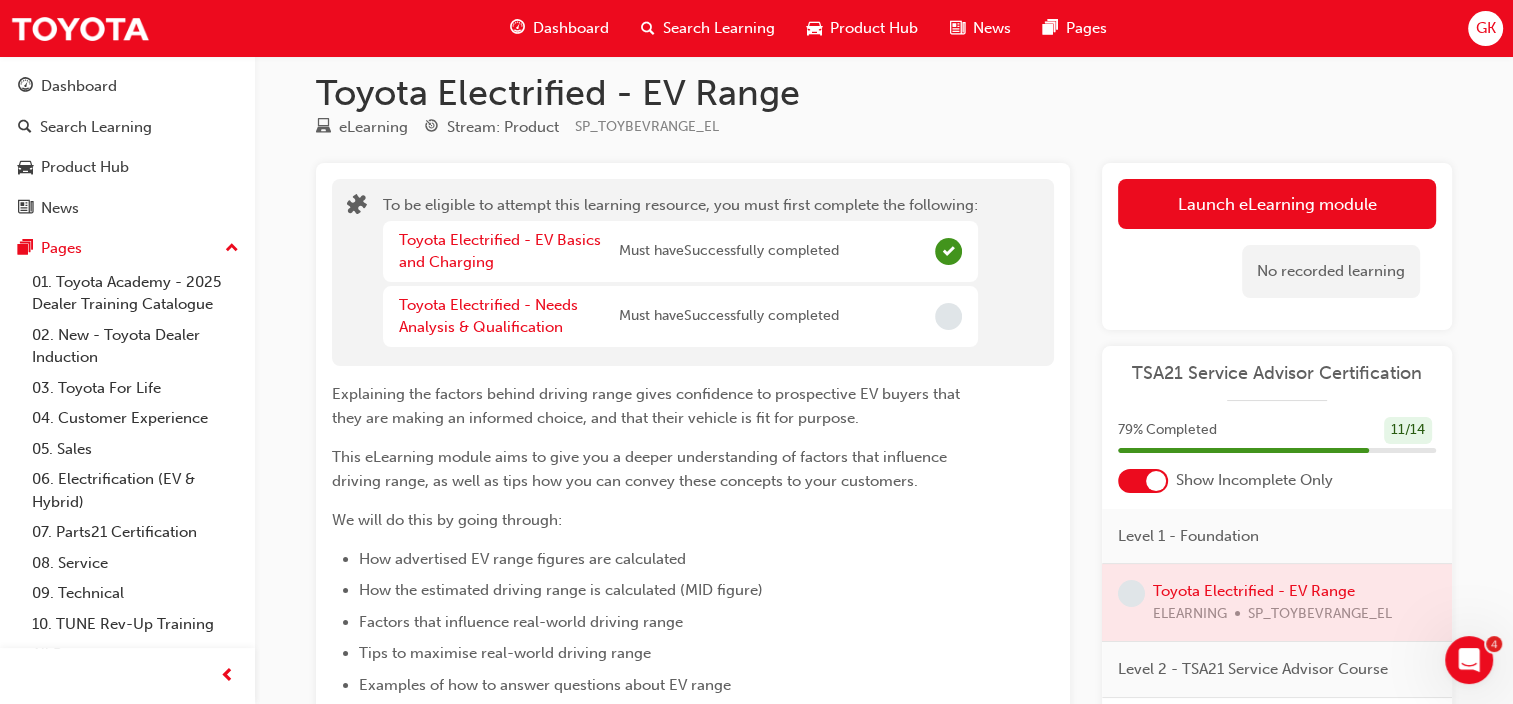 scroll, scrollTop: 0, scrollLeft: 0, axis: both 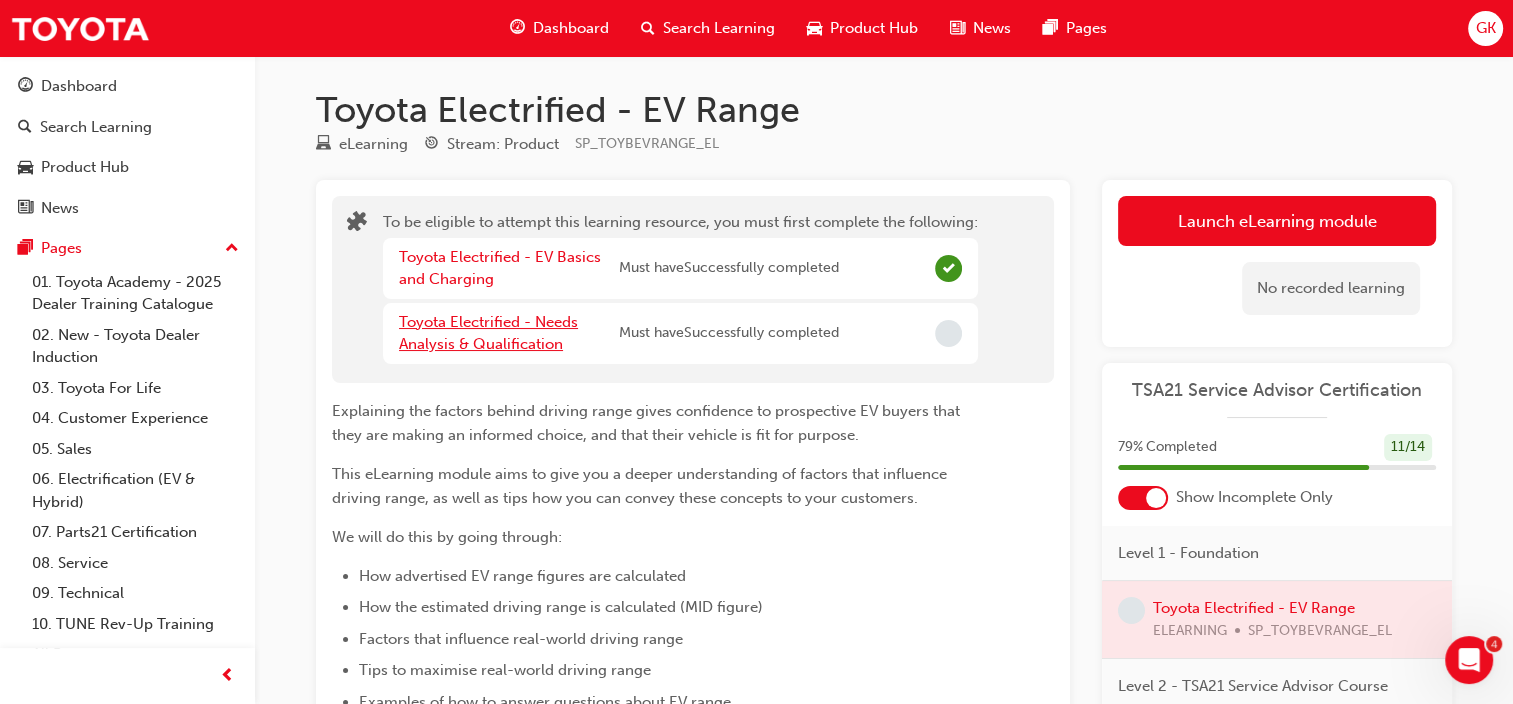 click on "Toyota Electrified - Needs Analysis & Qualification" at bounding box center [488, 333] 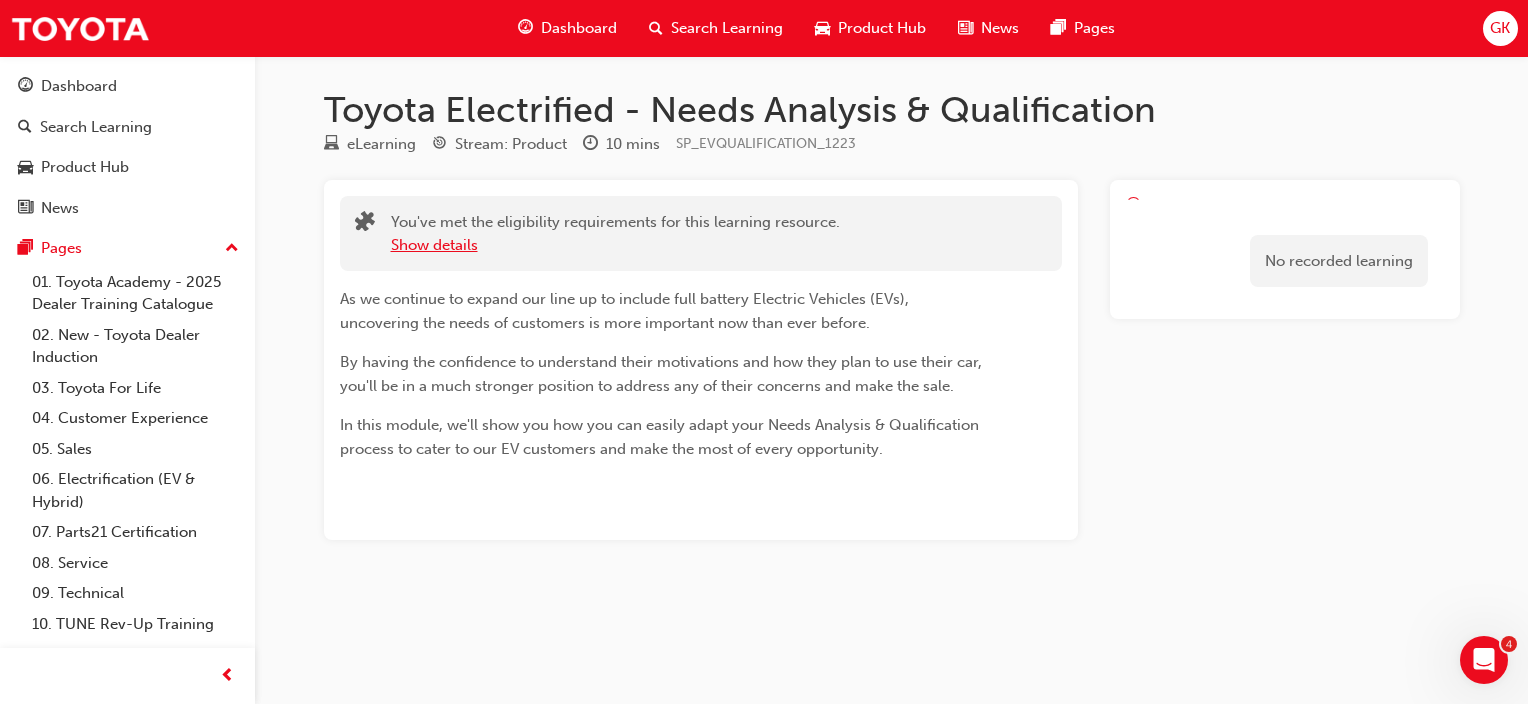 click on "Show details" at bounding box center [434, 245] 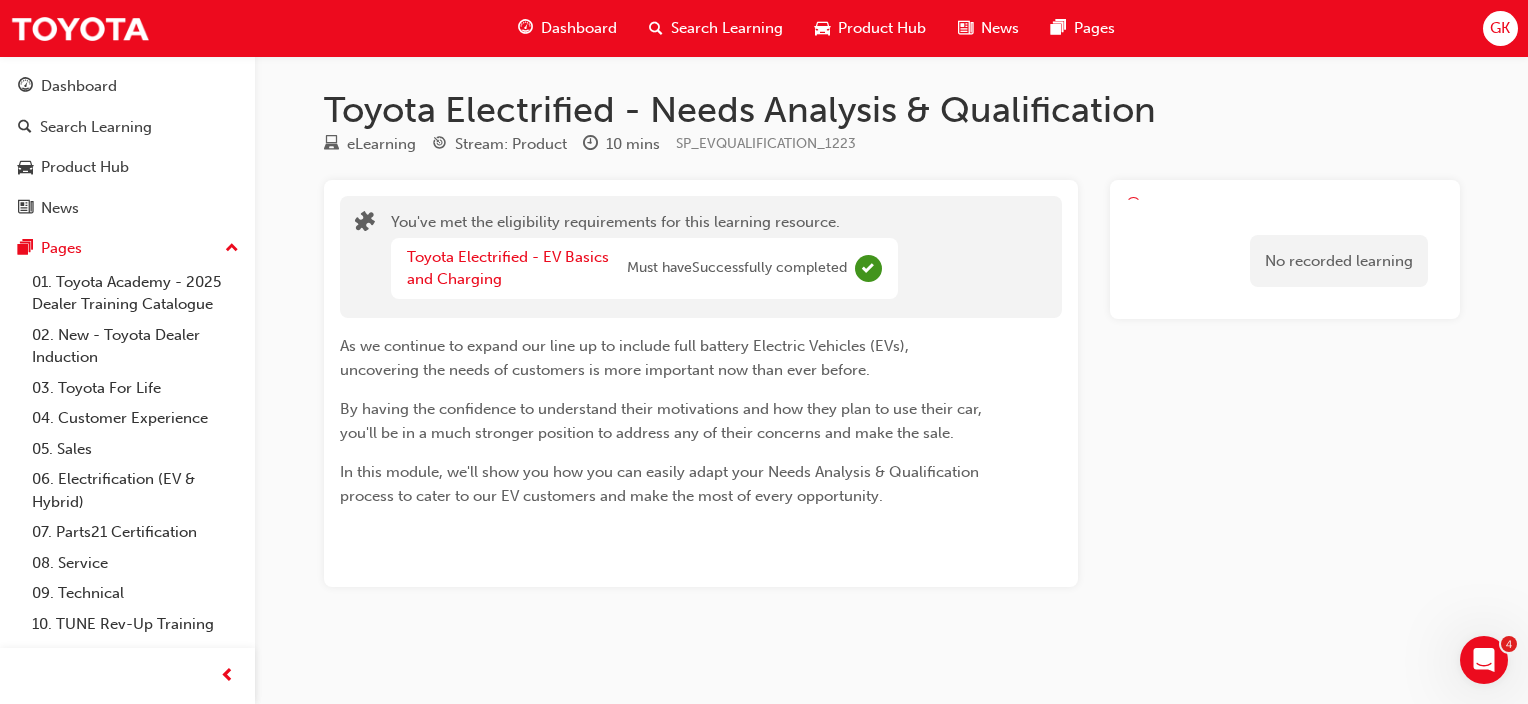 click on "Dashboard" at bounding box center (579, 28) 